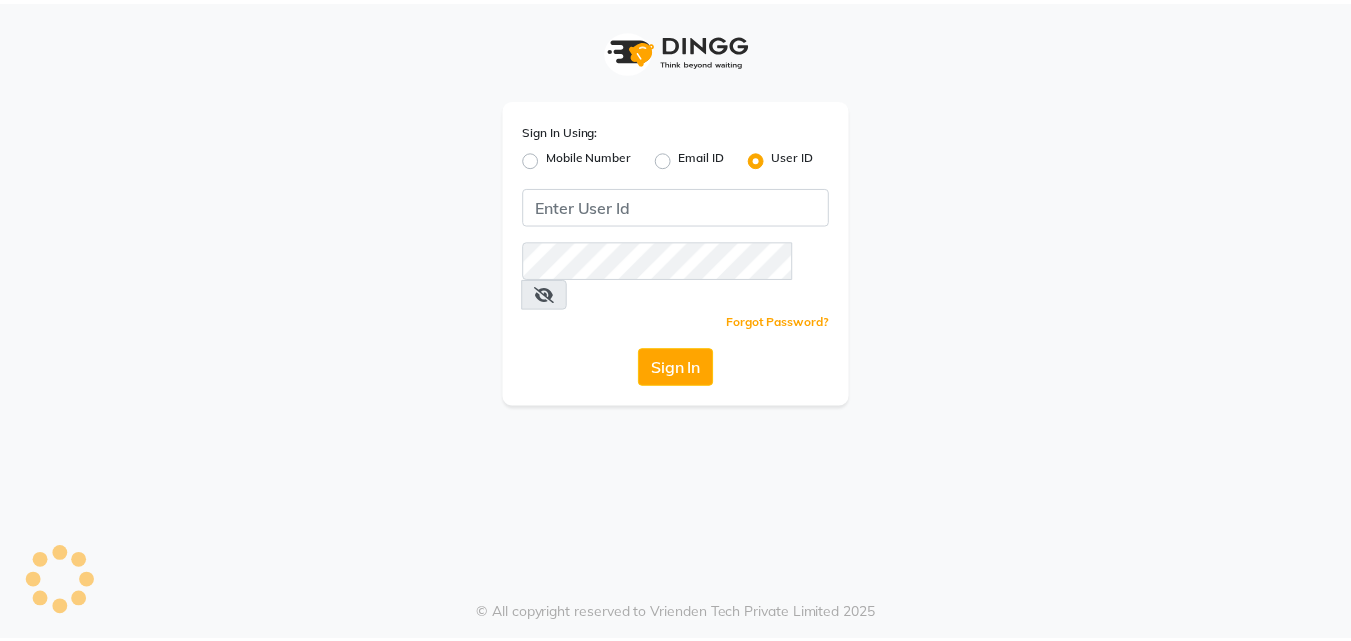 scroll, scrollTop: 0, scrollLeft: 0, axis: both 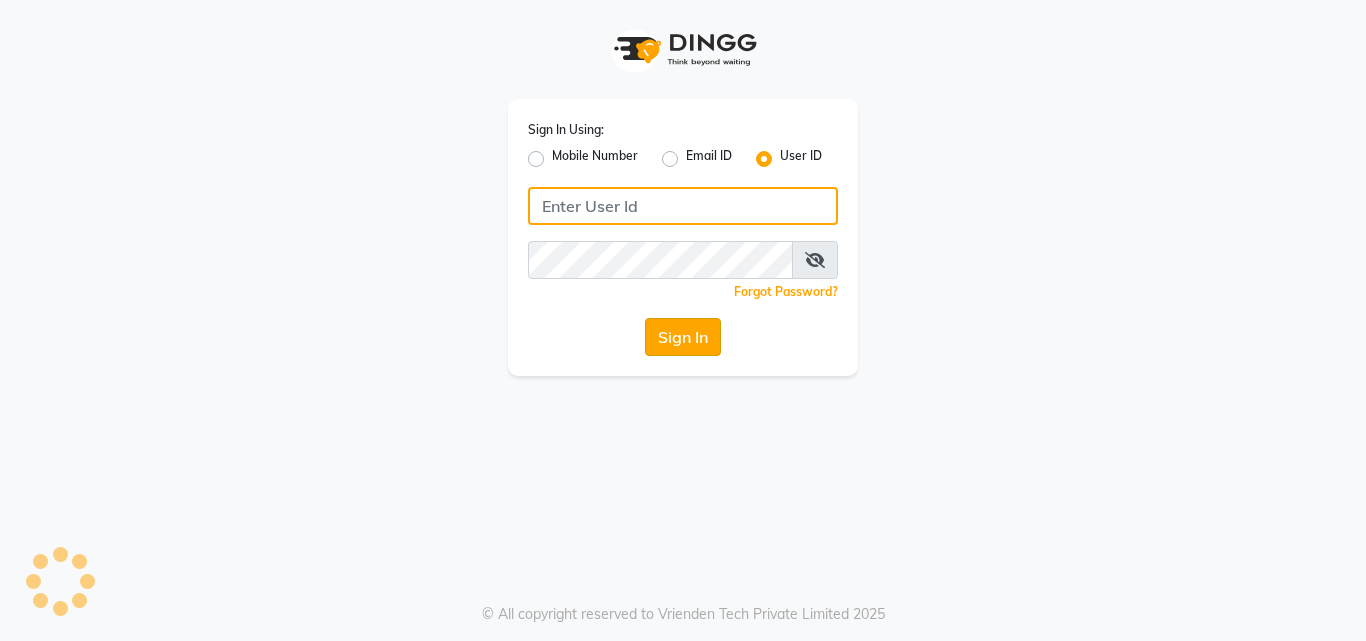 type on "[EMAIL]" 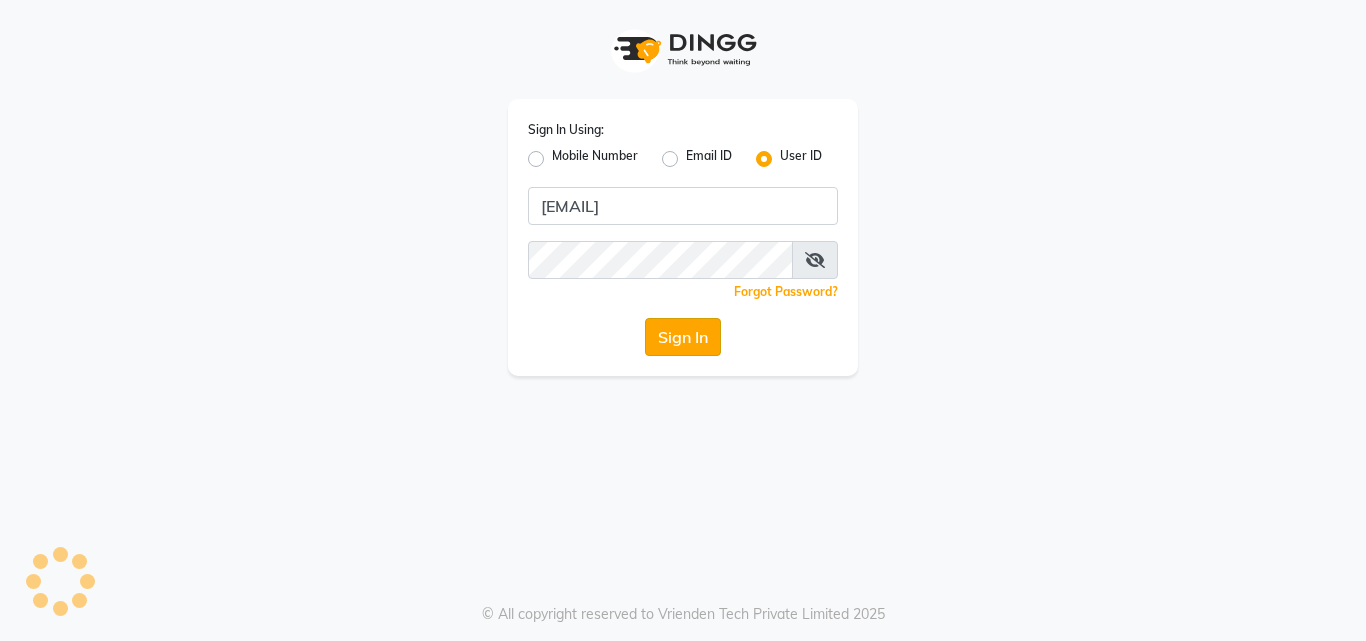 click on "Sign In" 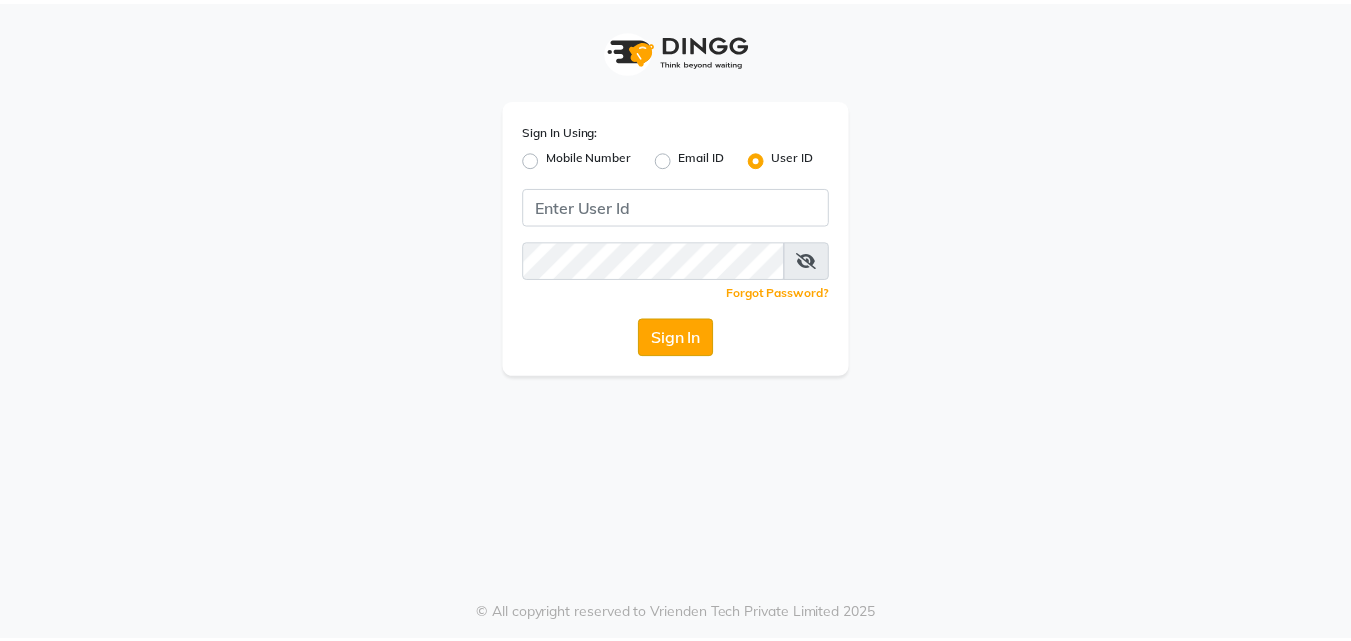 scroll, scrollTop: 0, scrollLeft: 0, axis: both 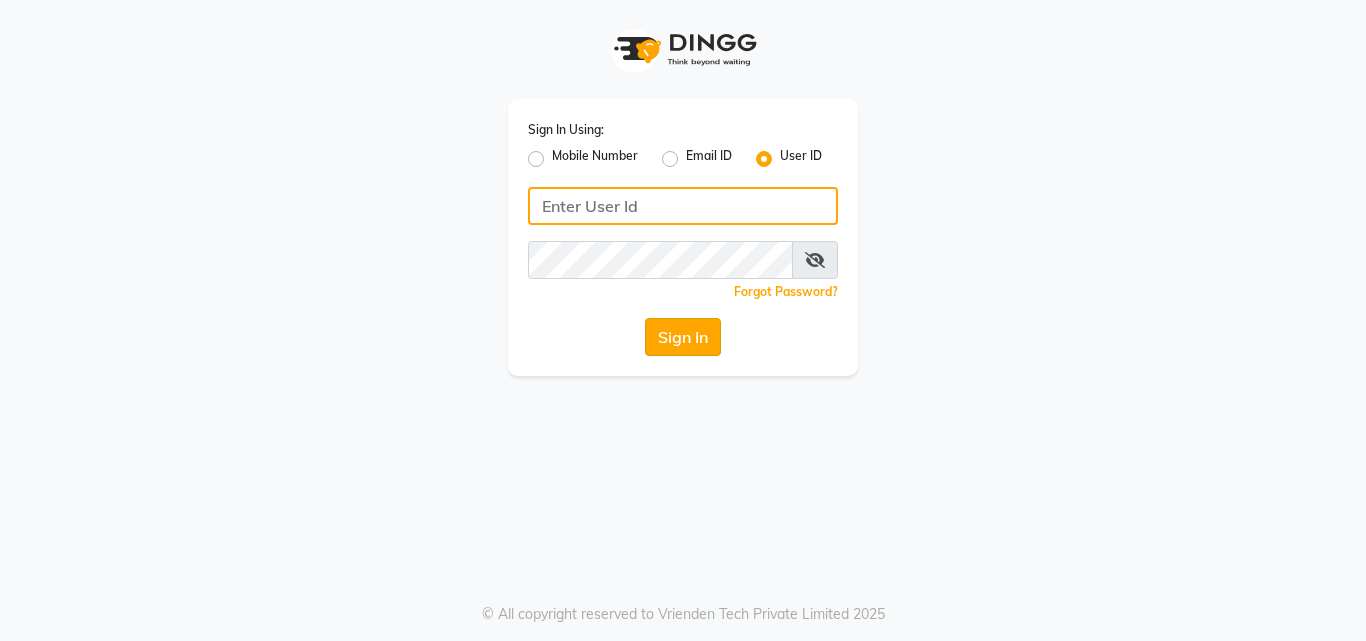 type on "[EMAIL]" 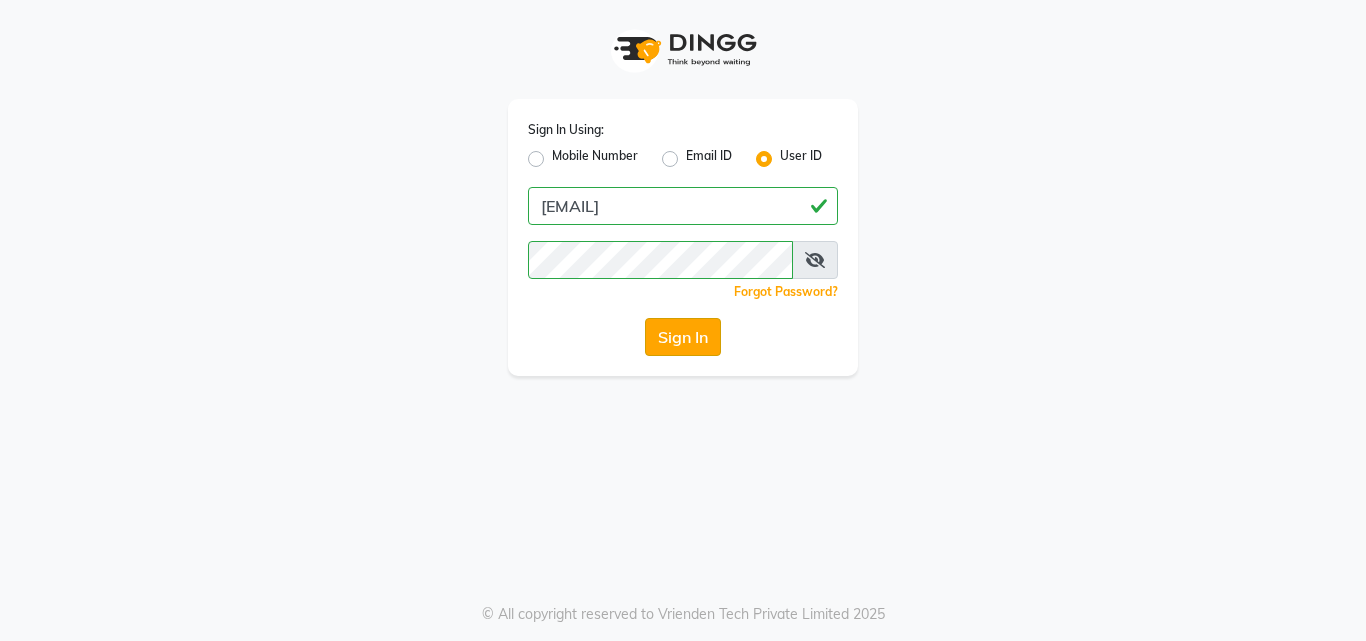 click on "Sign In" 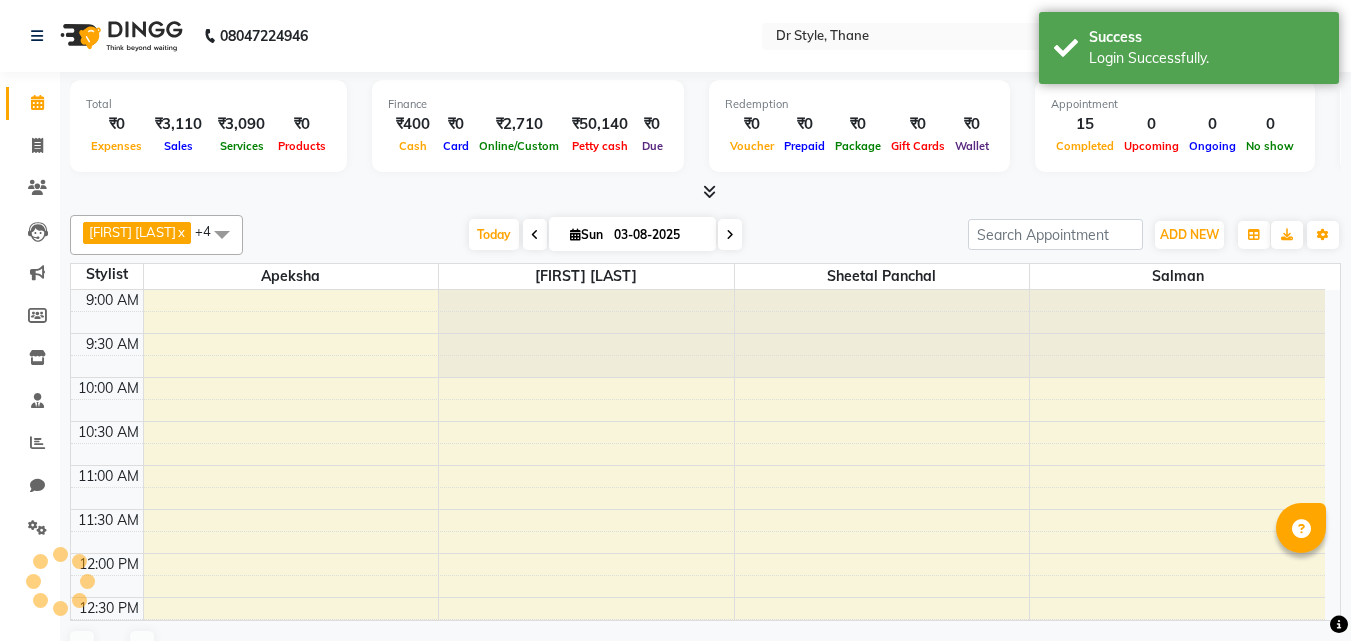 select on "en" 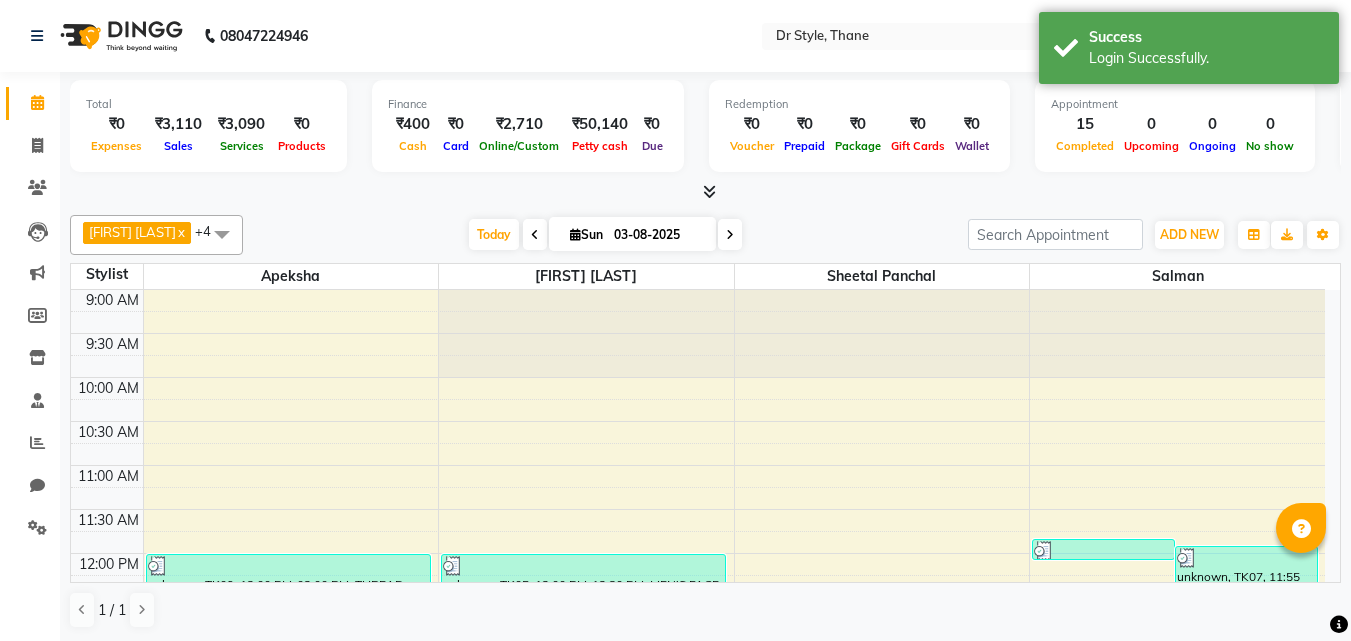 scroll, scrollTop: 705, scrollLeft: 0, axis: vertical 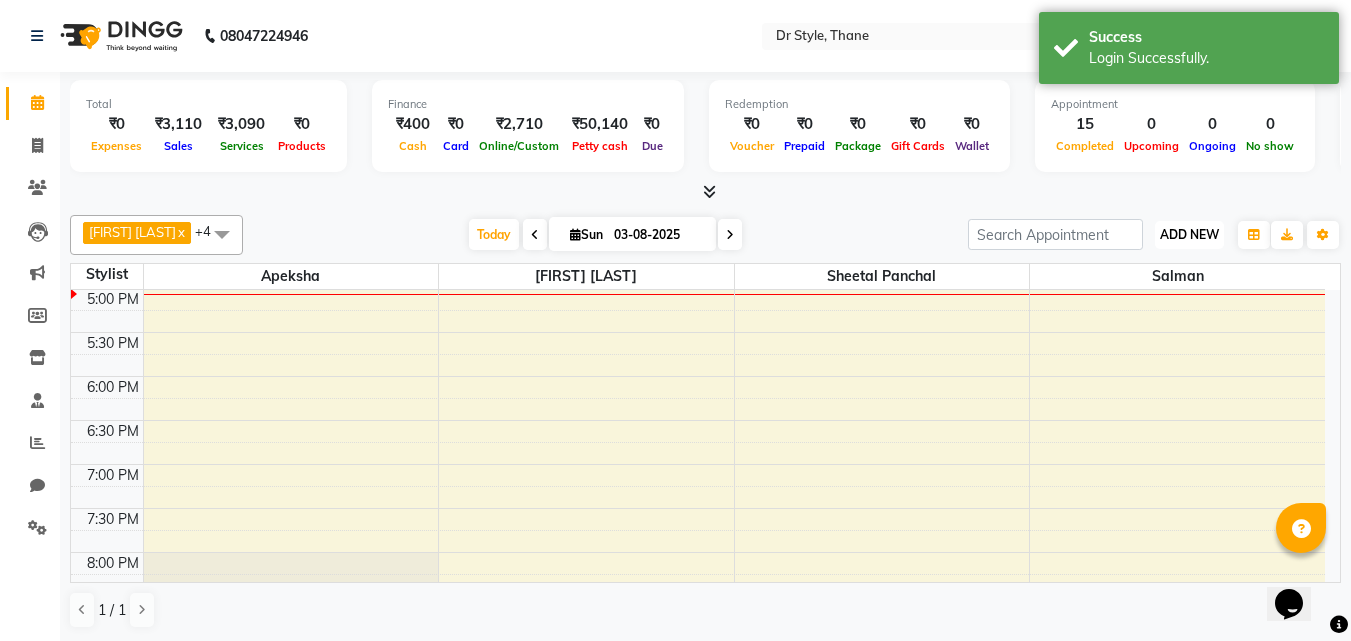 click on "ADD NEW Toggle Dropdown" at bounding box center [1189, 235] 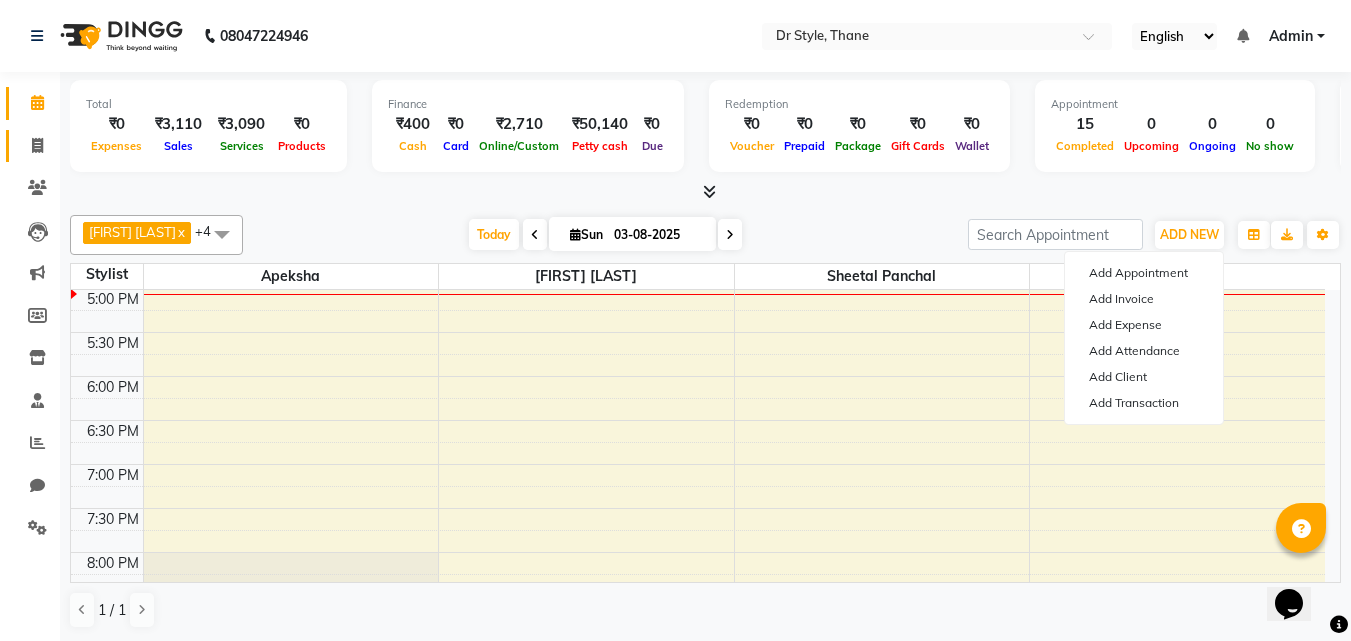 click on "Invoice" 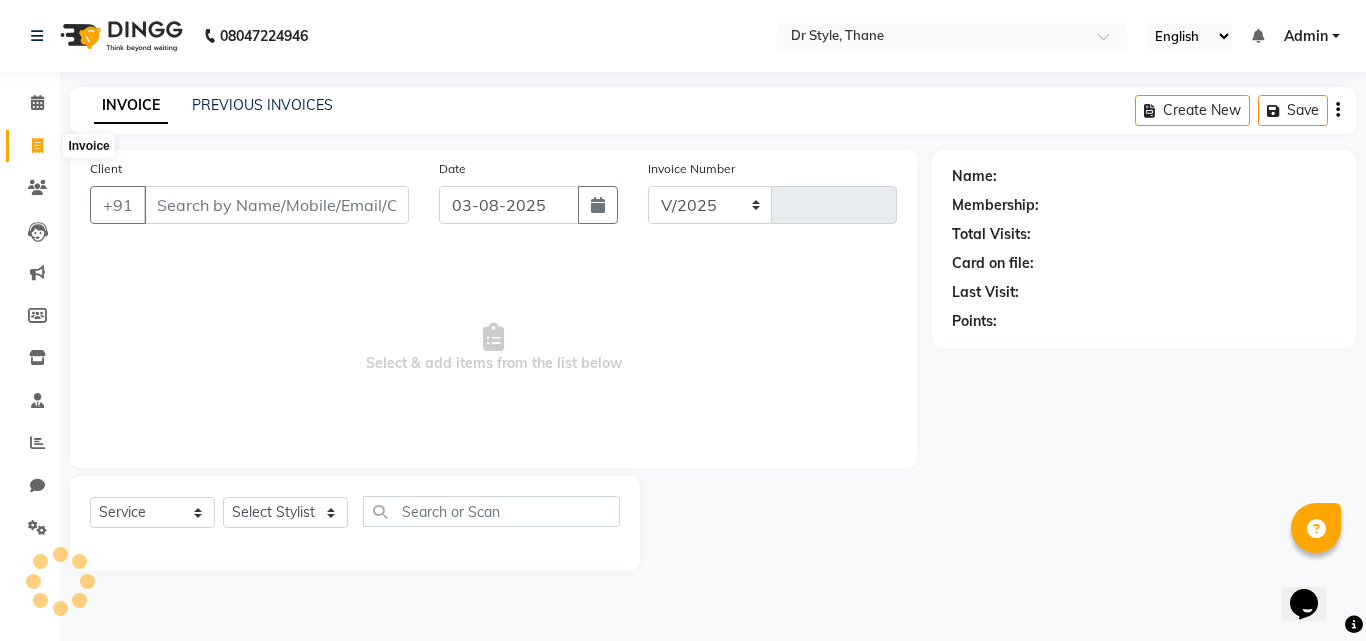 select on "7832" 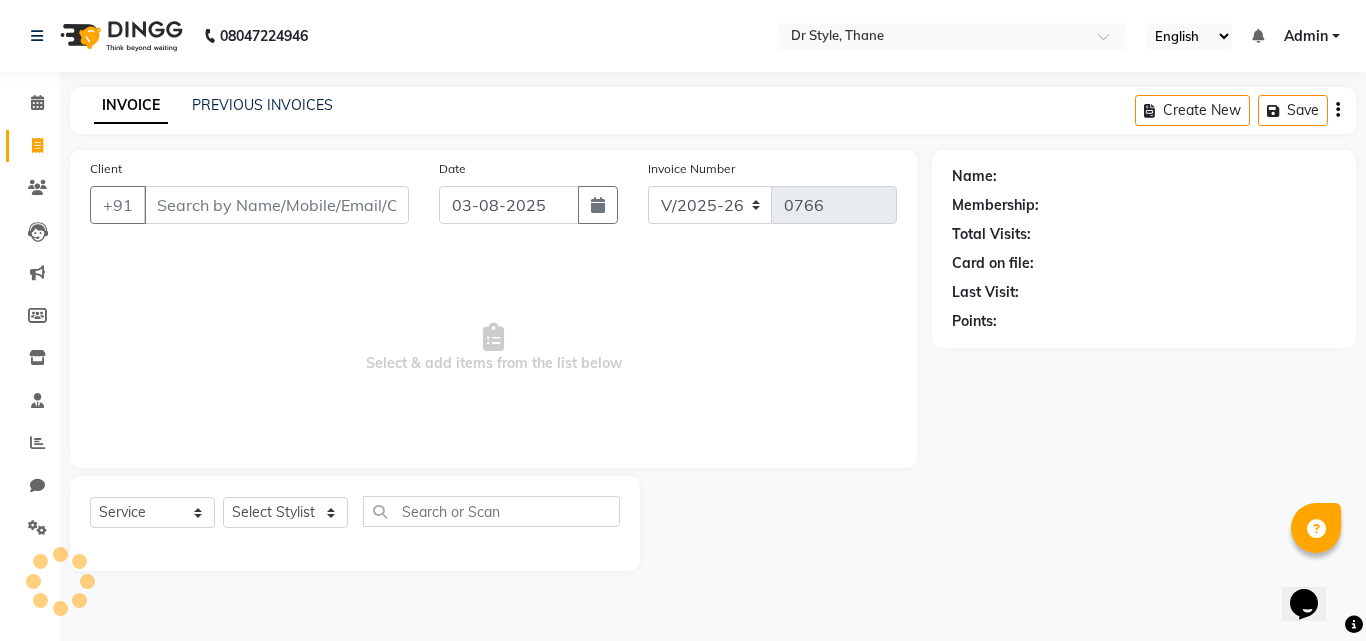 click on "Client" at bounding box center [276, 205] 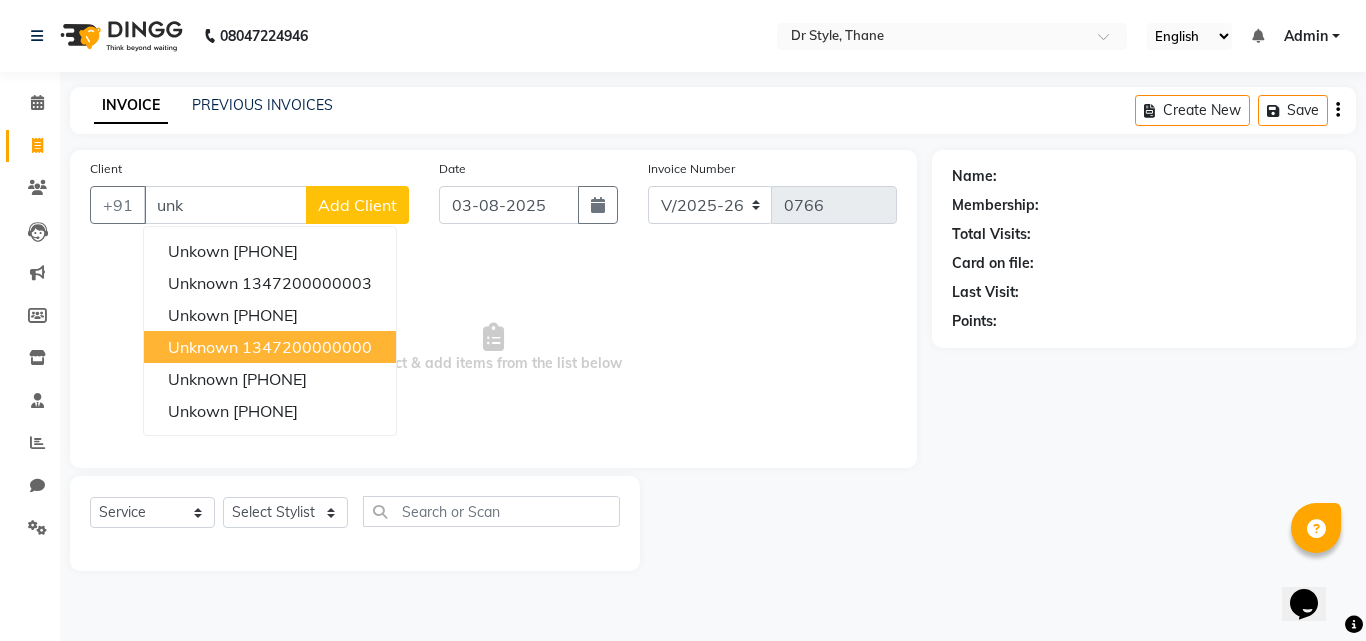 click on "1347200000000" at bounding box center [307, 347] 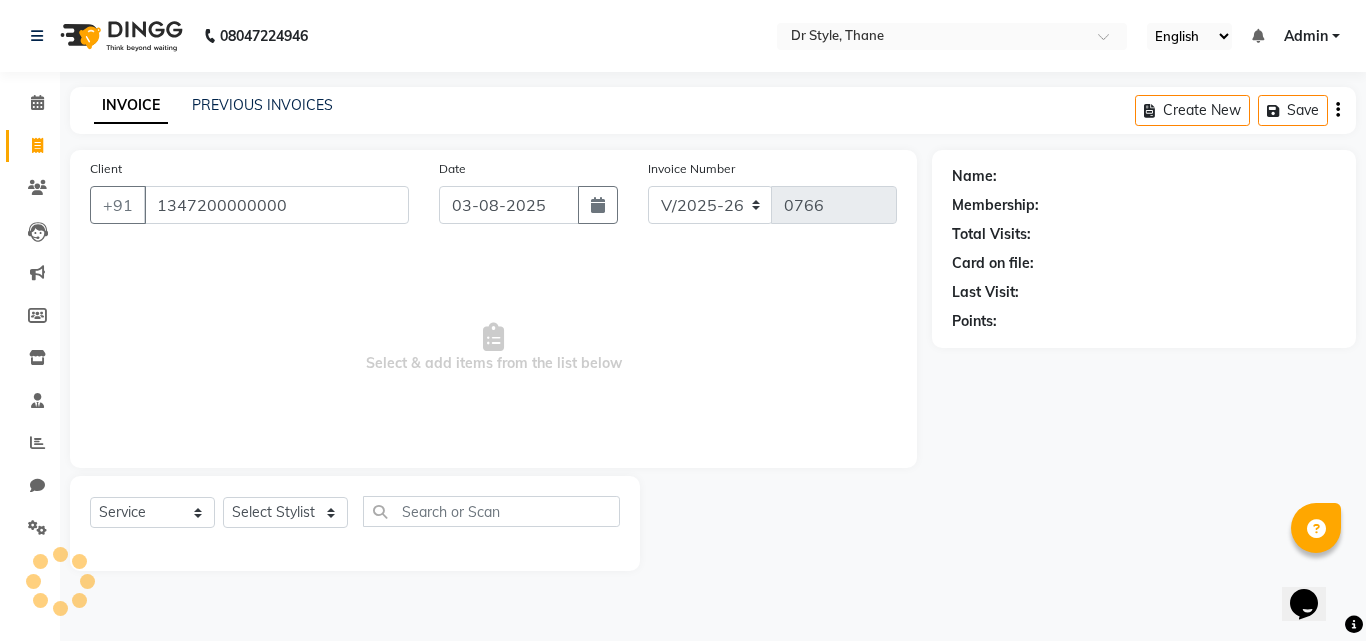 type on "1347200000000" 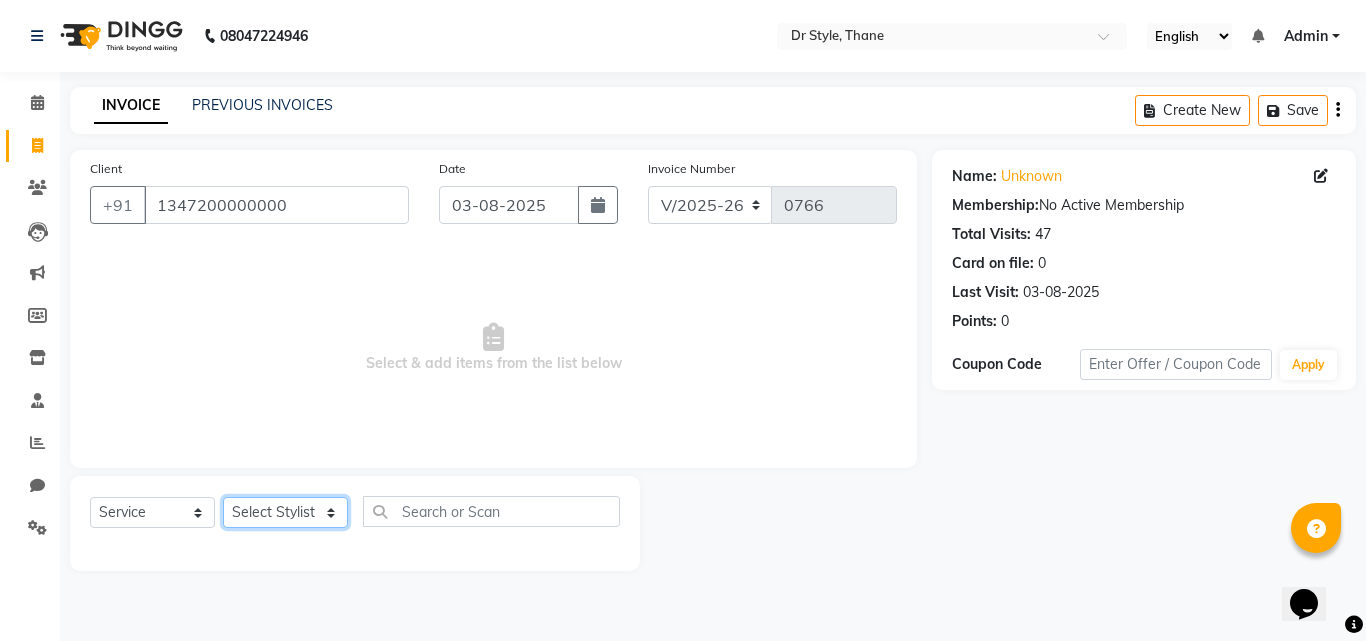 click on "Select Stylist Amir Apeksha Haider Salmani HASIM Salman Sheetal Panchal" 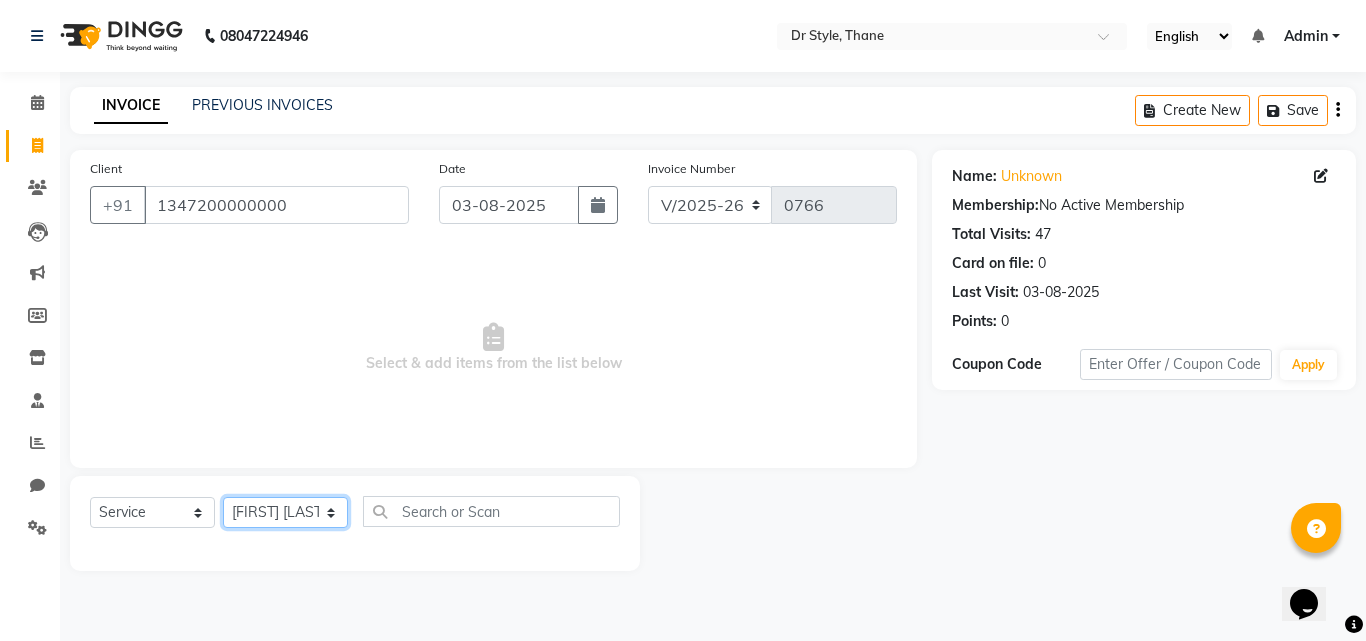 click on "Select Stylist Amir Apeksha Haider Salmani HASIM Salman Sheetal Panchal" 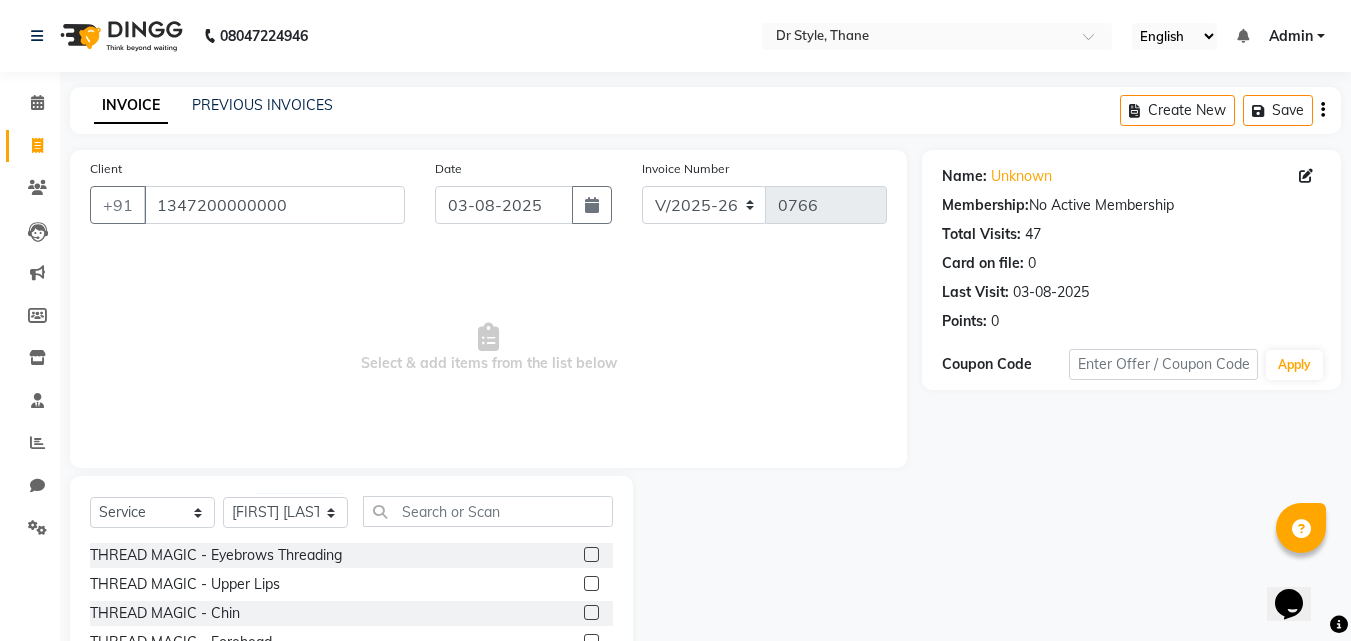 click on "Select  Service  Product  Membership  Package Voucher Prepaid Gift Card  Select Stylist Amir Apeksha Haider Salmani HASIM Salman Sheetal Panchal" 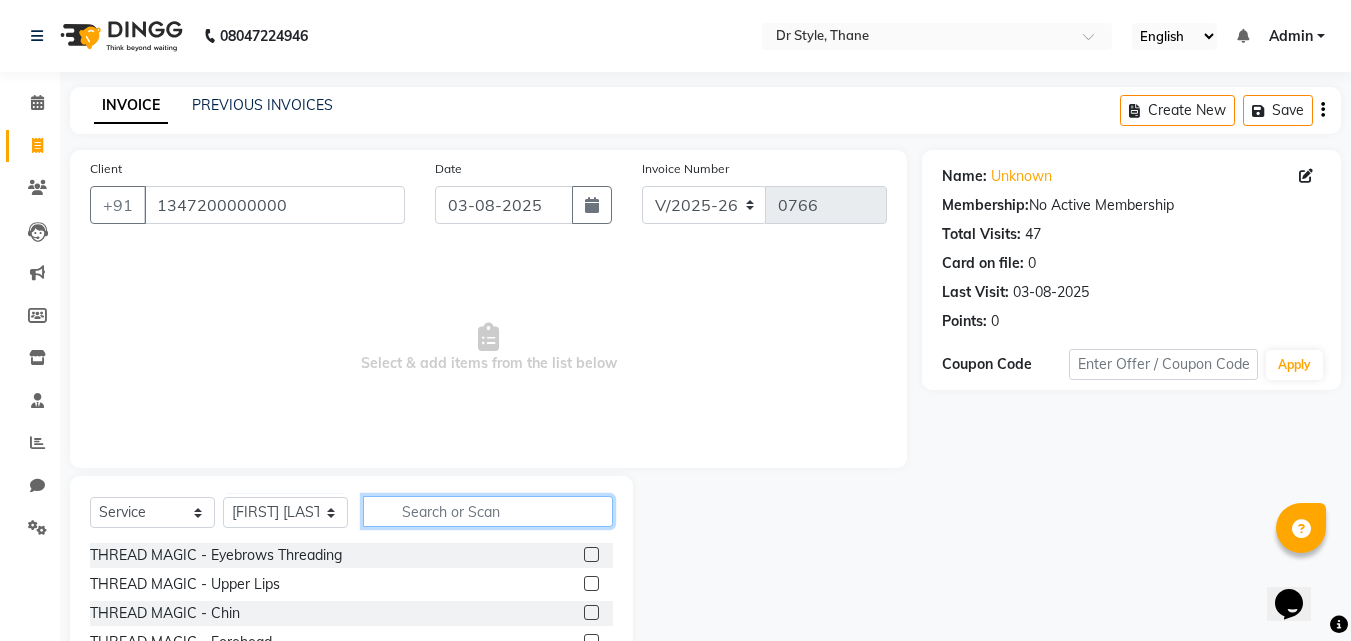 click 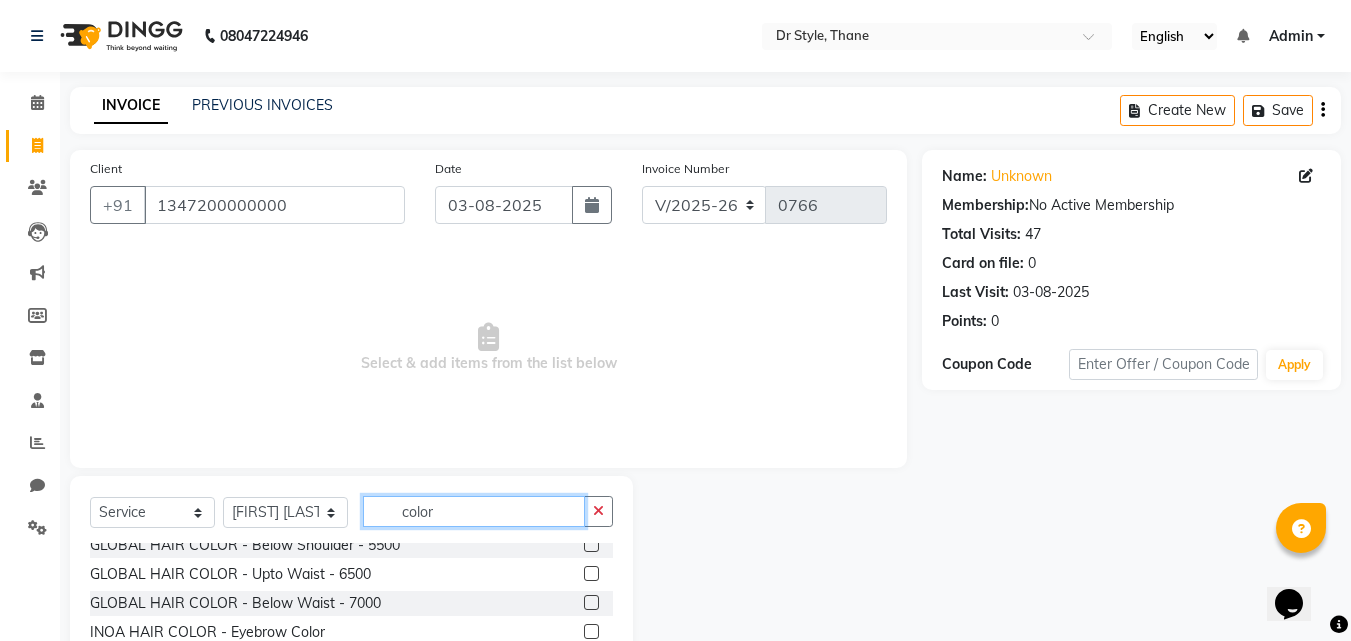 scroll, scrollTop: 400, scrollLeft: 0, axis: vertical 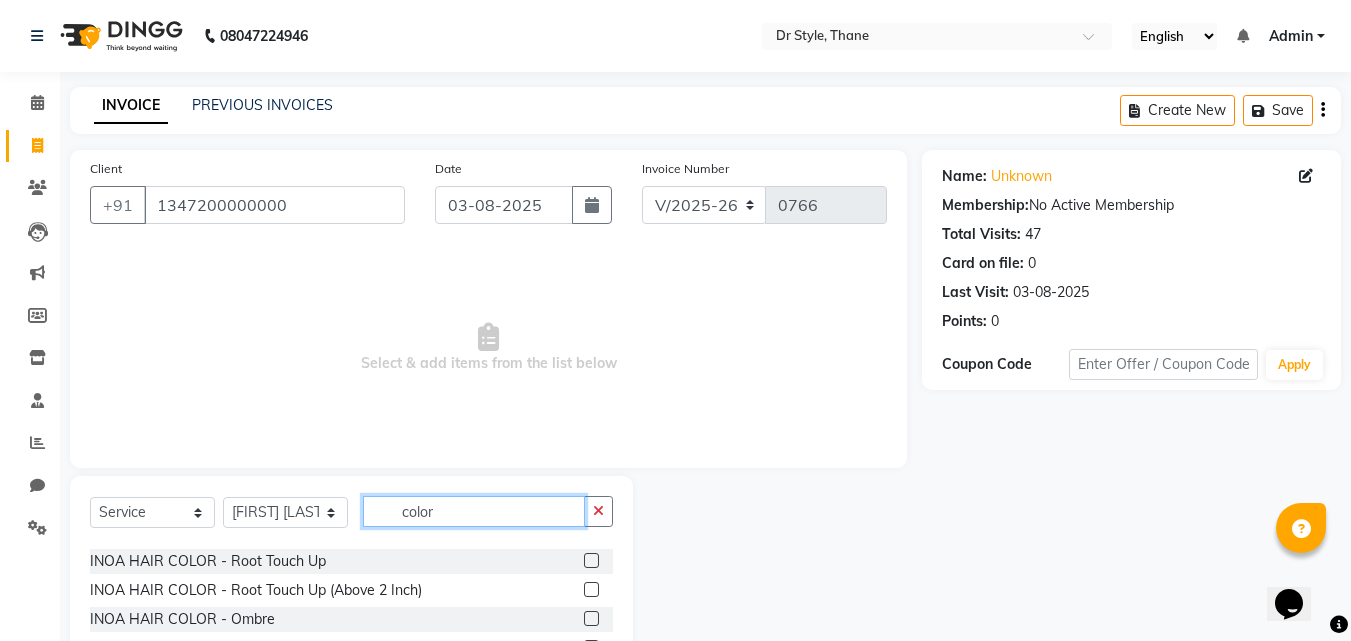type on "color" 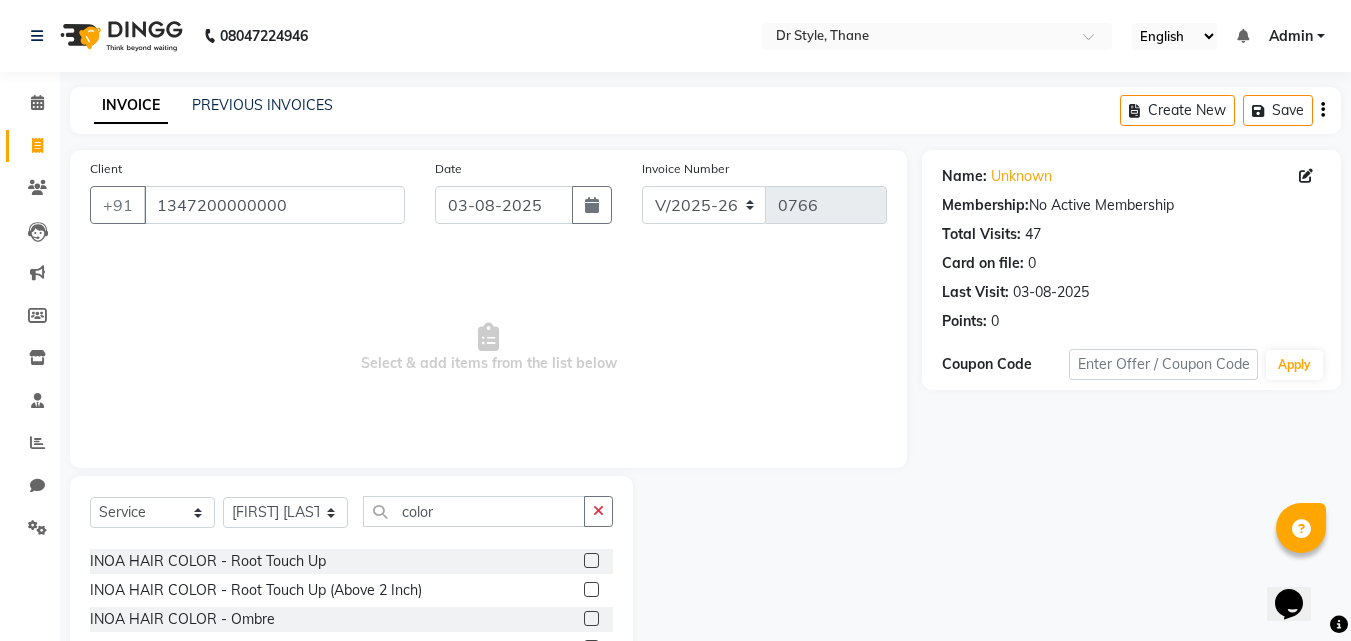 click 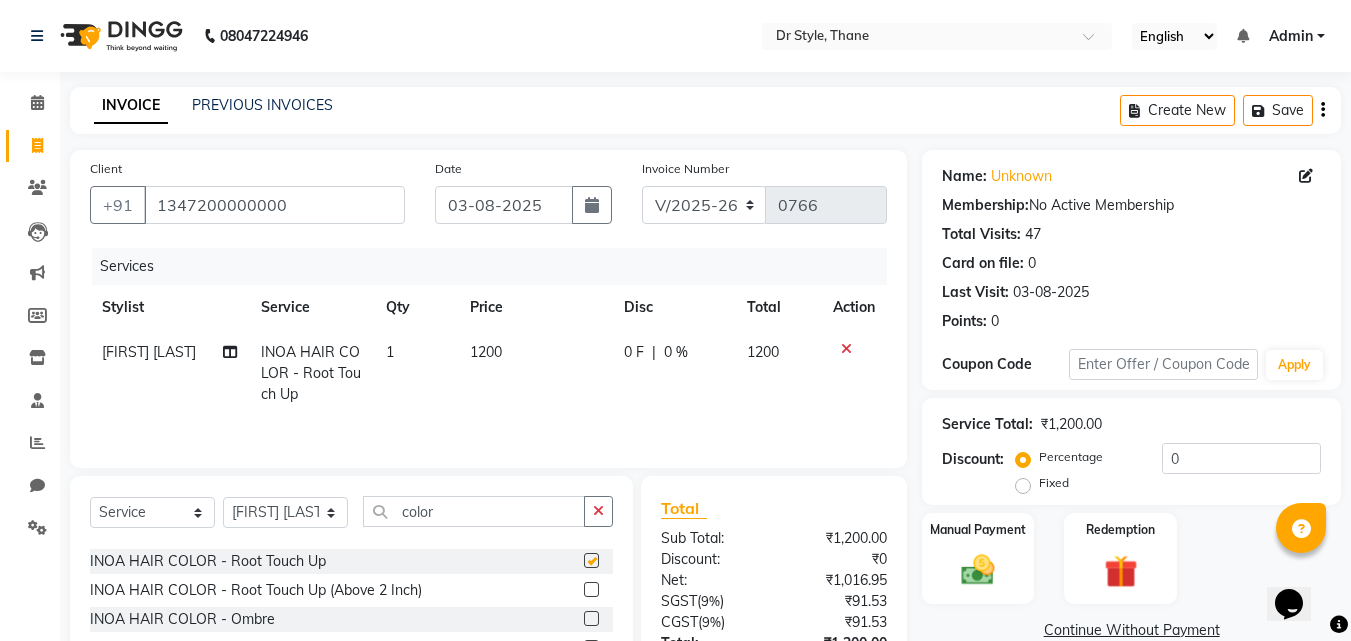 checkbox on "false" 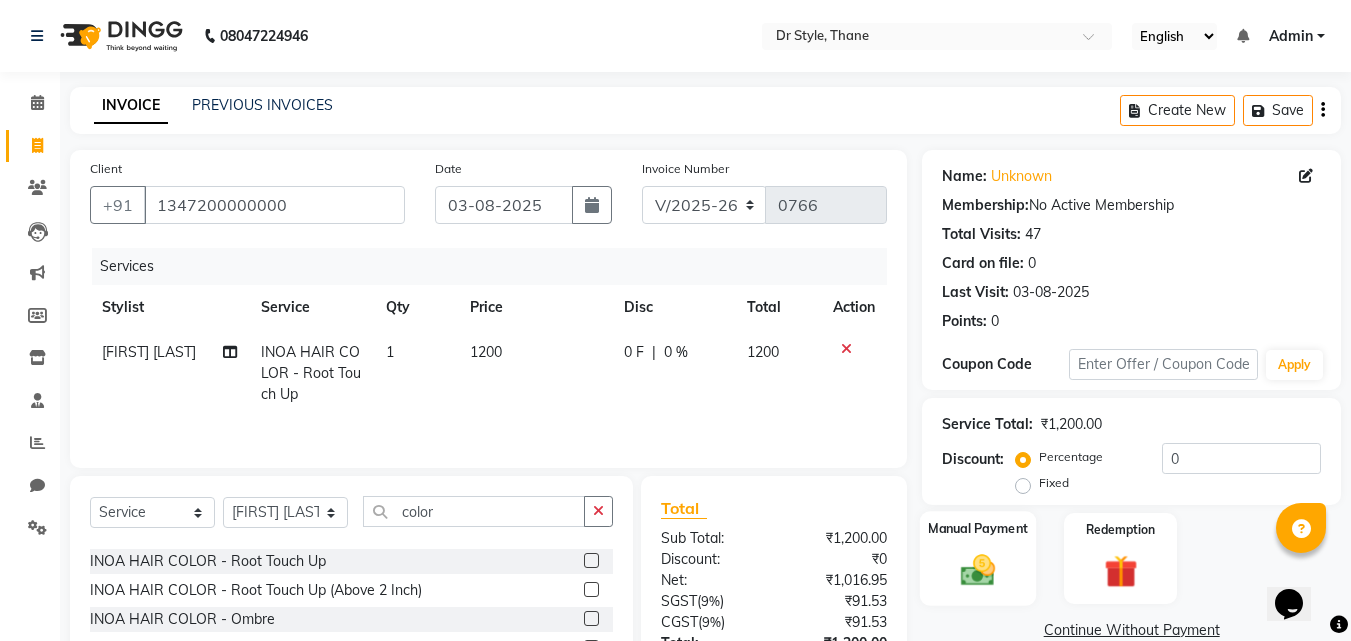 click 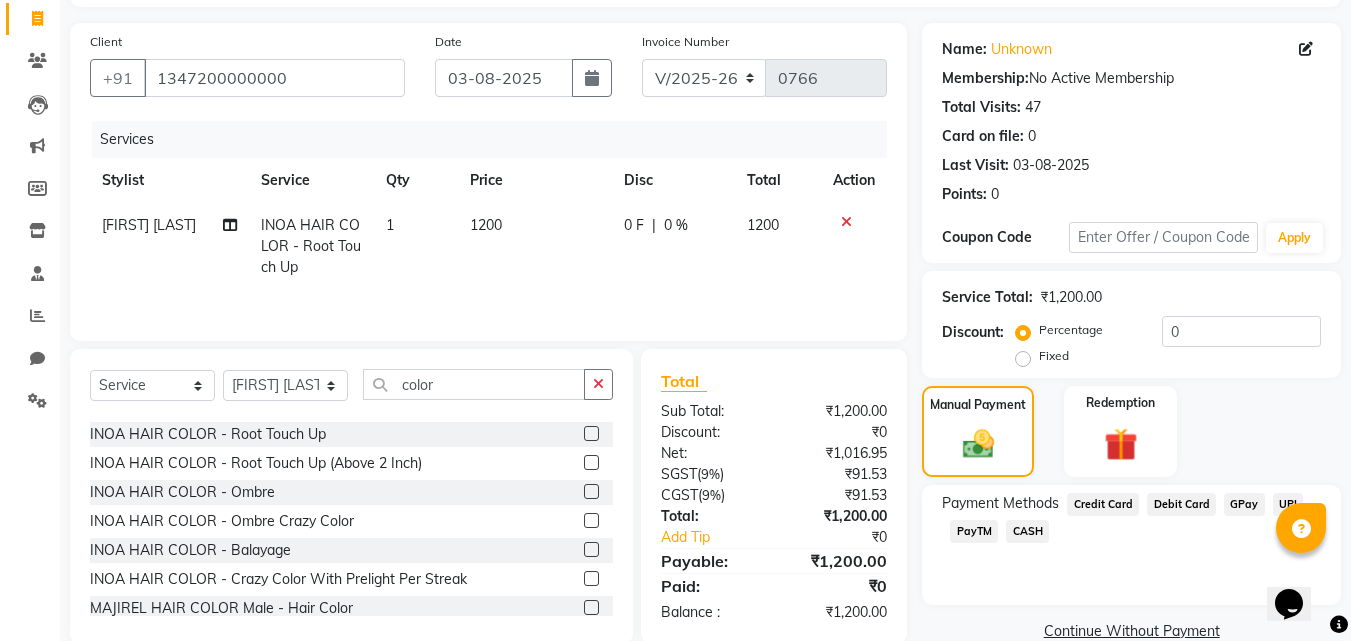 scroll, scrollTop: 162, scrollLeft: 0, axis: vertical 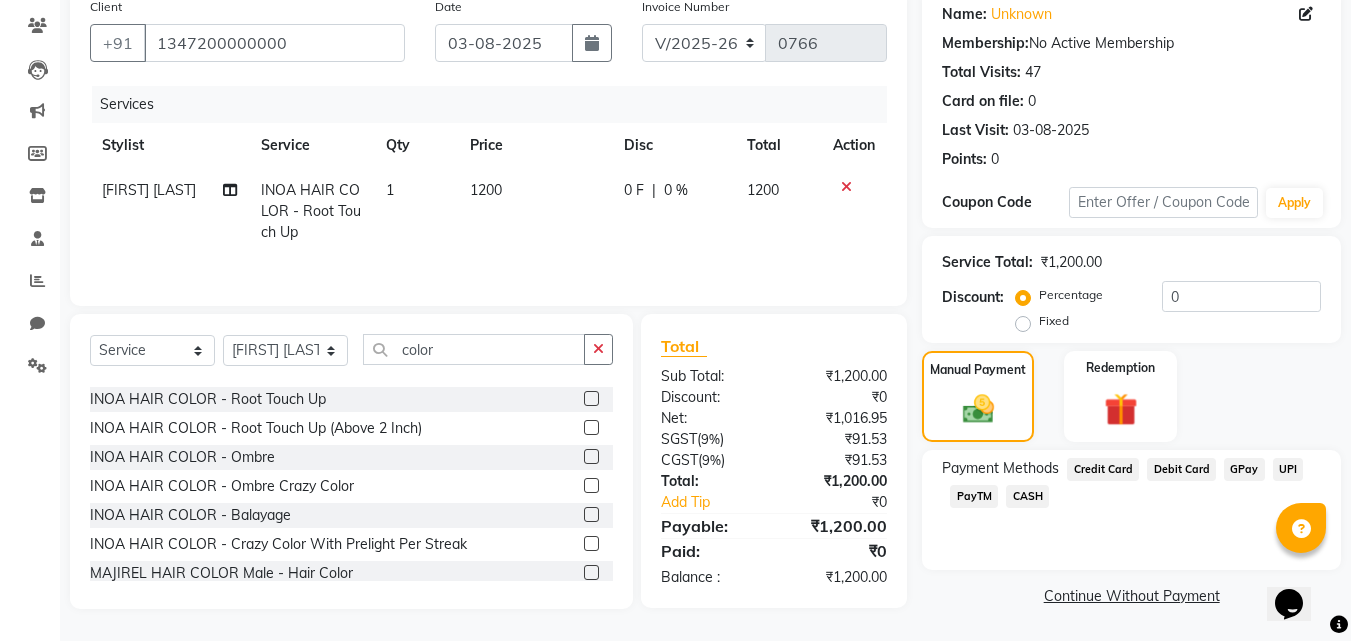 click on "GPay" 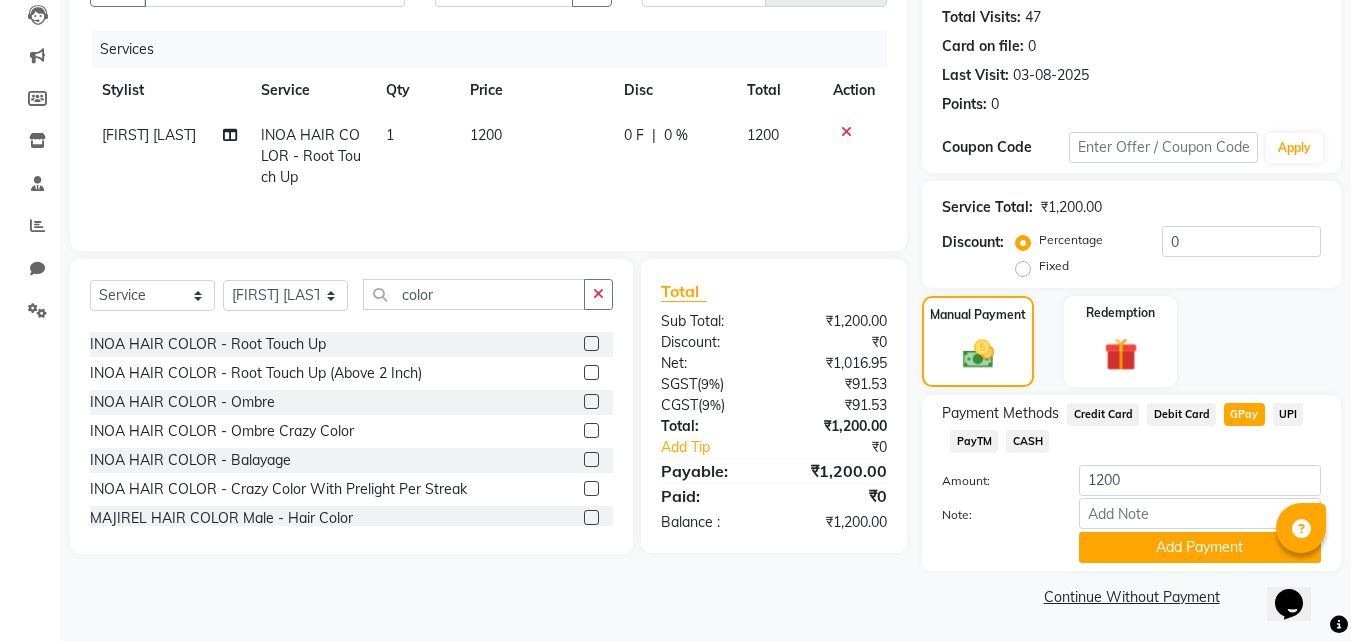 scroll, scrollTop: 218, scrollLeft: 0, axis: vertical 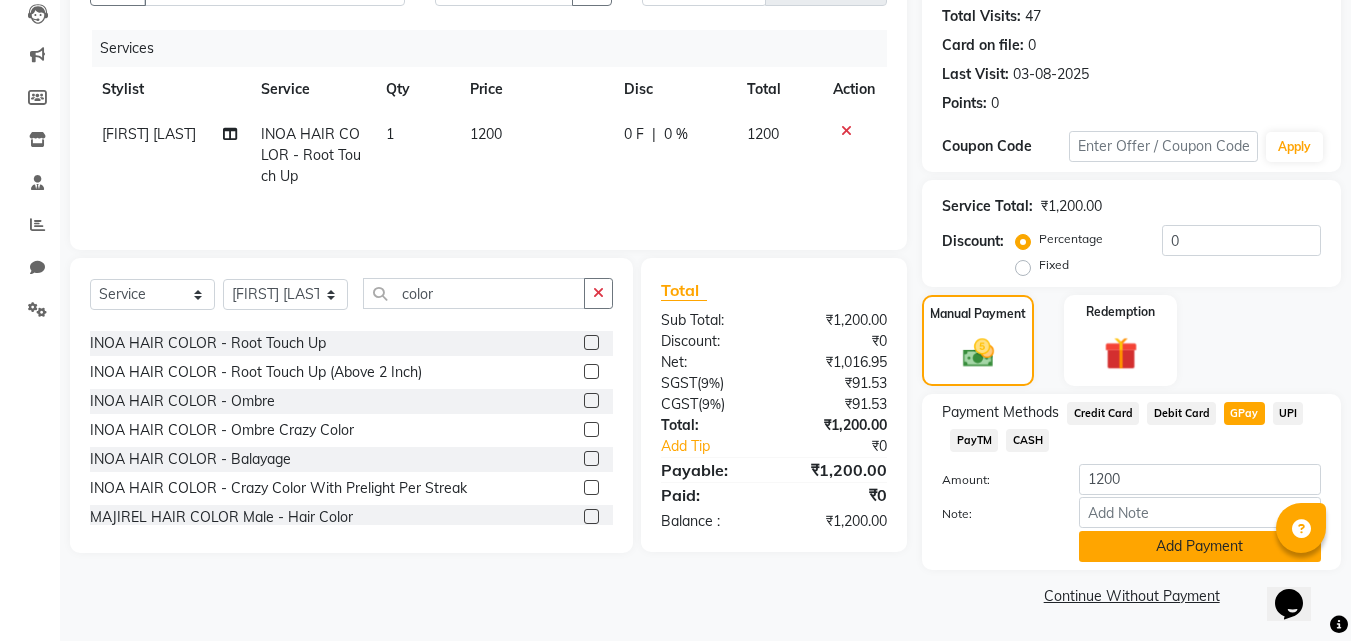 click on "Add Payment" 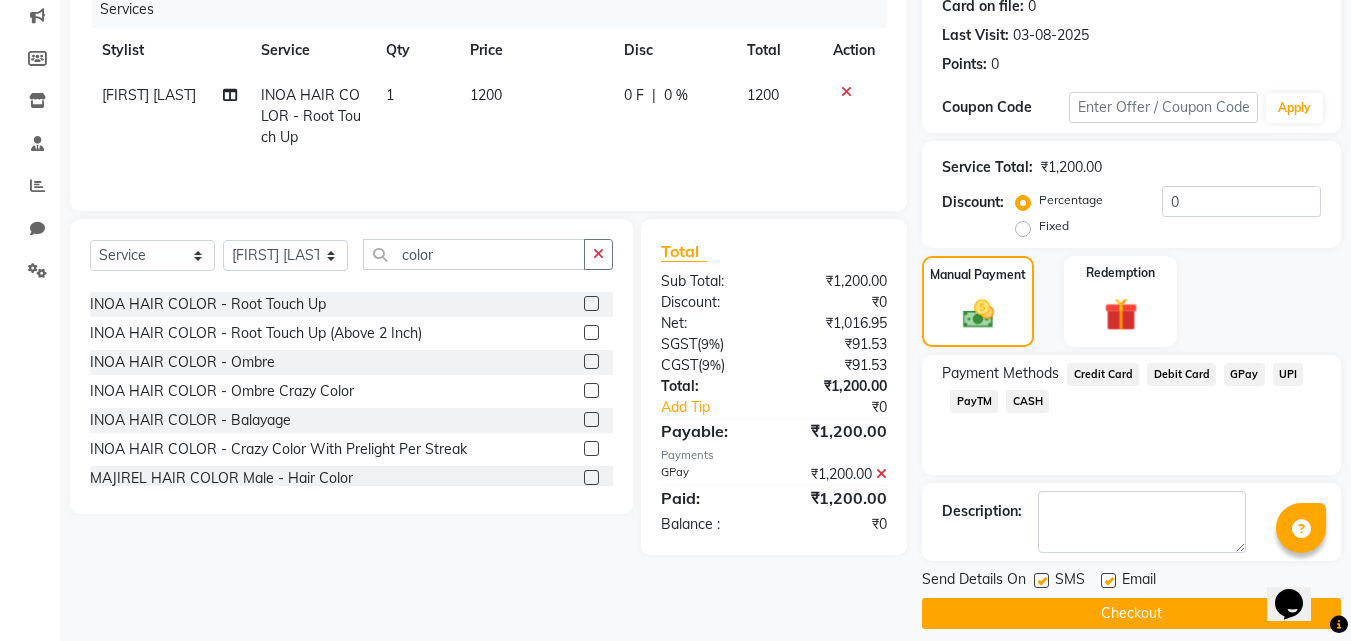 scroll, scrollTop: 275, scrollLeft: 0, axis: vertical 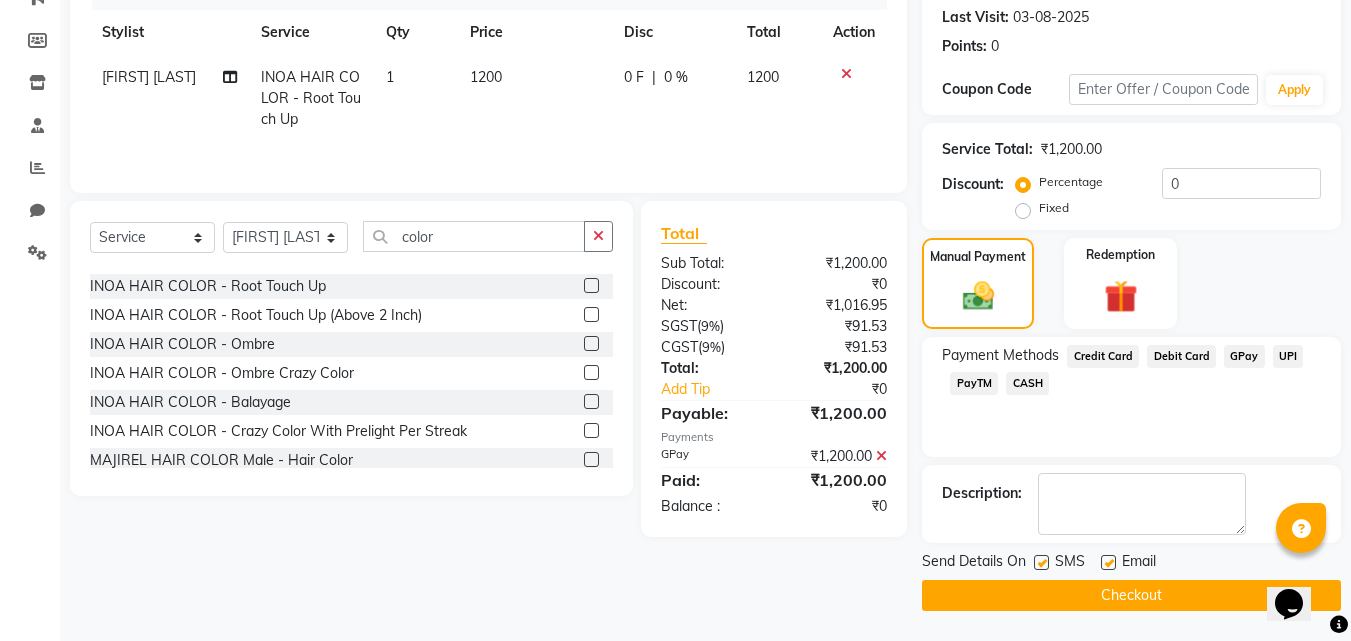 click on "Checkout" 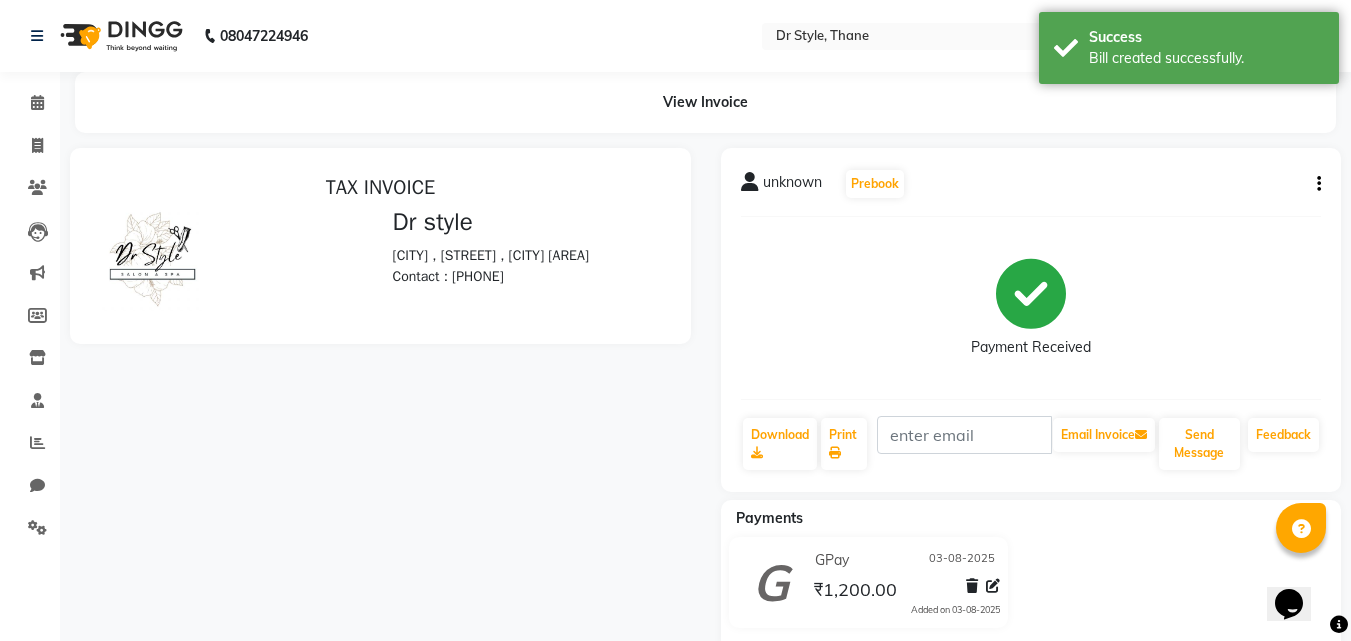 scroll, scrollTop: 0, scrollLeft: 0, axis: both 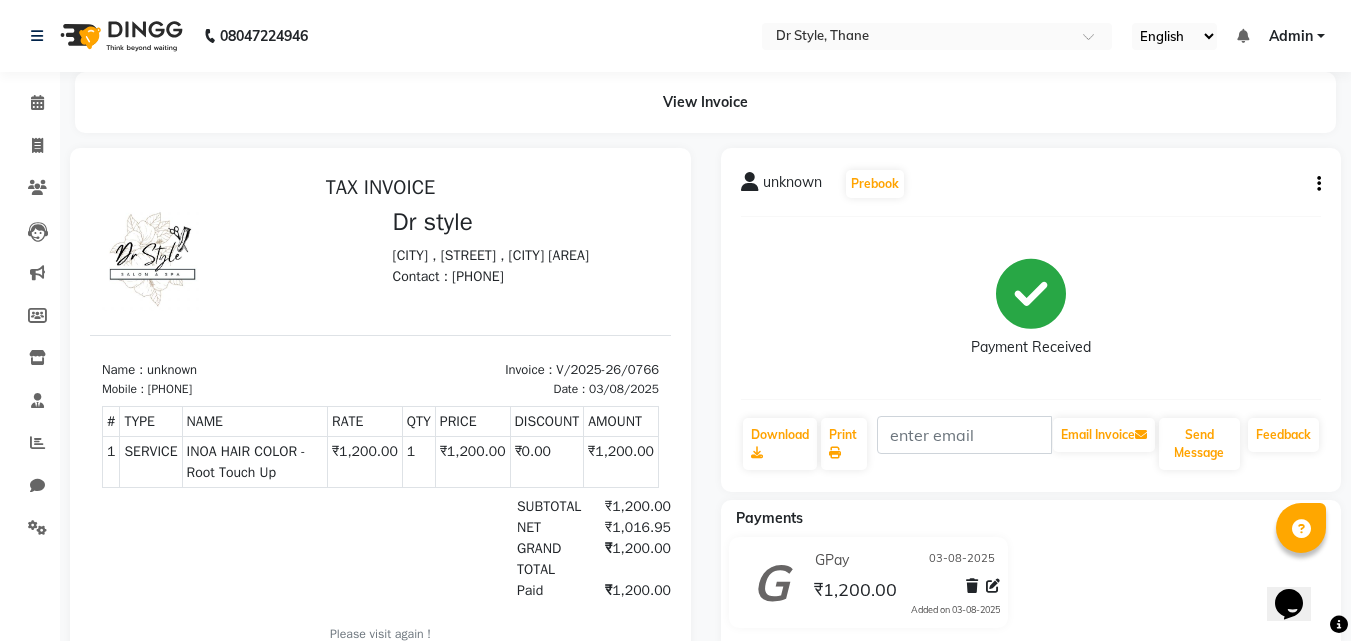 click on "08047224946 Select Location × Dr Style, Thane English ENGLISH Español العربية मराठी हिंदी ગુજરાતી தமிழ் 中文 Notifications nothing to show Admin Manage Profile Change Password Sign out  Version:3.15.11" 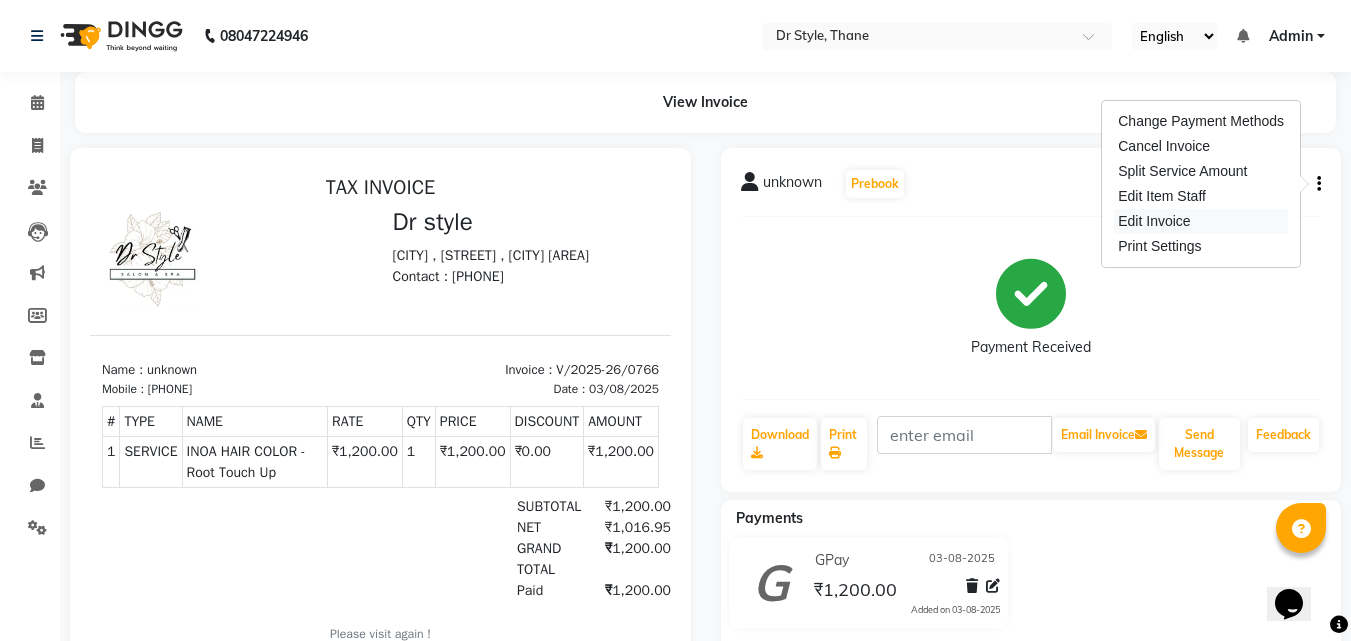 click on "Edit Invoice" at bounding box center [1201, 221] 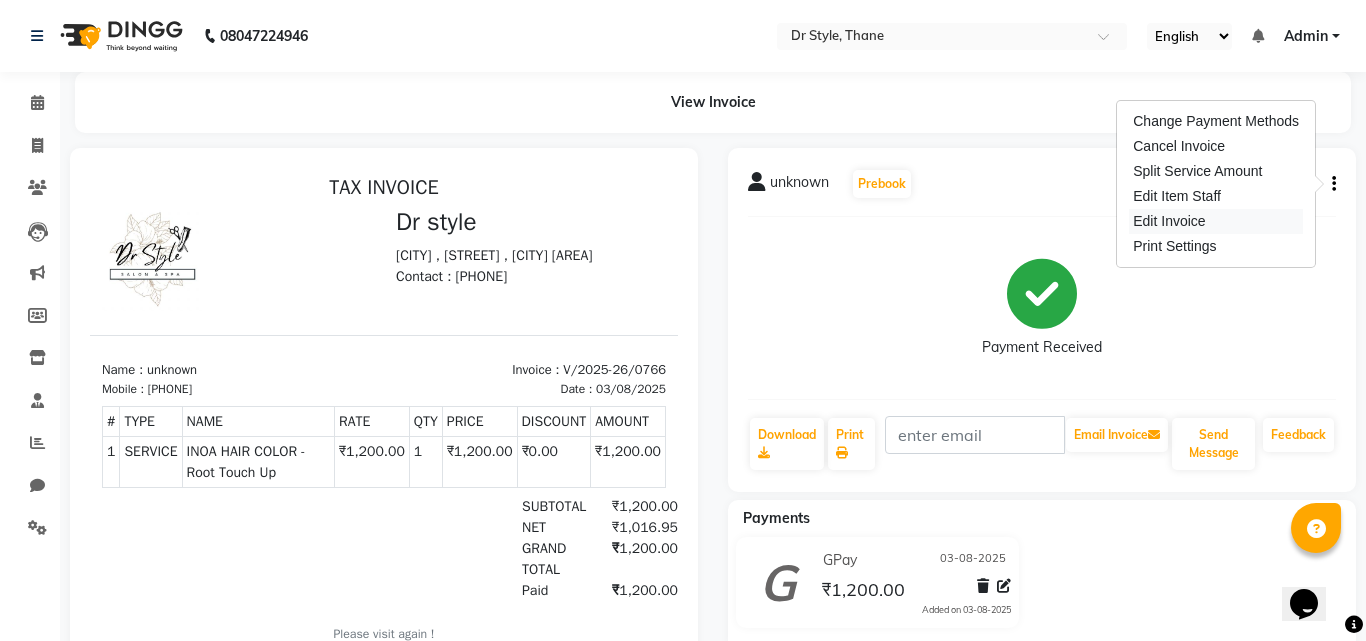 select on "service" 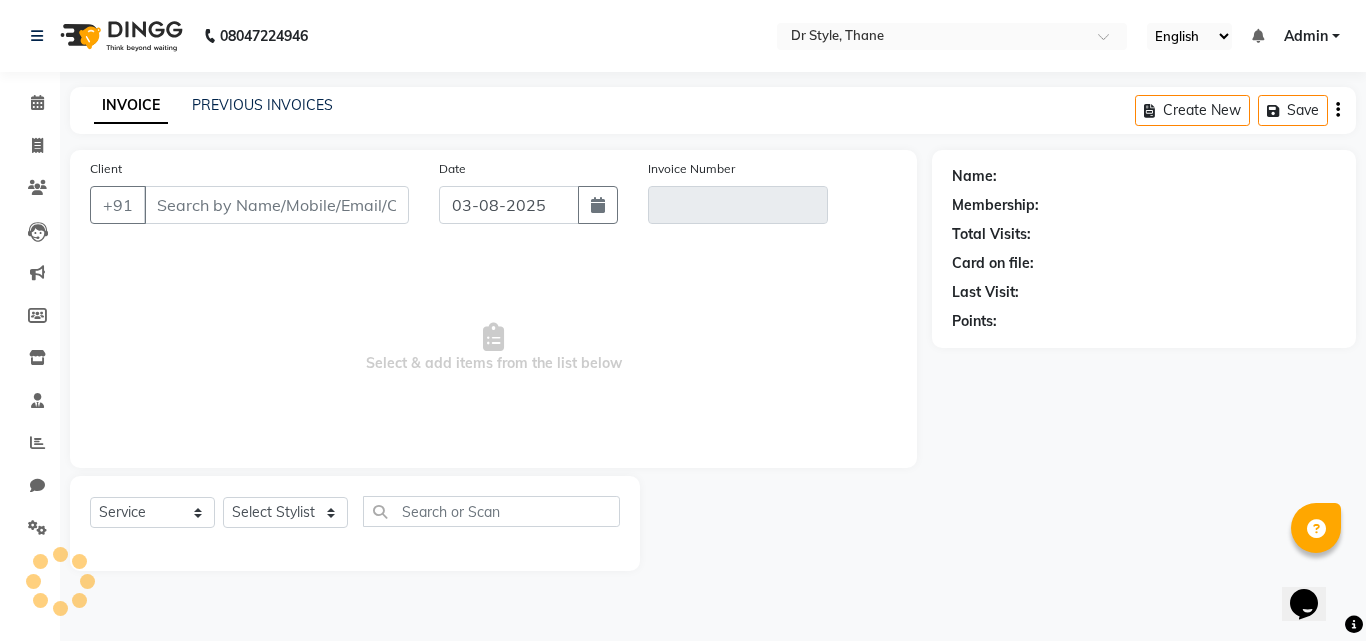 type on "1347200000000" 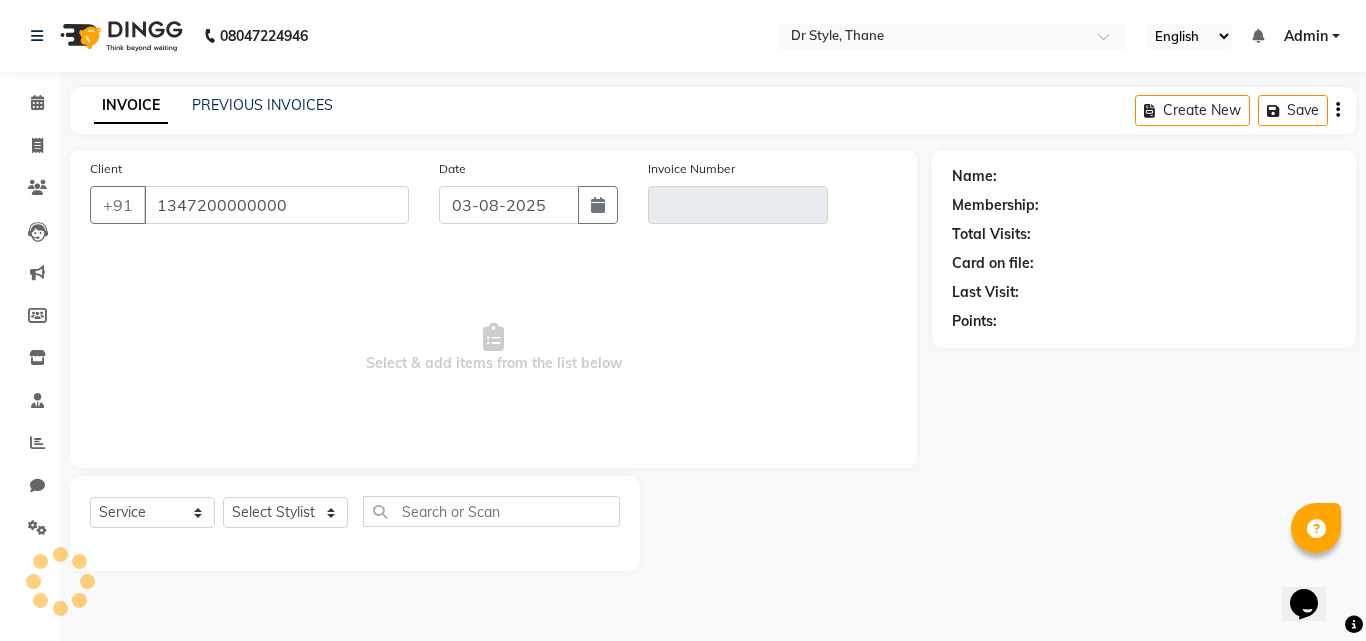 type on "V/2025-26/0766" 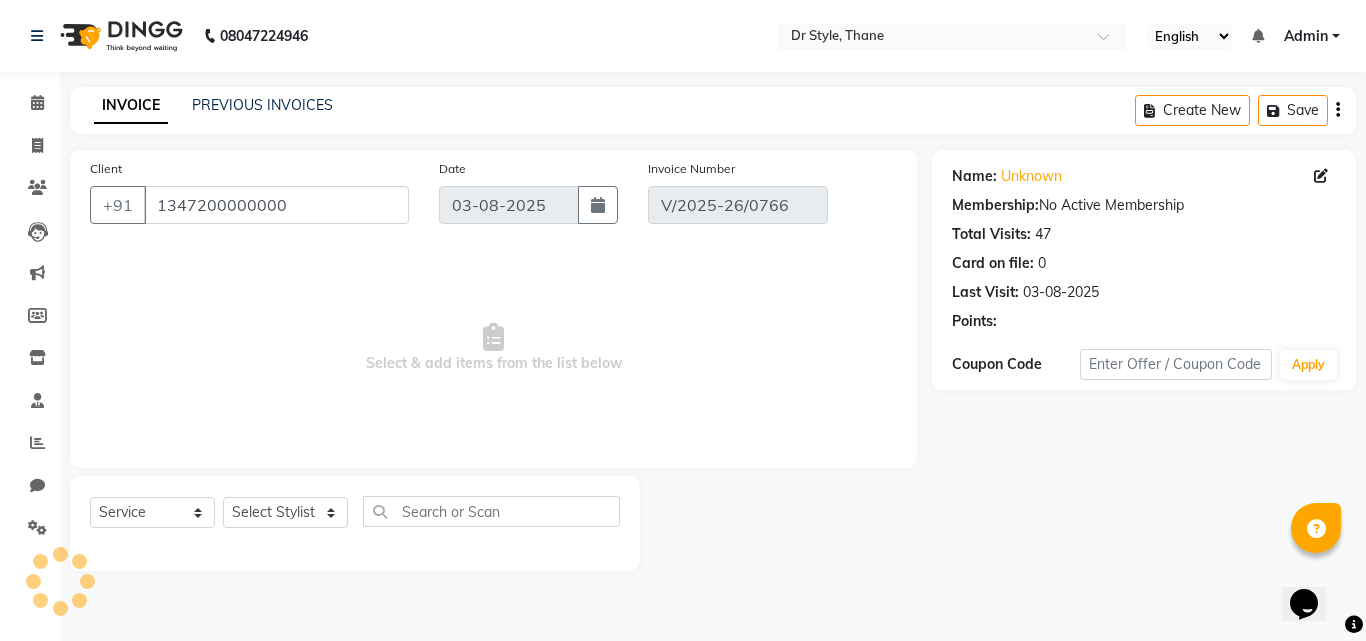 select on "select" 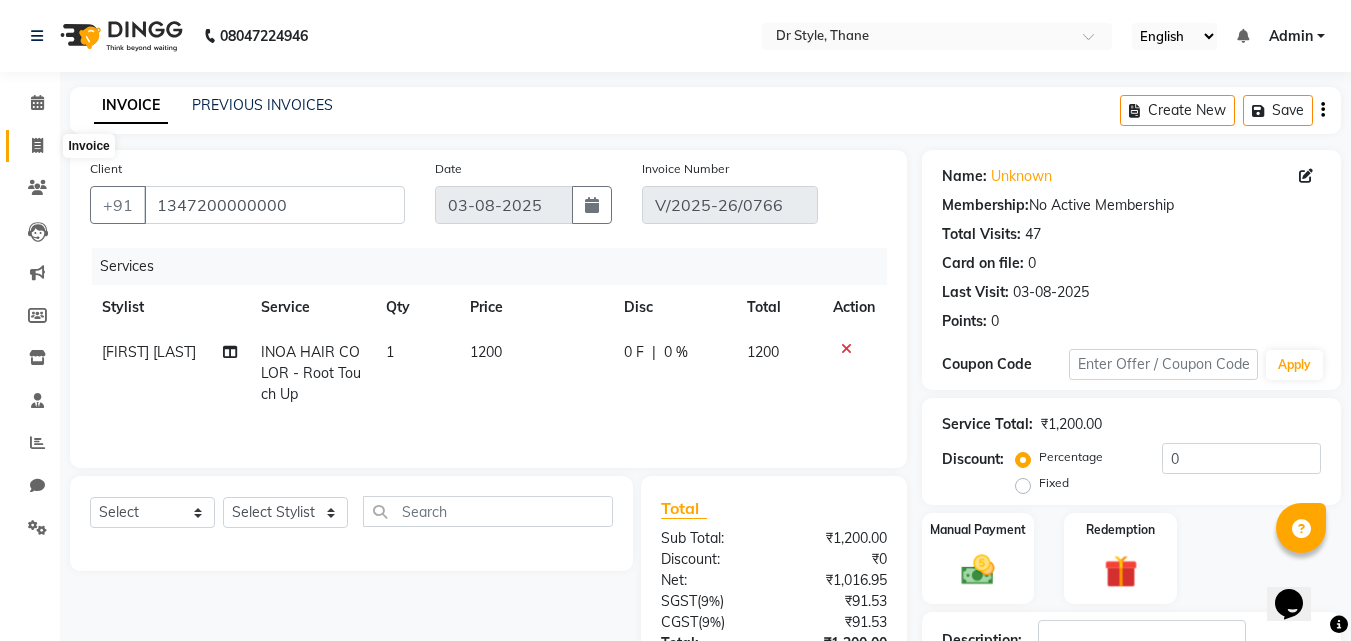 click 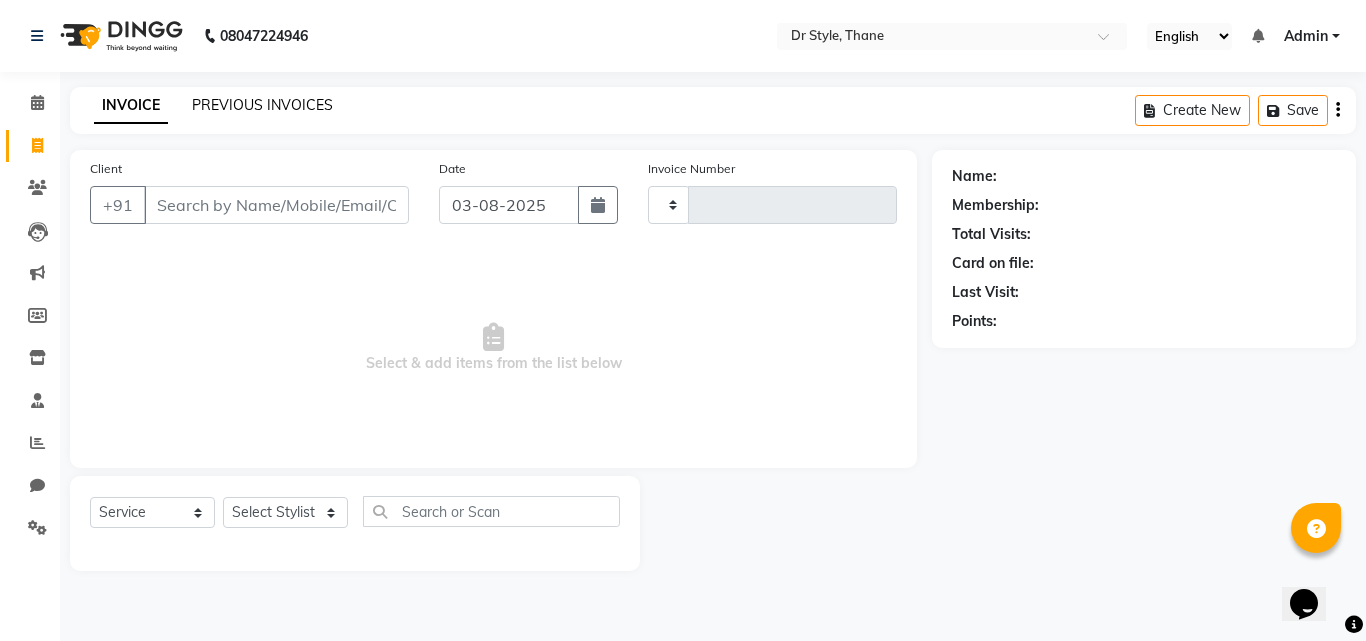 click on "PREVIOUS INVOICES" 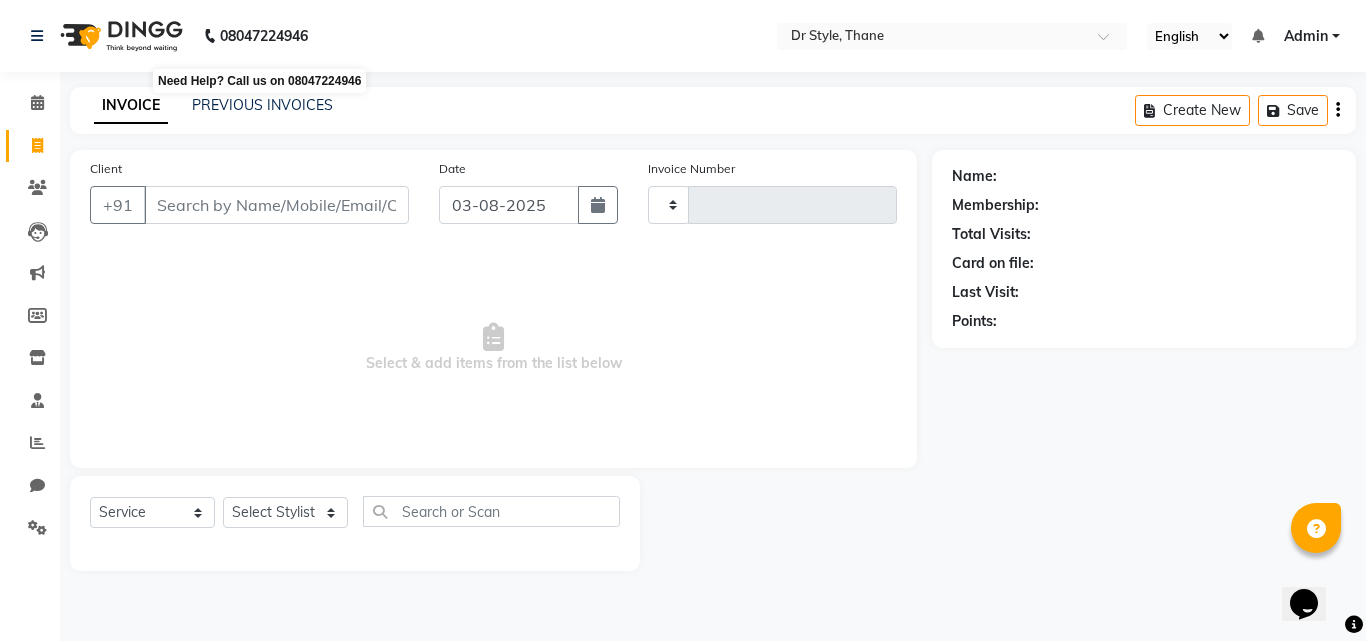 drag, startPoint x: 232, startPoint y: 61, endPoint x: 215, endPoint y: 141, distance: 81.78631 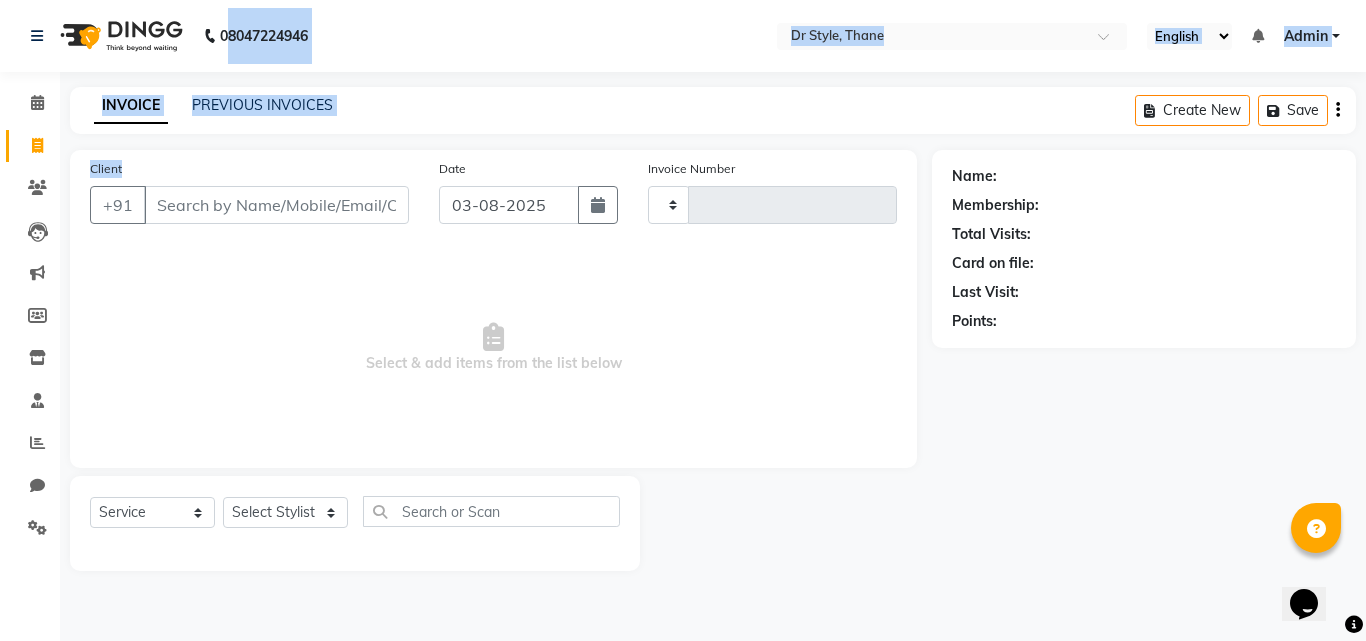 click on "PREVIOUS INVOICES" 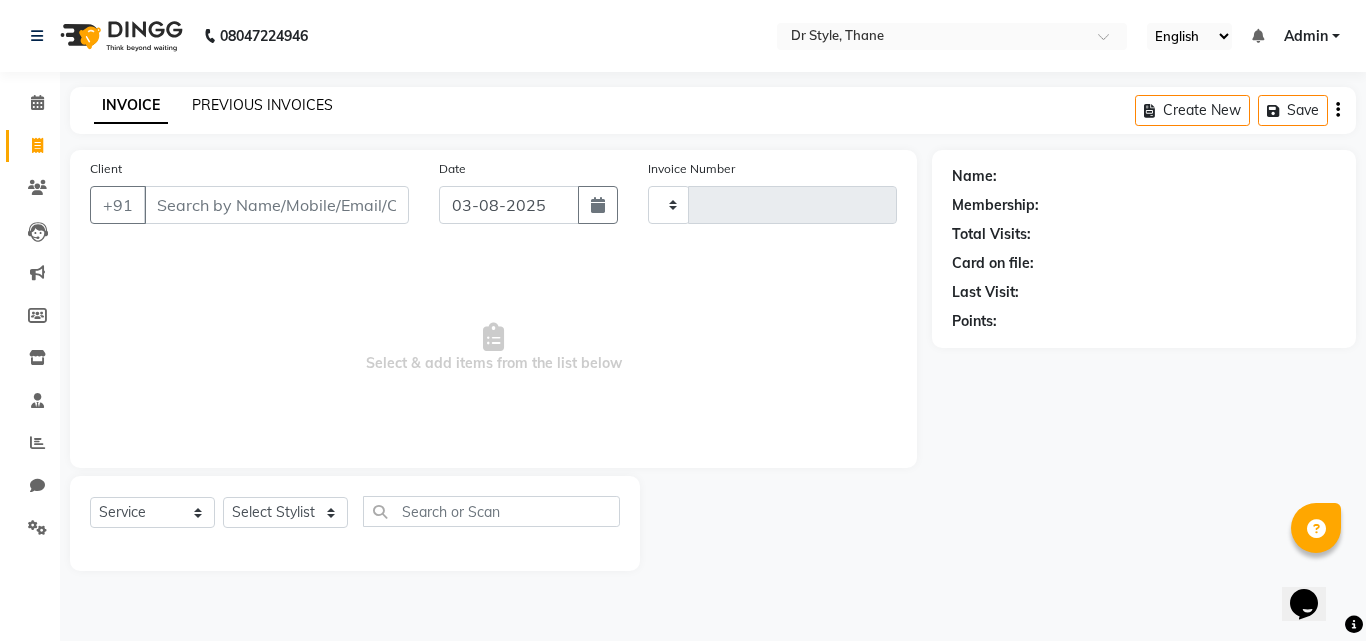 click on "PREVIOUS INVOICES" 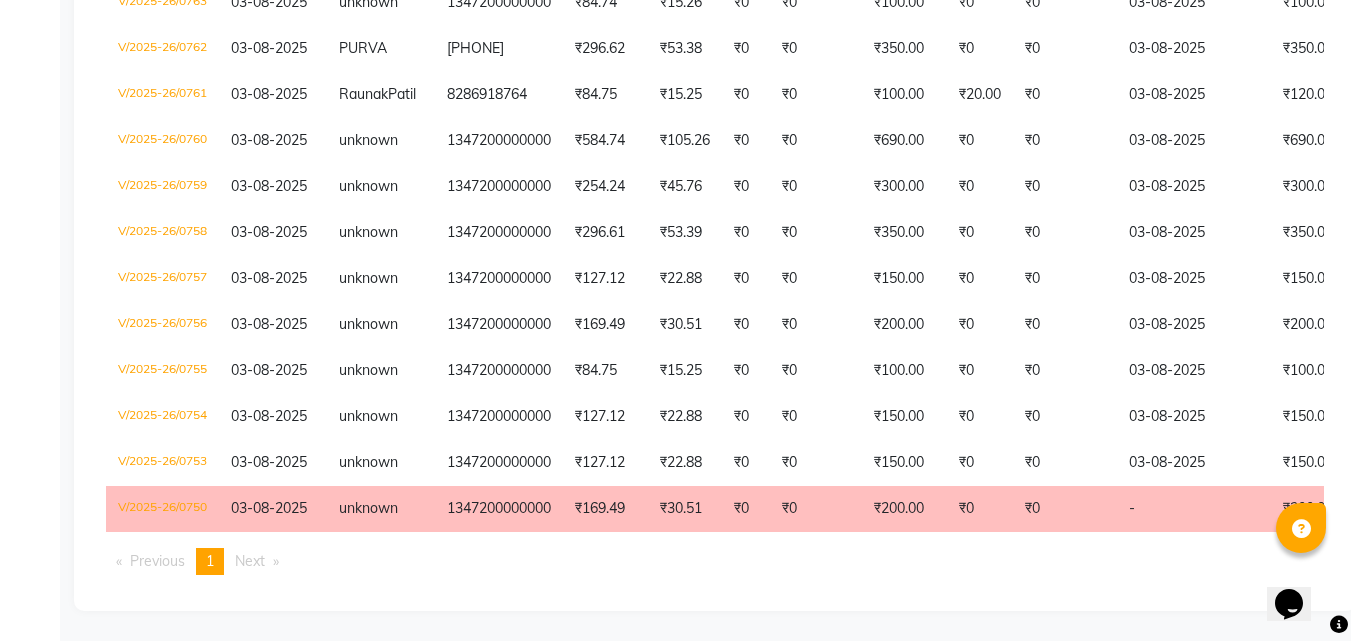scroll, scrollTop: 587, scrollLeft: 0, axis: vertical 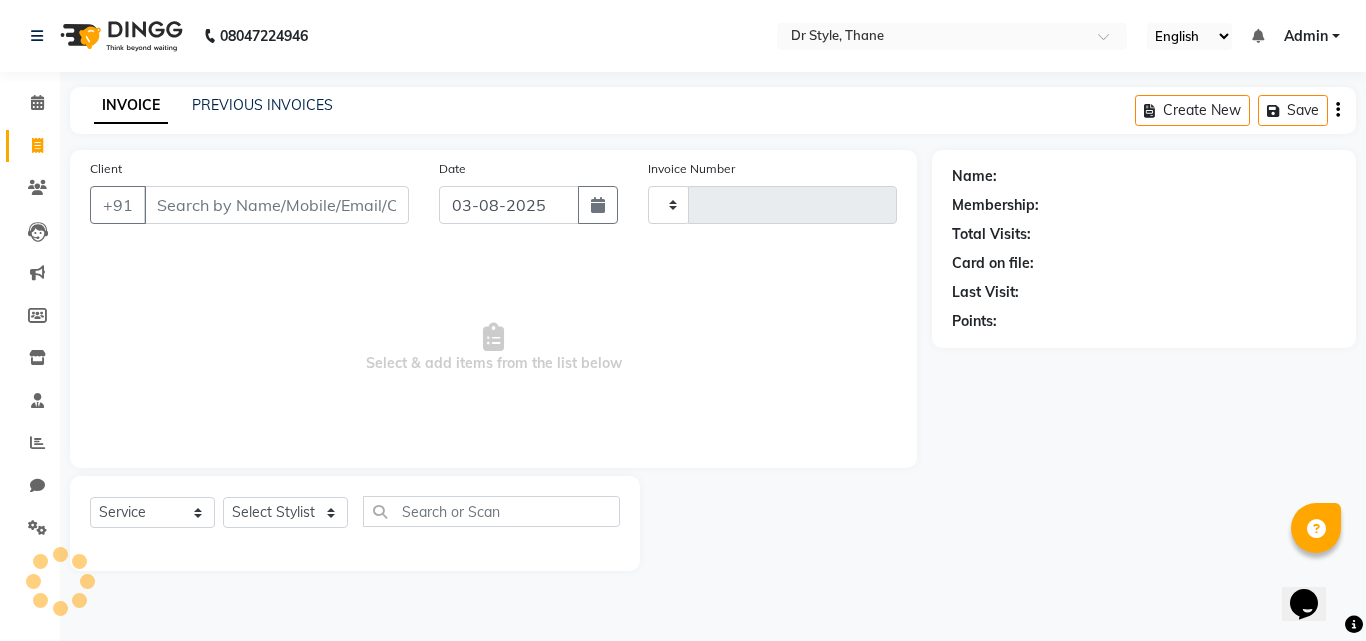 type on "0767" 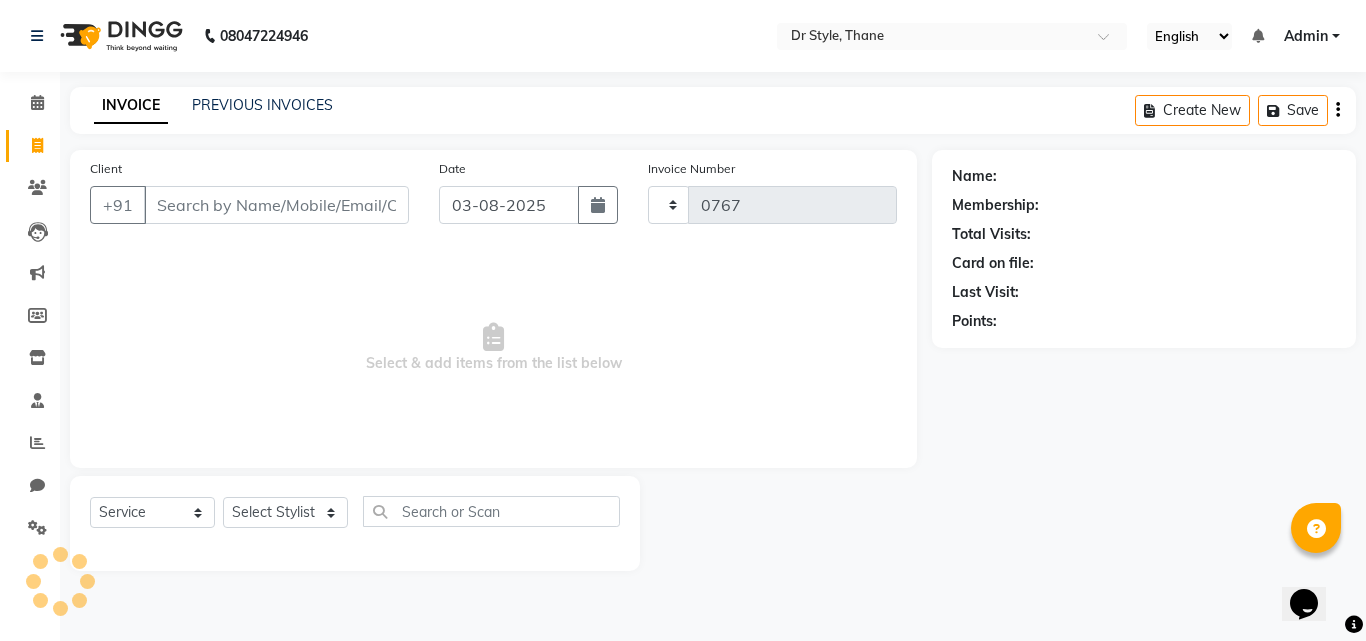 select on "7832" 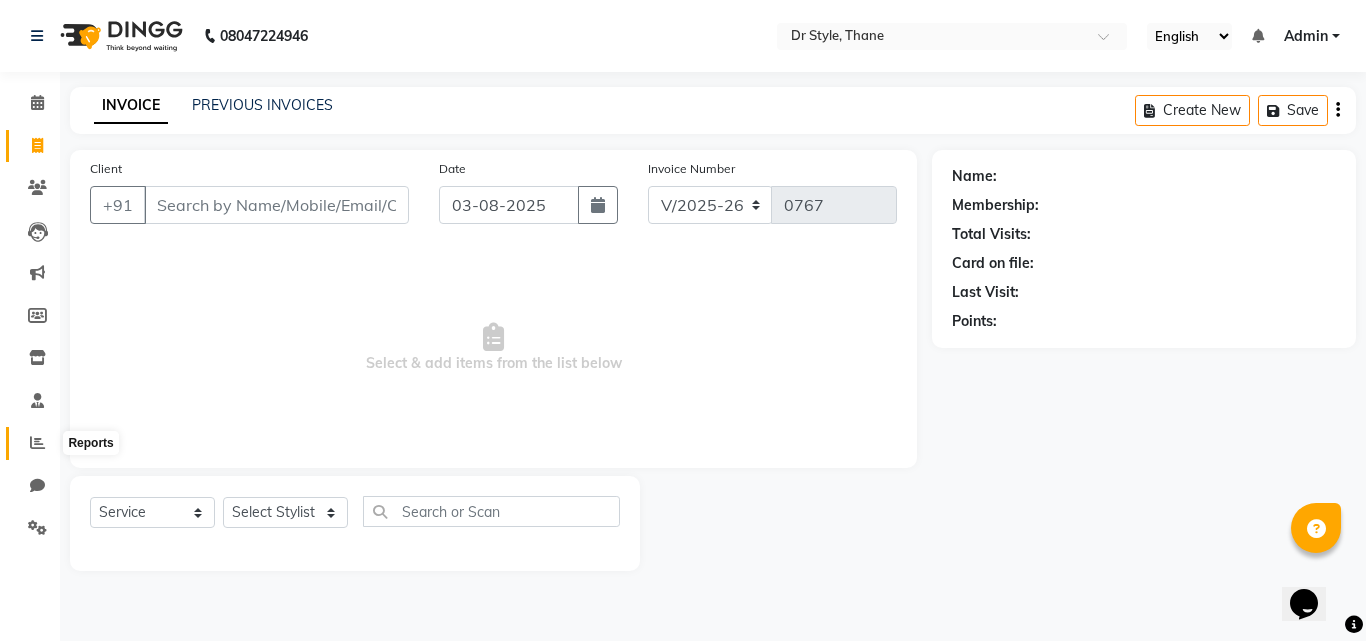 click 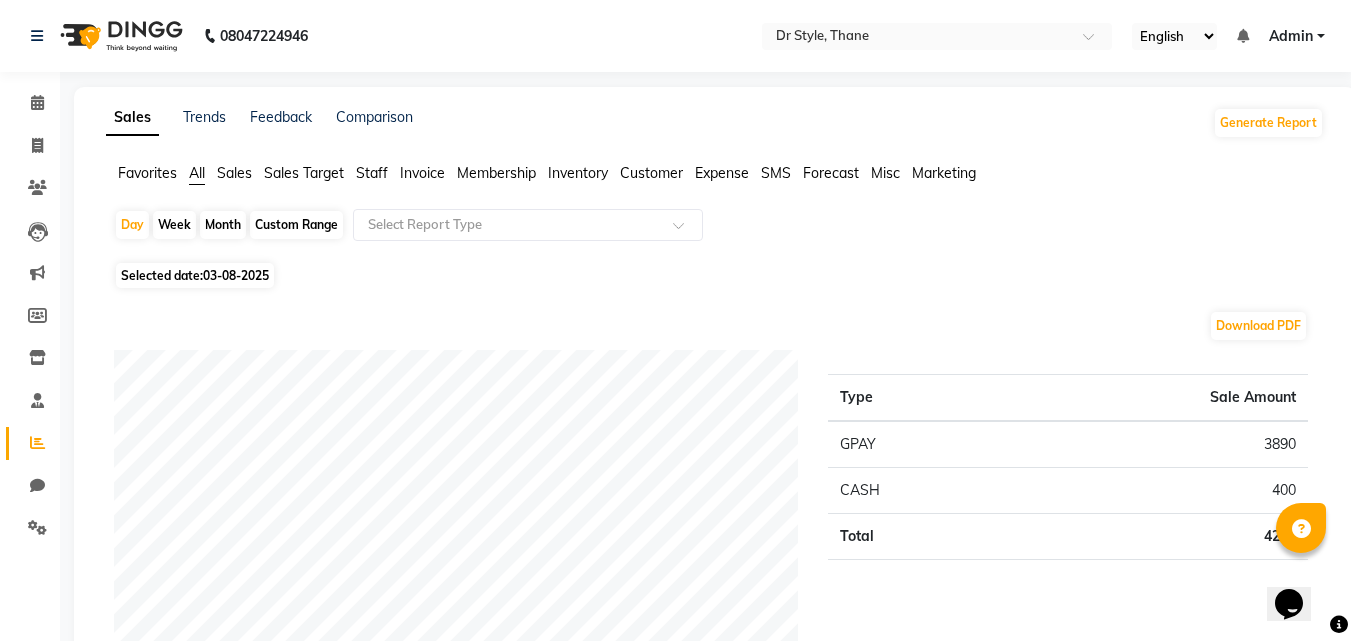 click on "Month" 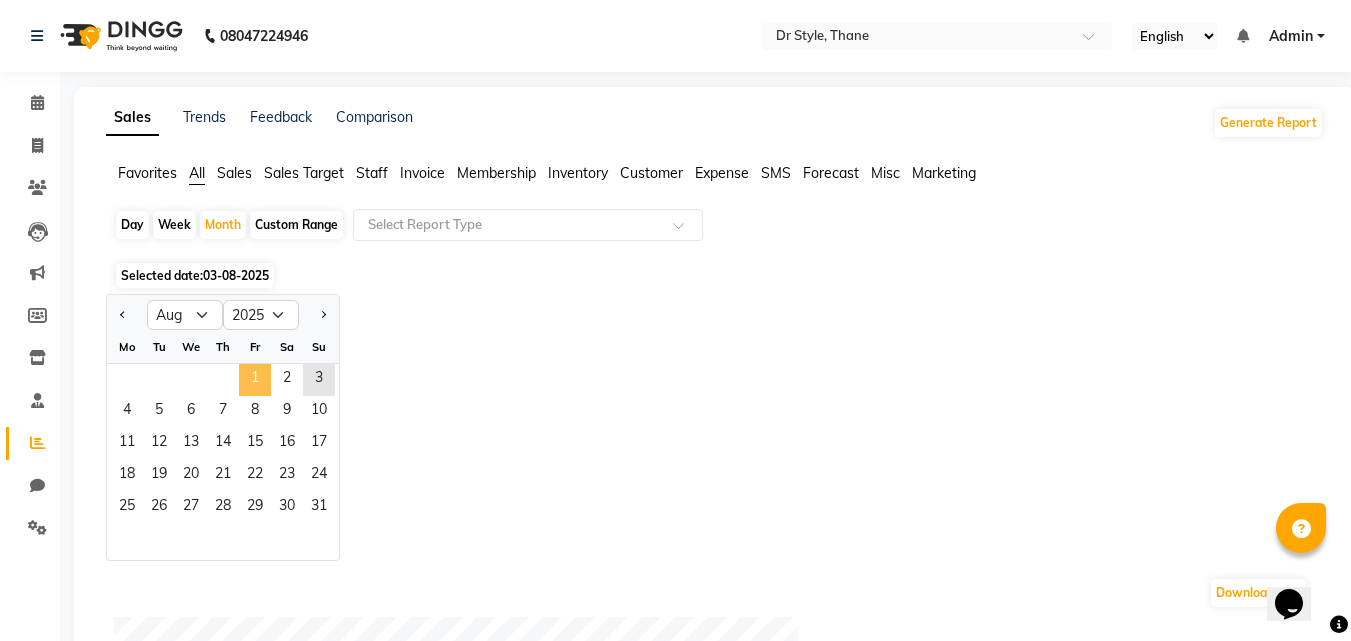 click on "1" 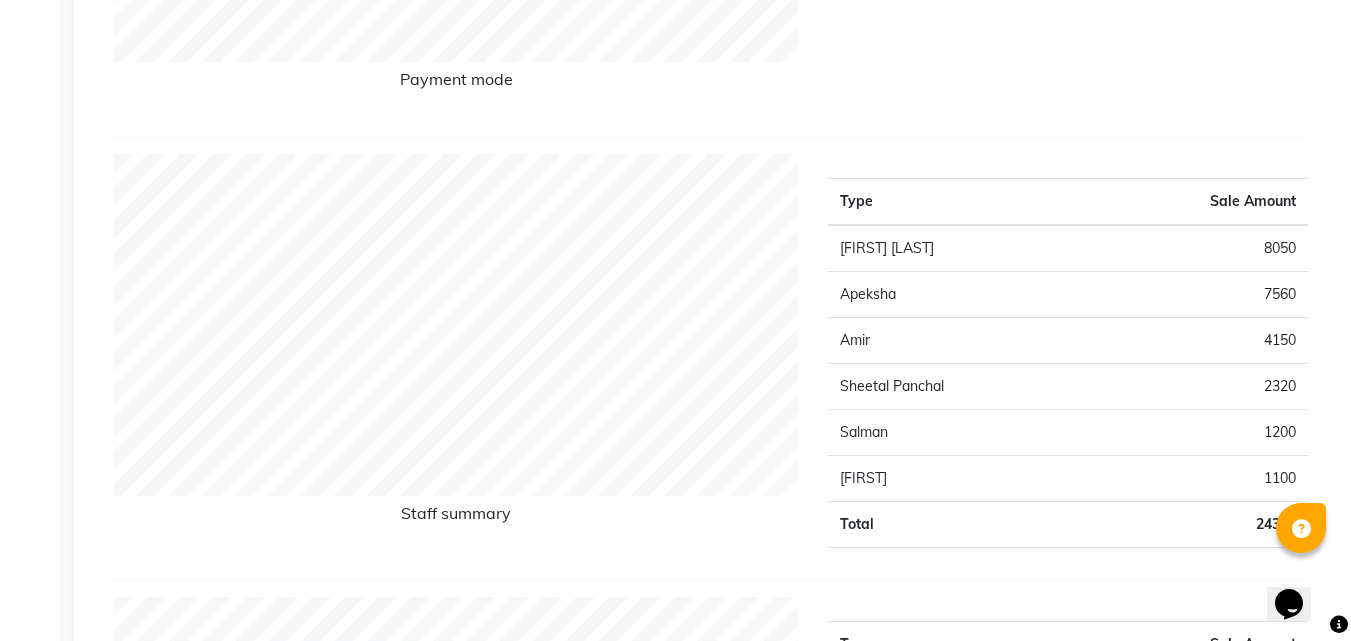 scroll, scrollTop: 600, scrollLeft: 0, axis: vertical 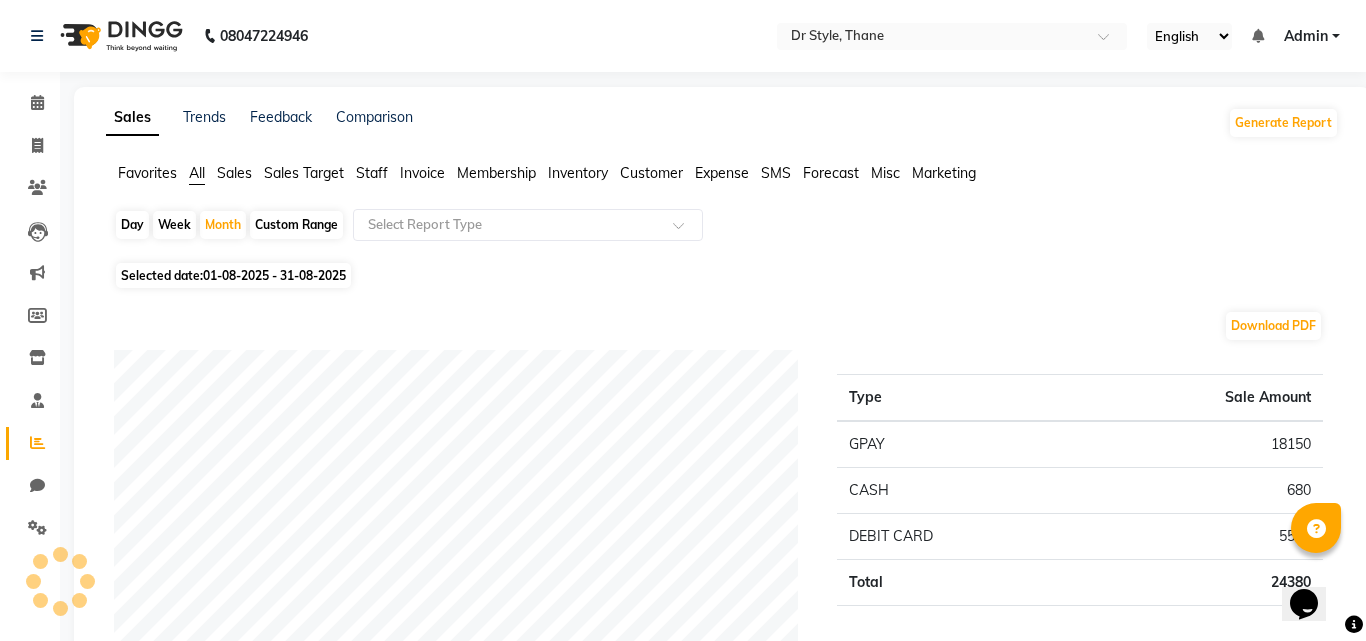 select on "service" 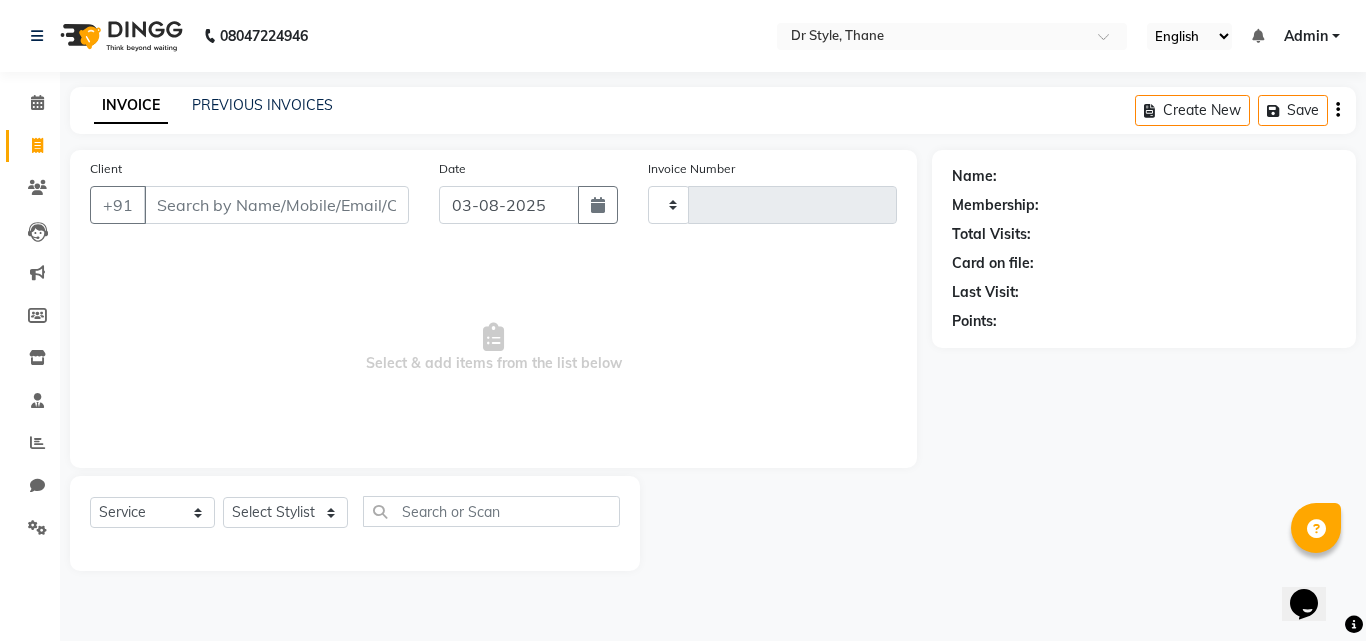 click on "Client" at bounding box center [276, 205] 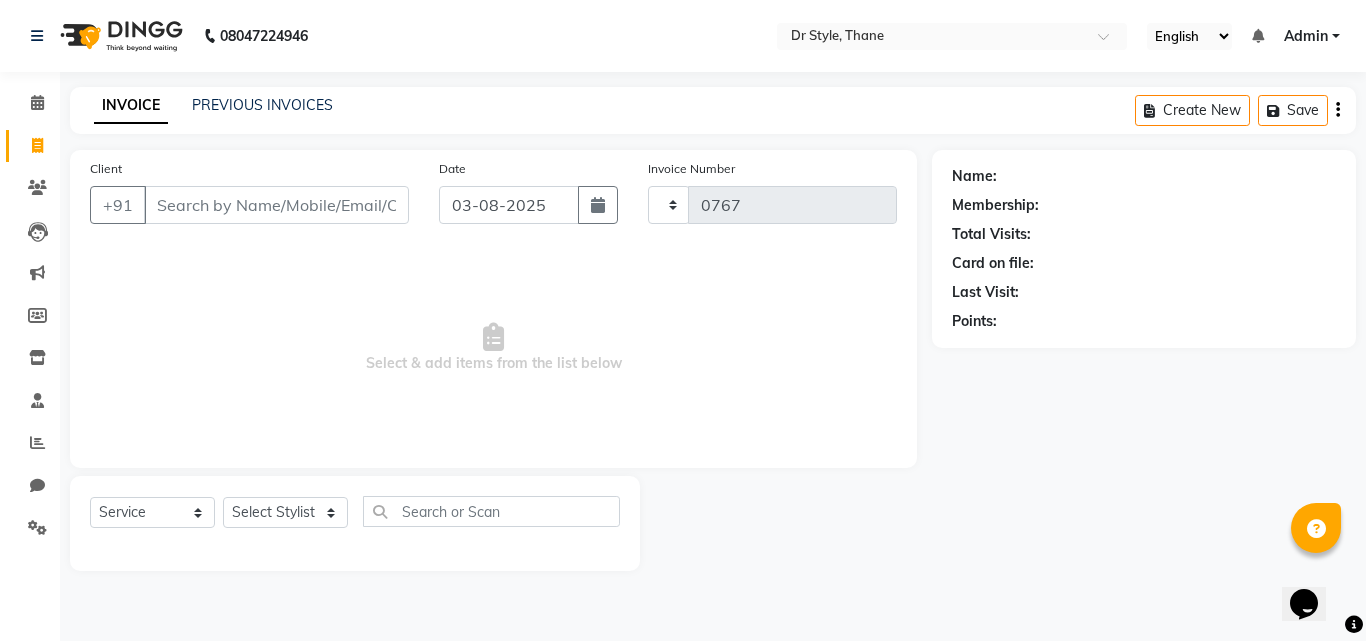 select on "7832" 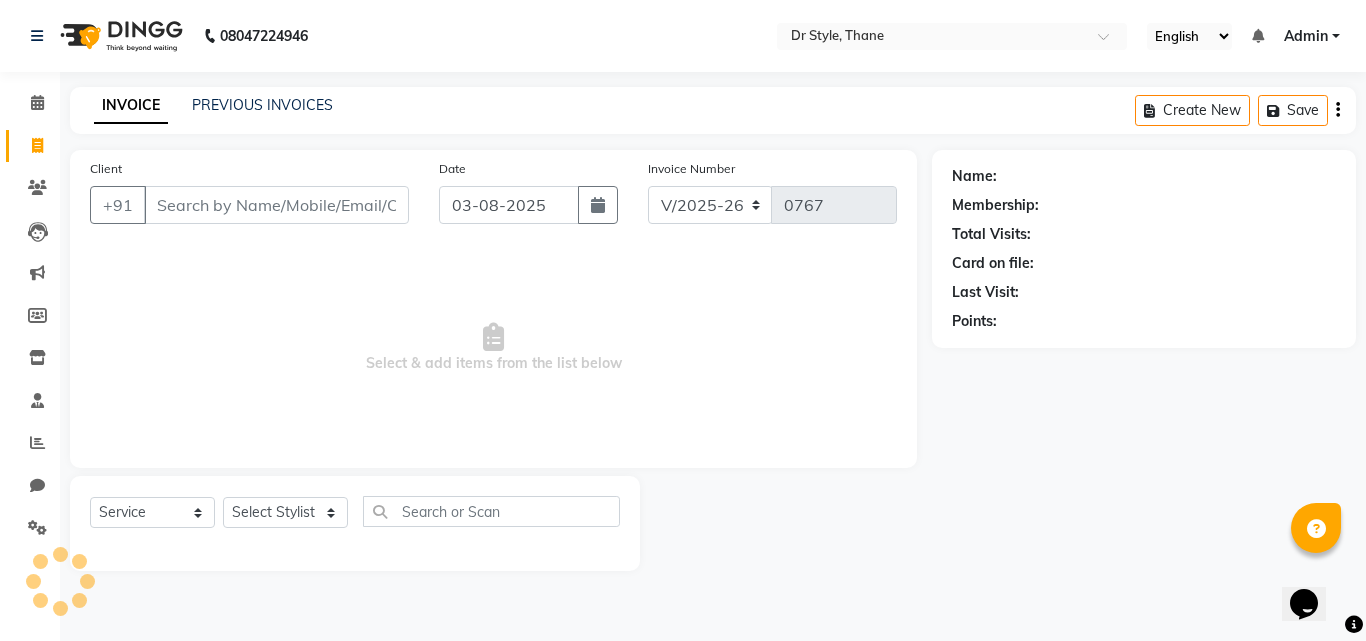 click on "Client" at bounding box center (276, 205) 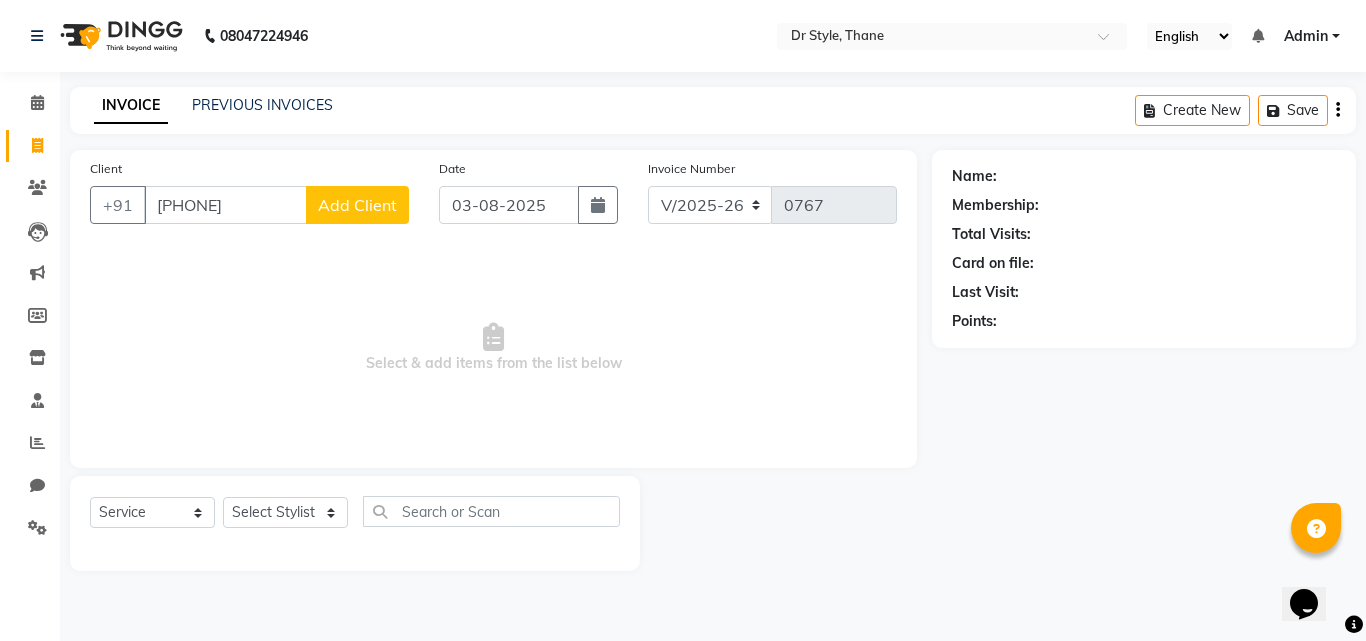 type on "9619012495" 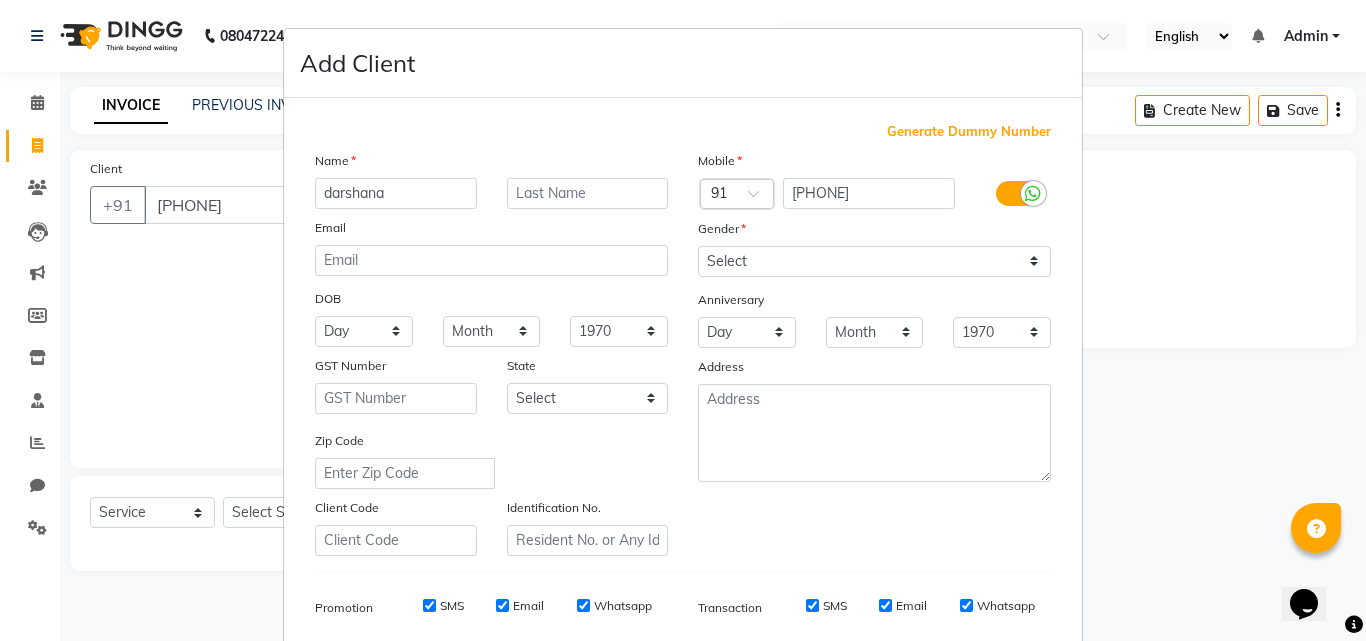 type on "darshana" 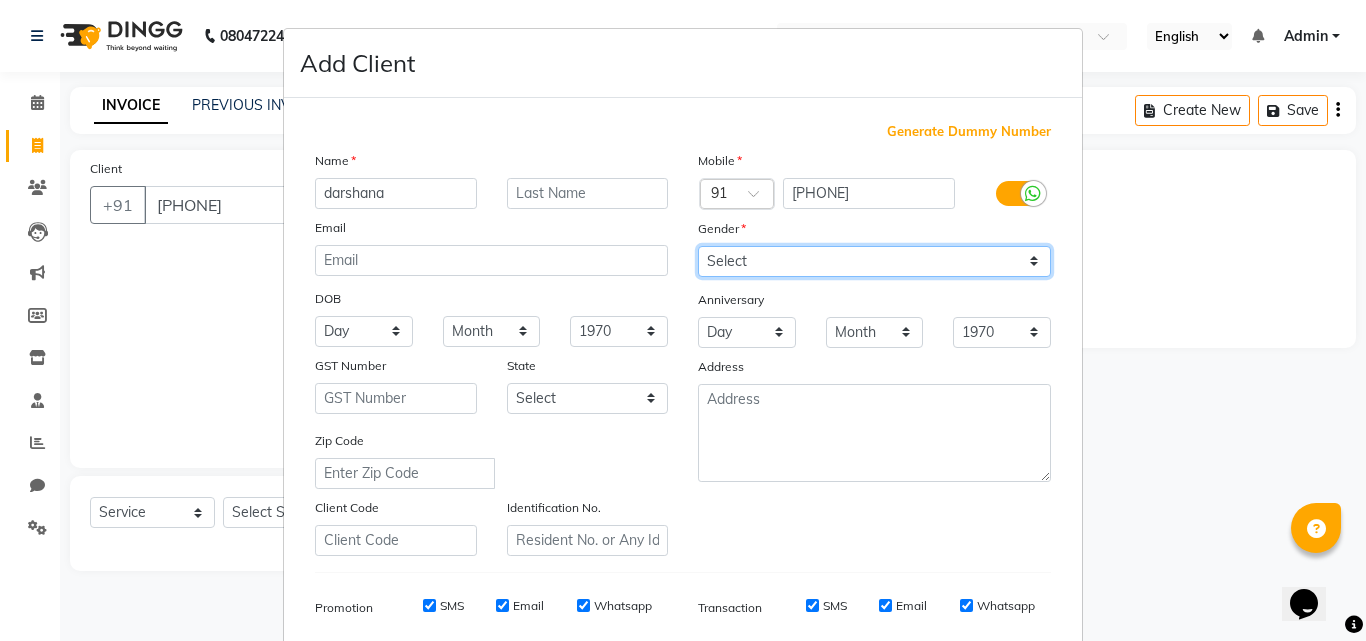 click on "Select Male Female Other Prefer Not To Say" at bounding box center (874, 261) 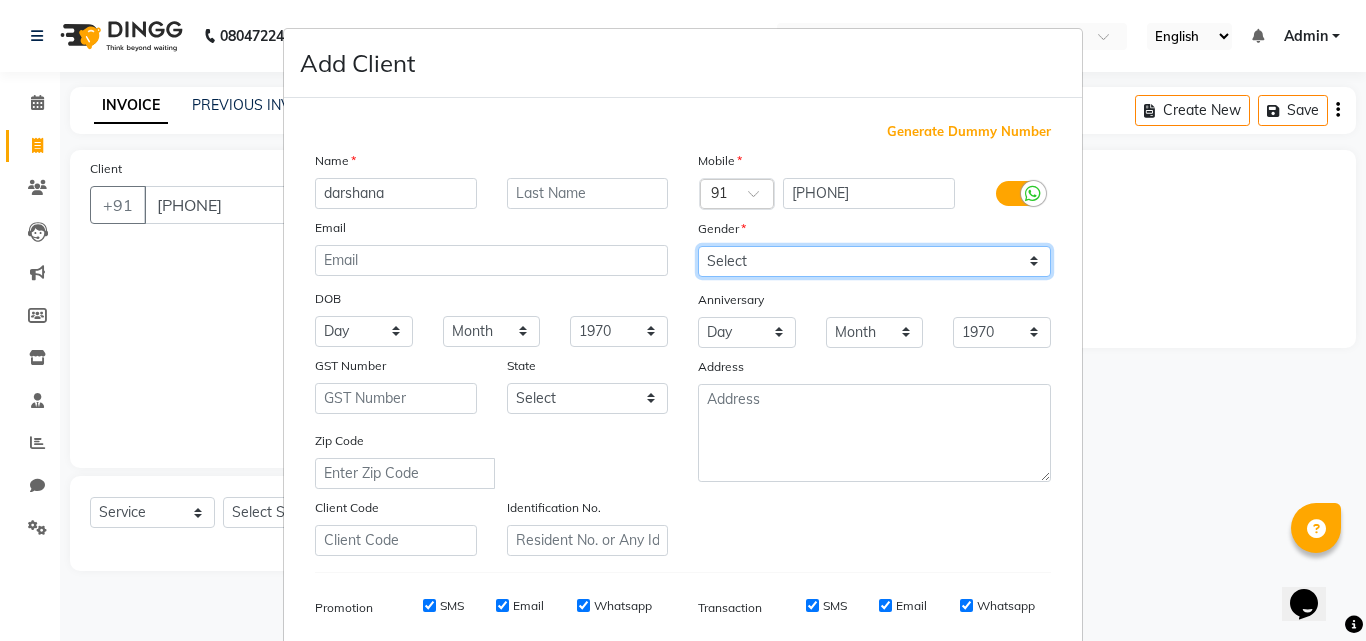 select on "female" 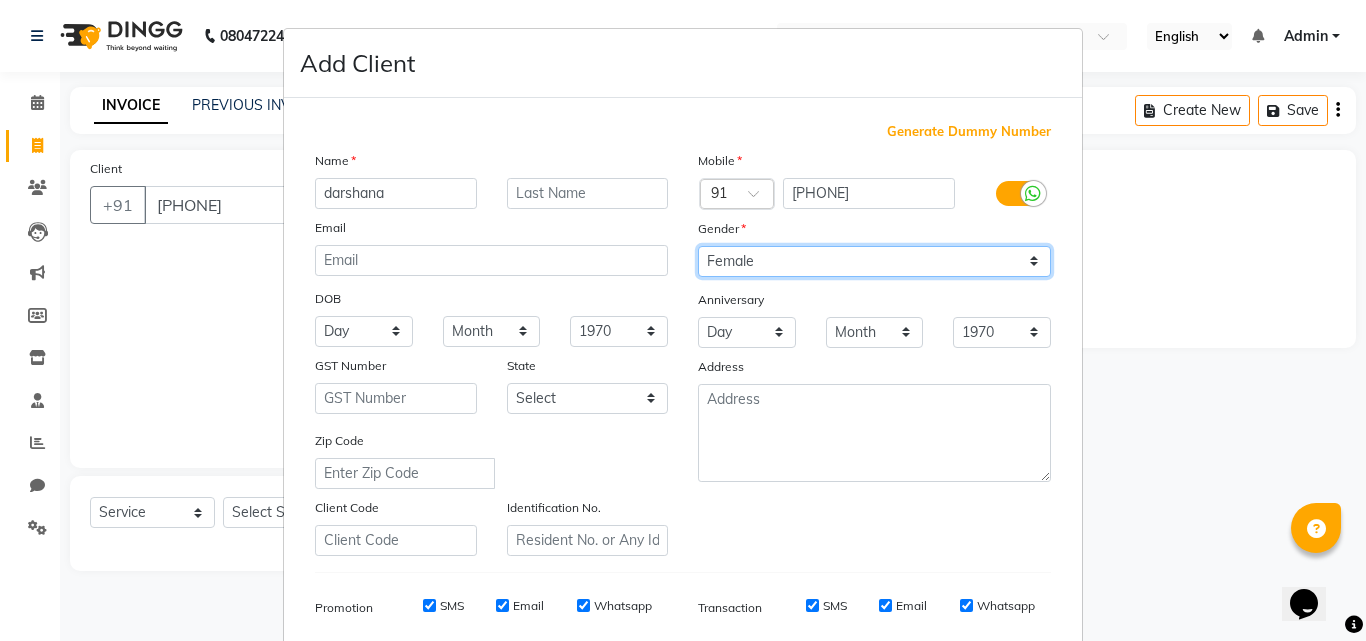 click on "Select Male Female Other Prefer Not To Say" at bounding box center [874, 261] 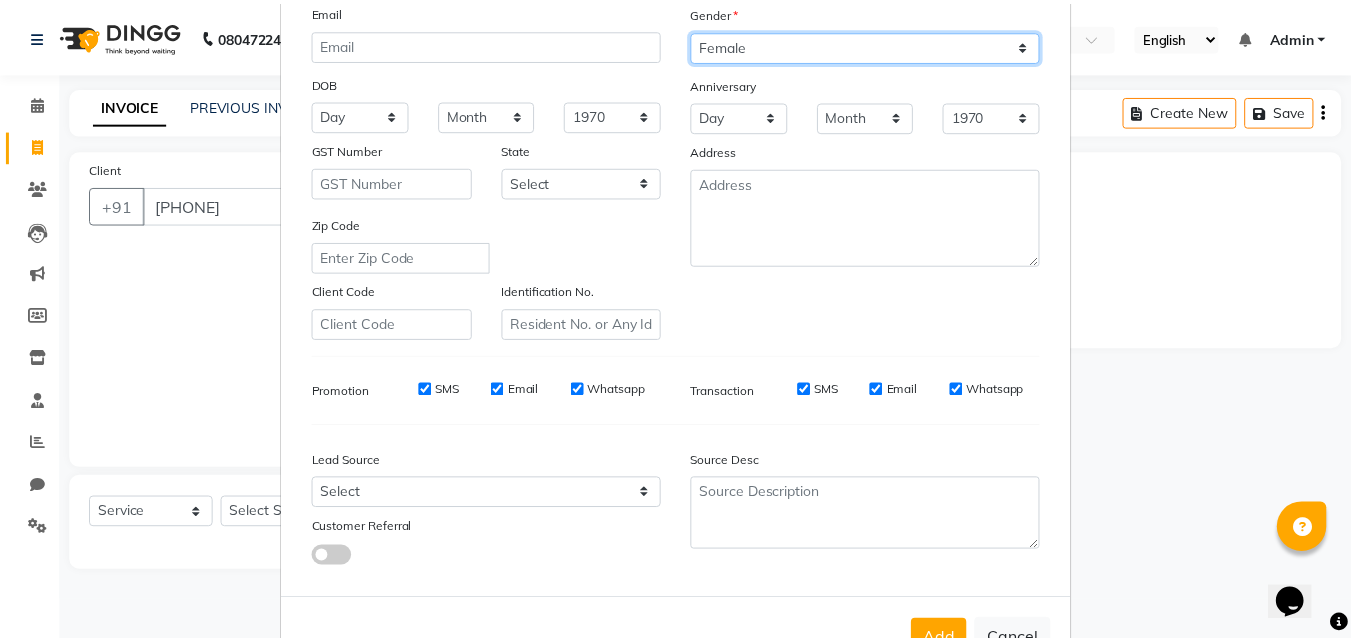 scroll, scrollTop: 282, scrollLeft: 0, axis: vertical 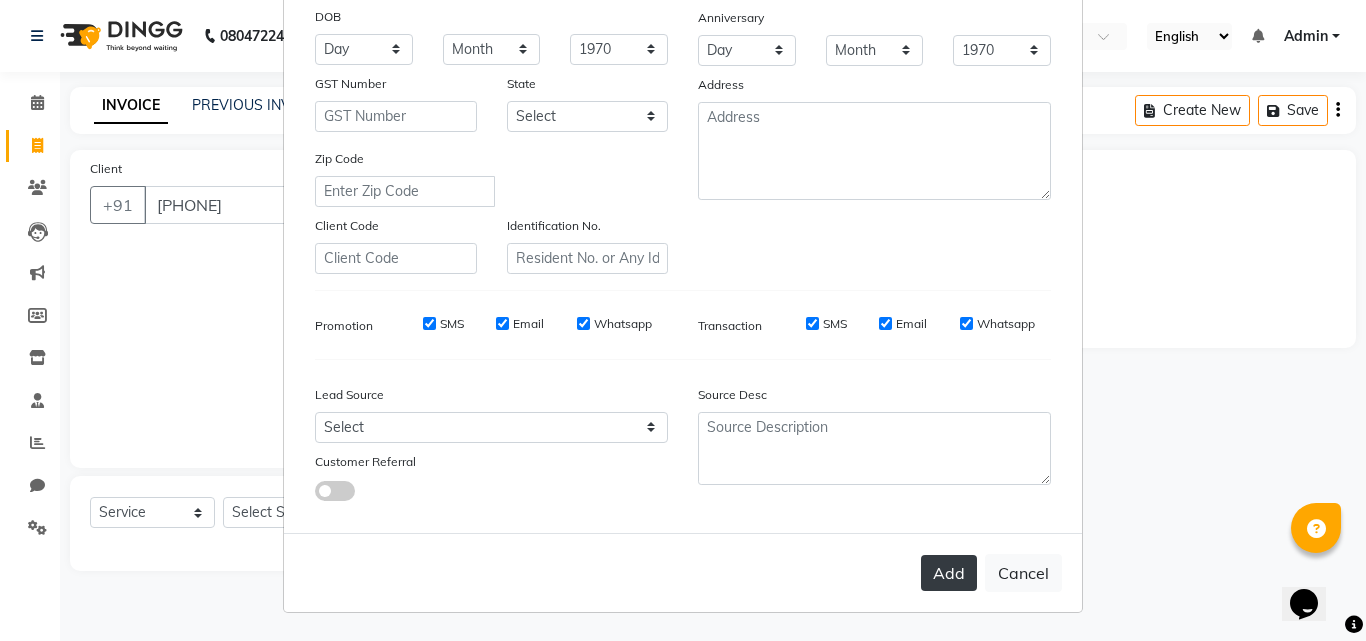 click on "Add" at bounding box center (949, 573) 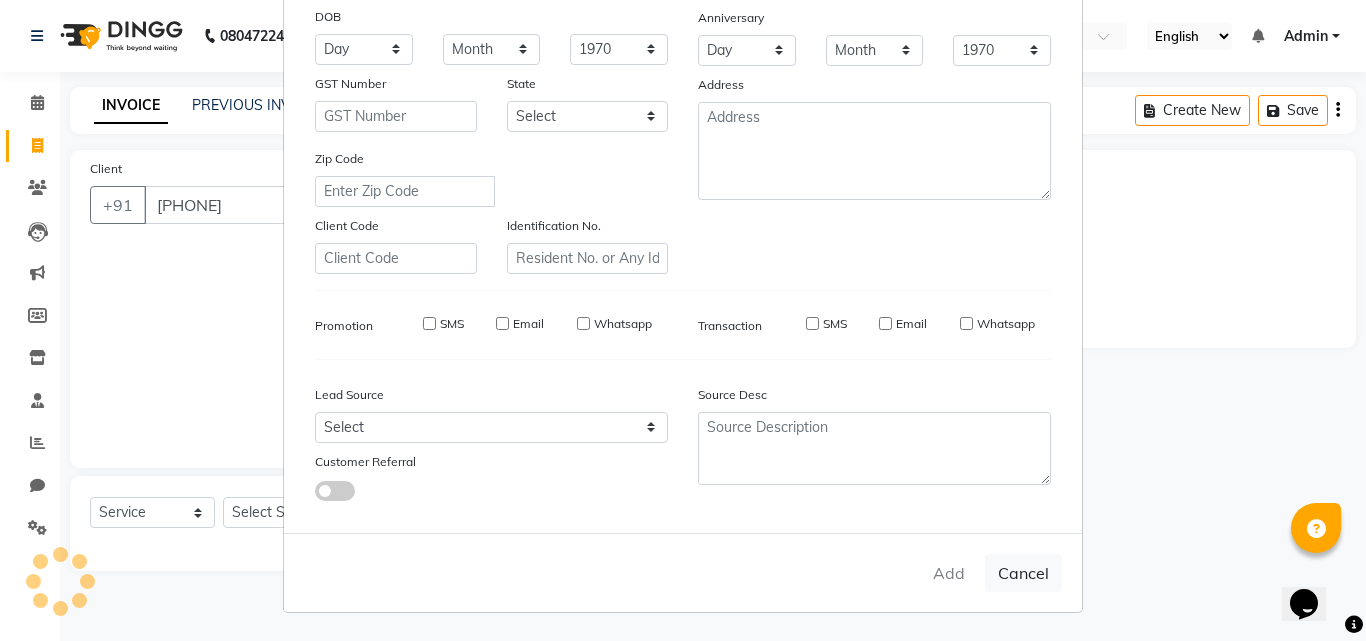 type 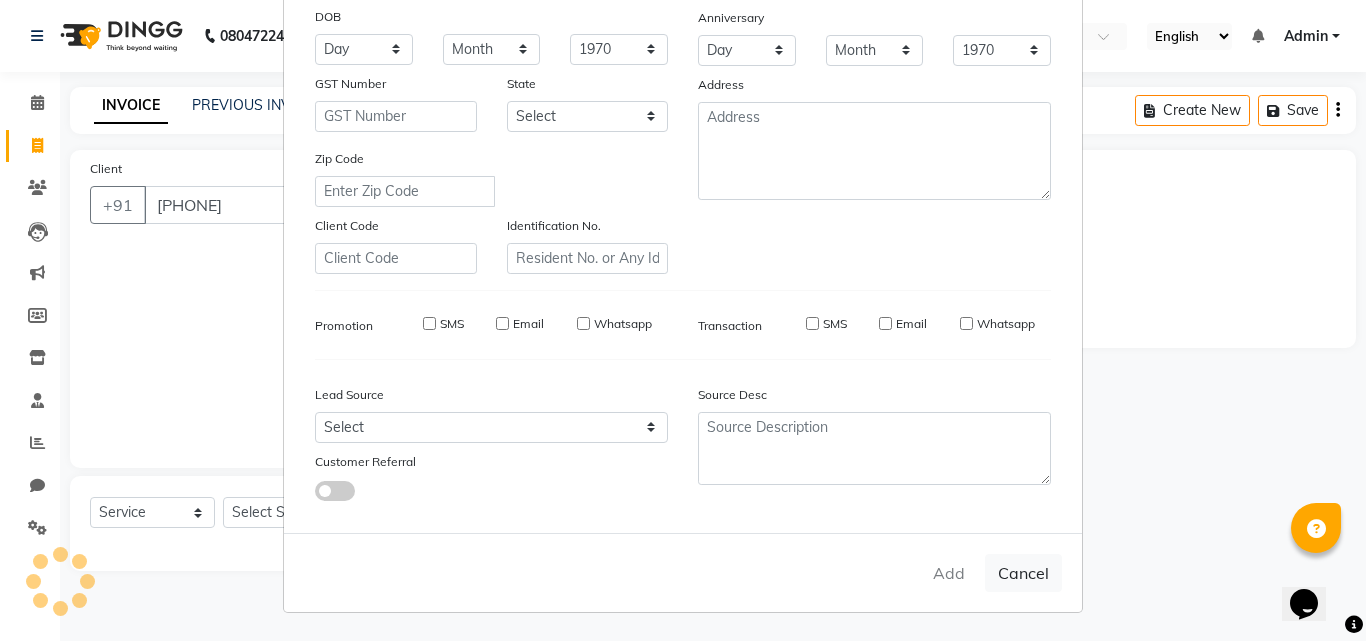select 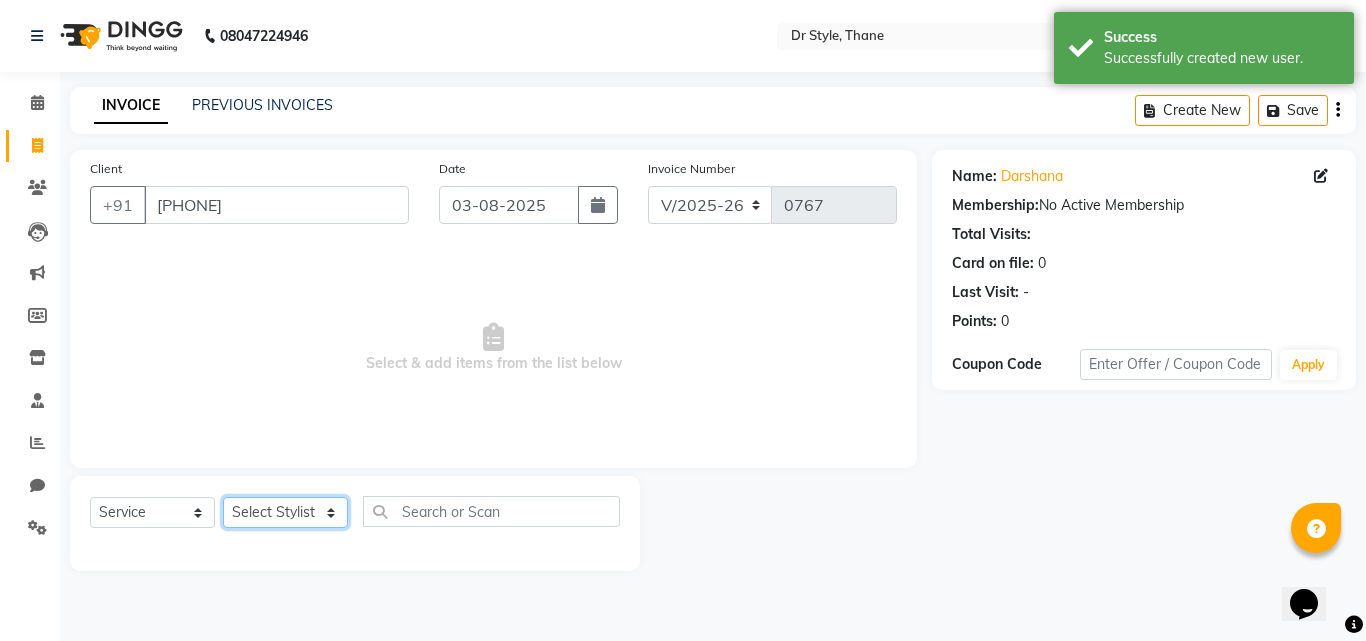 click on "Select Stylist Amir Apeksha Haider Salmani HASIM Salman Sheetal Panchal" 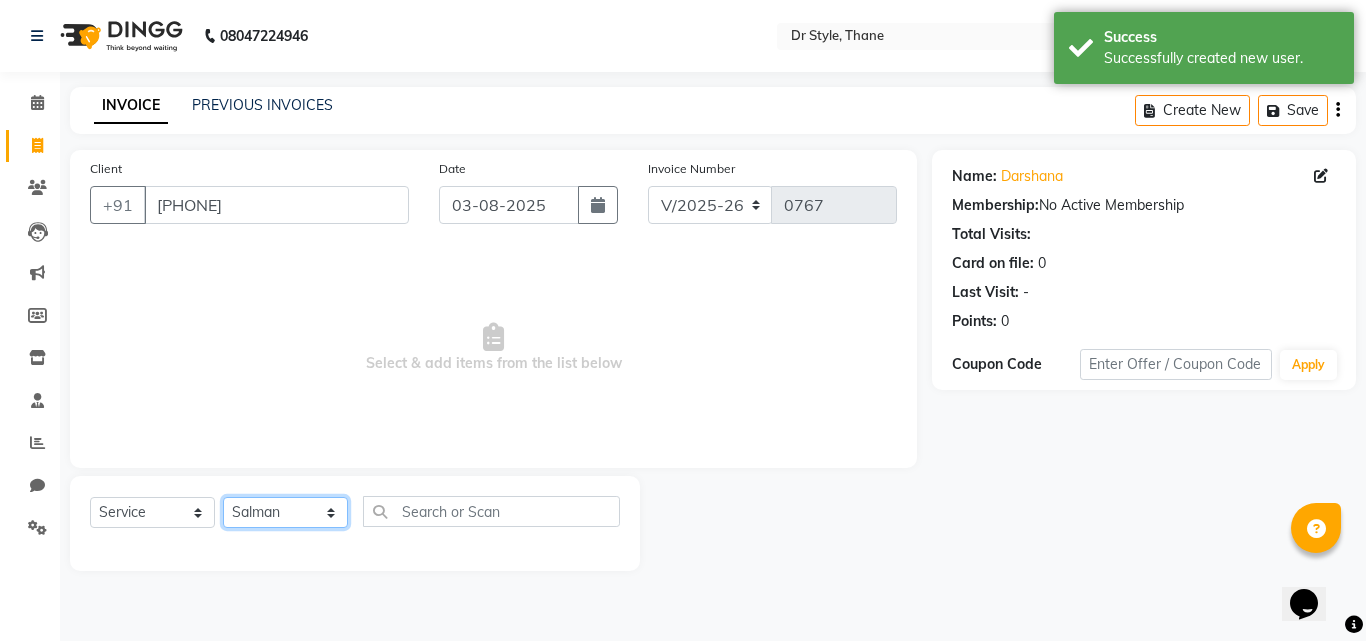click on "Select Stylist Amir Apeksha Haider Salmani HASIM Salman Sheetal Panchal" 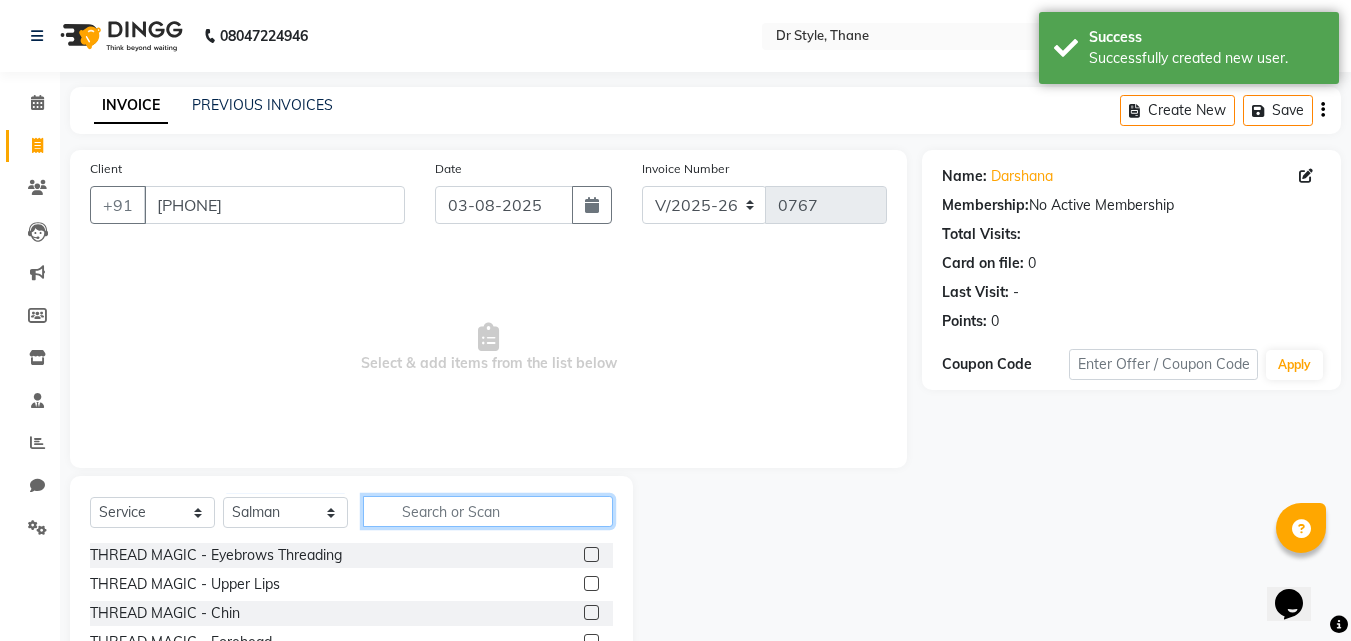 click 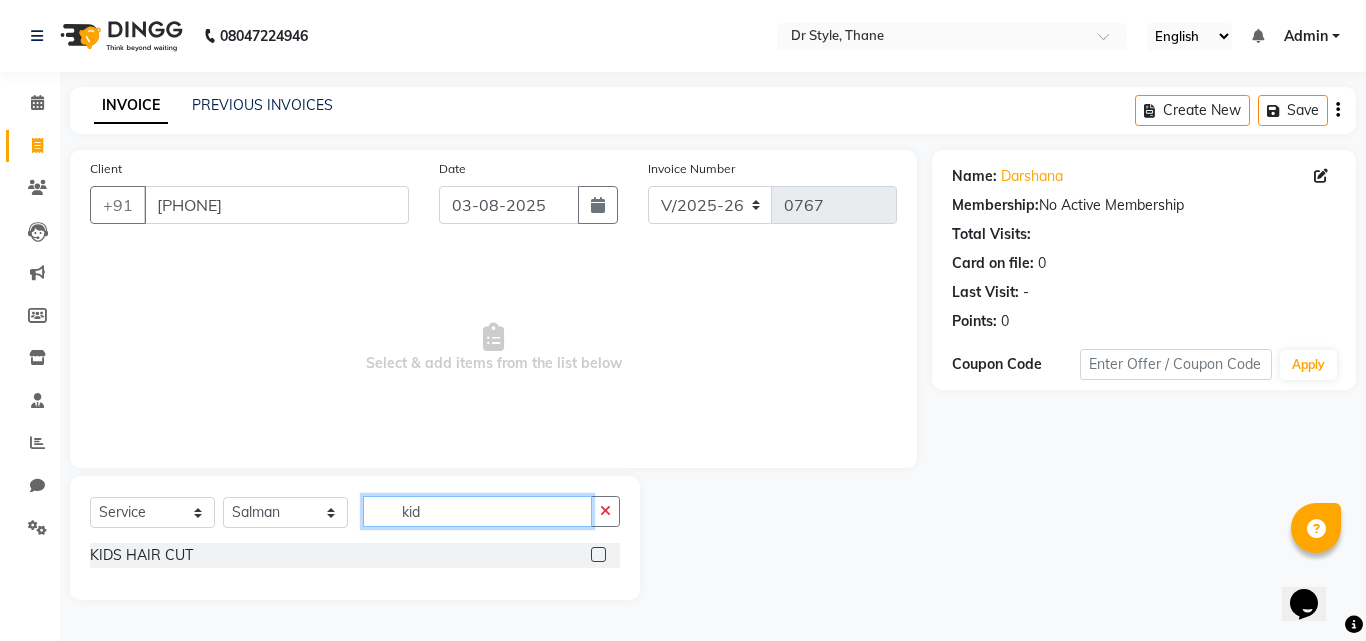 type on "kid" 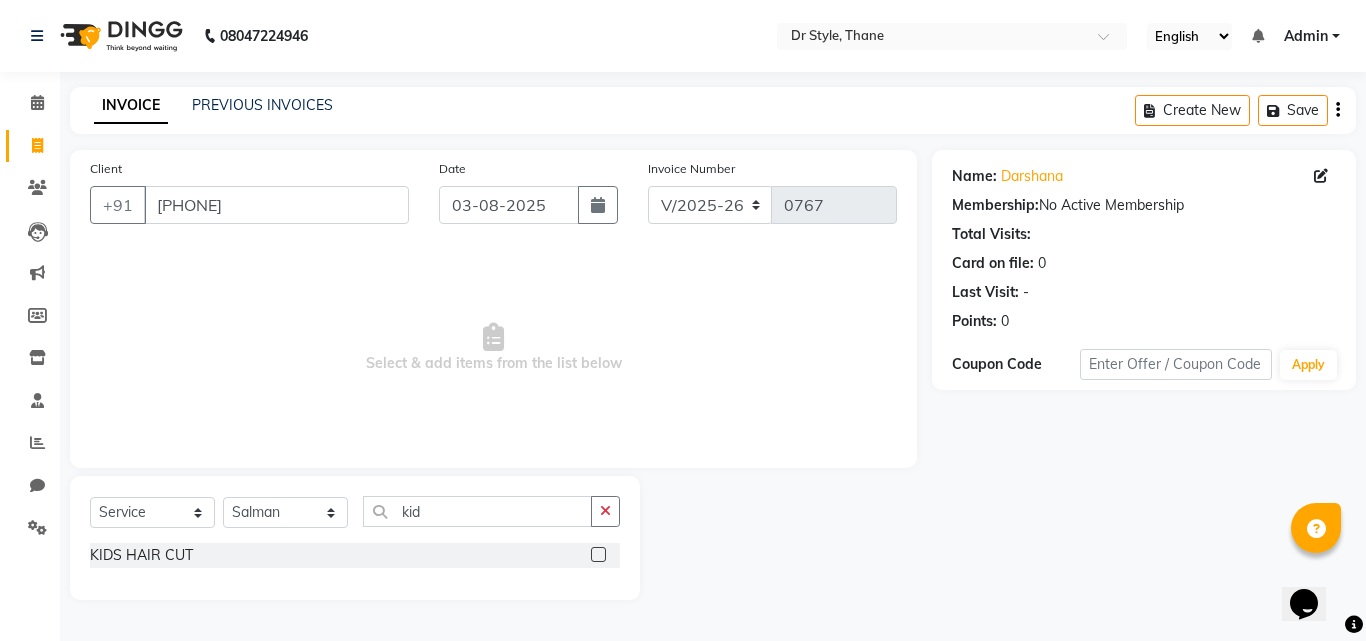click 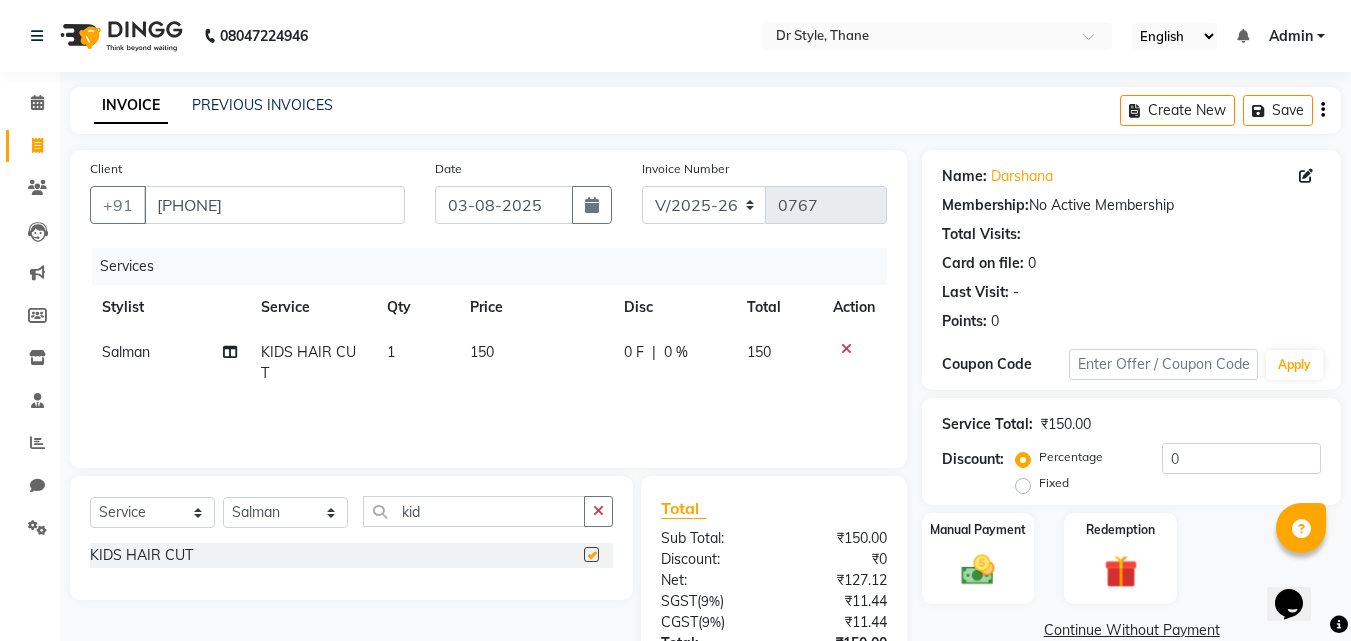 checkbox on "false" 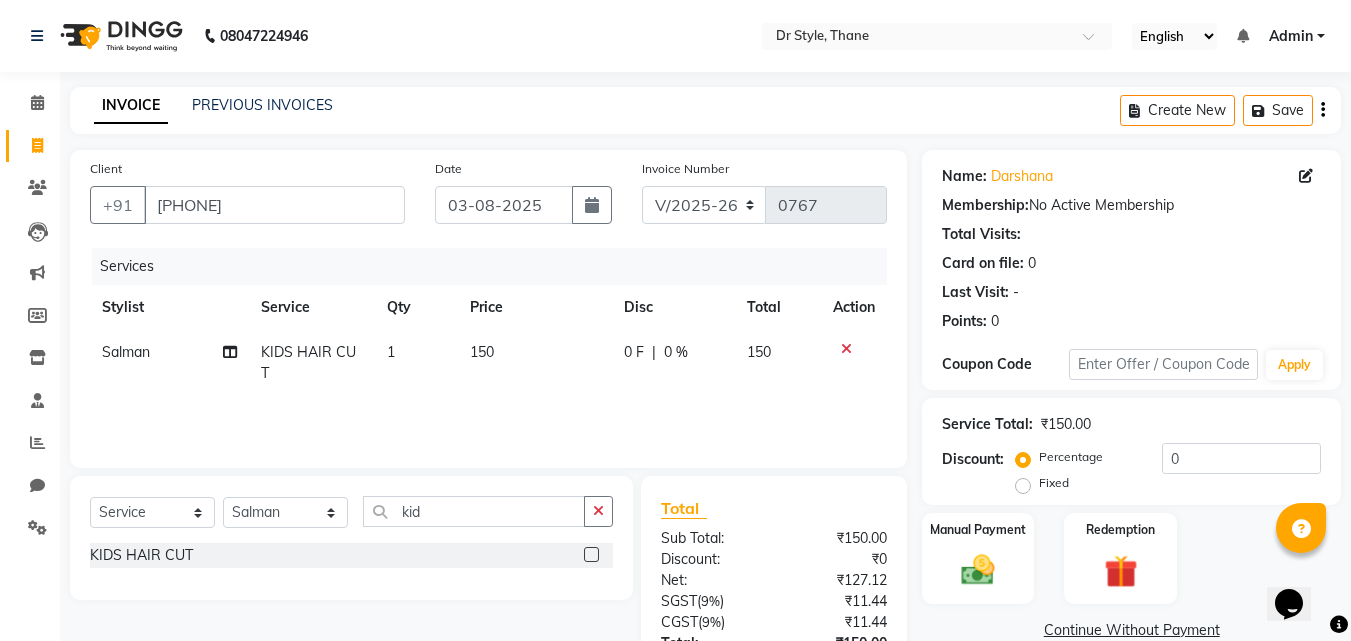 click on "Continue Without Payment" 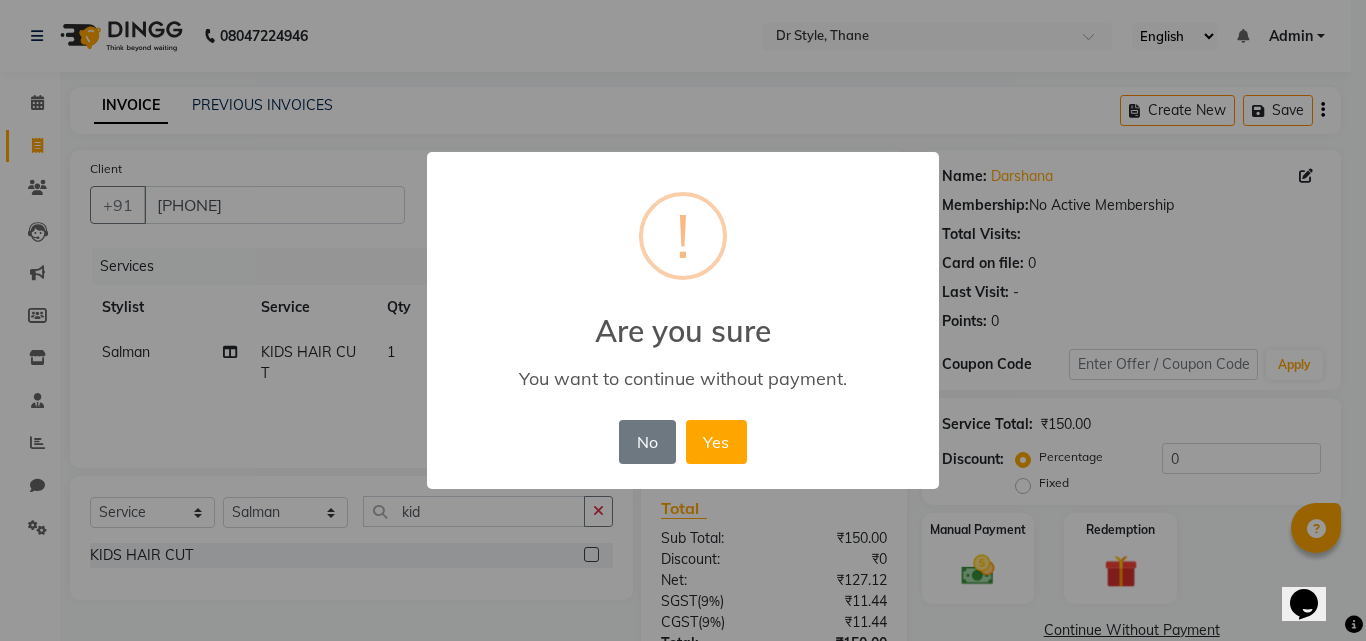 click on "× ! Are you sure You want to continue without payment. No No Yes" at bounding box center [683, 321] 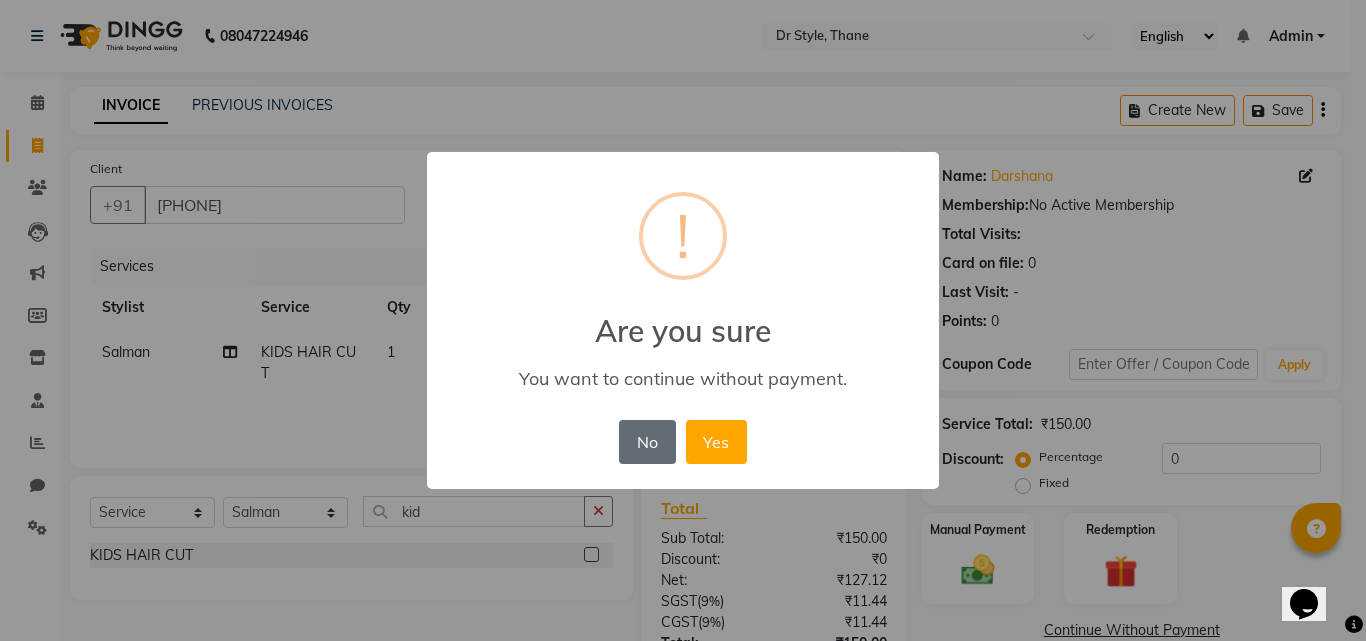 click on "No" at bounding box center [647, 442] 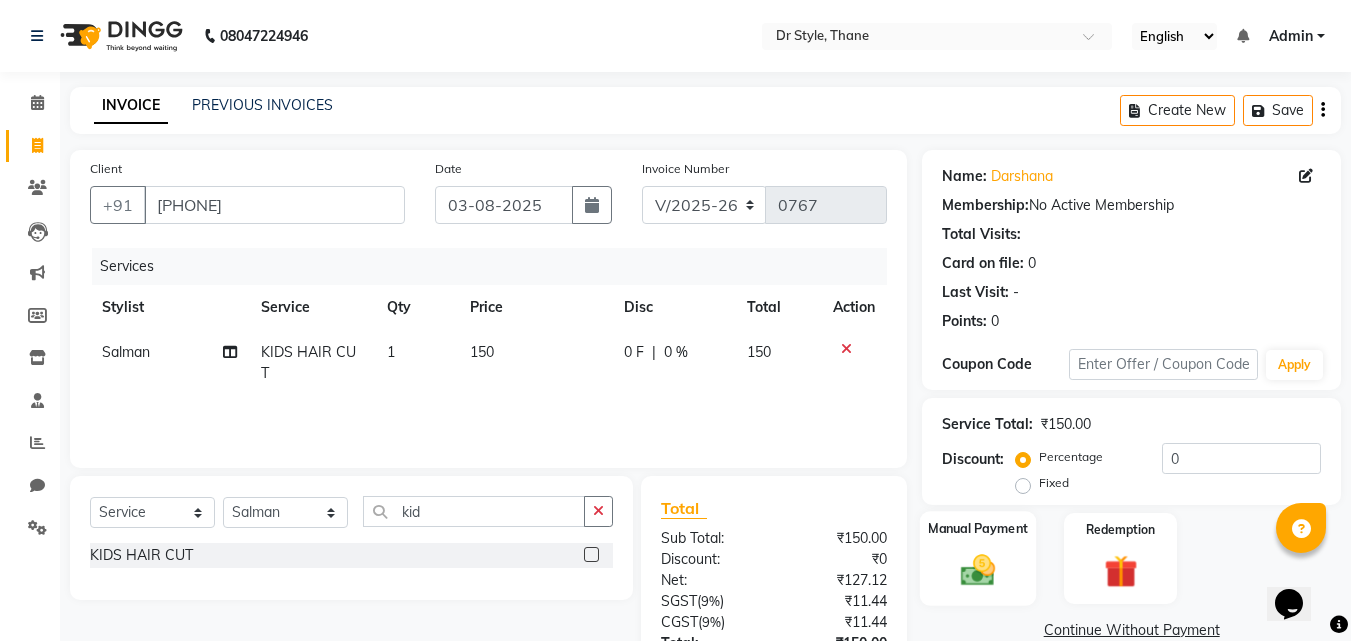 click 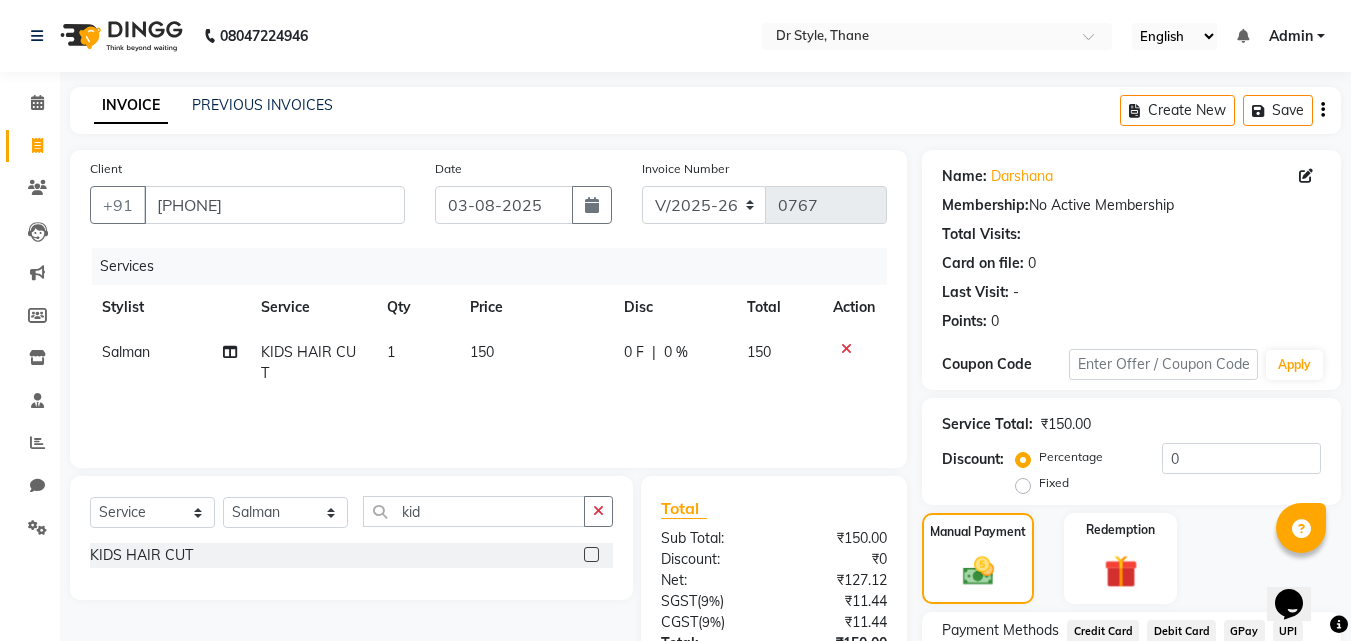 scroll, scrollTop: 100, scrollLeft: 0, axis: vertical 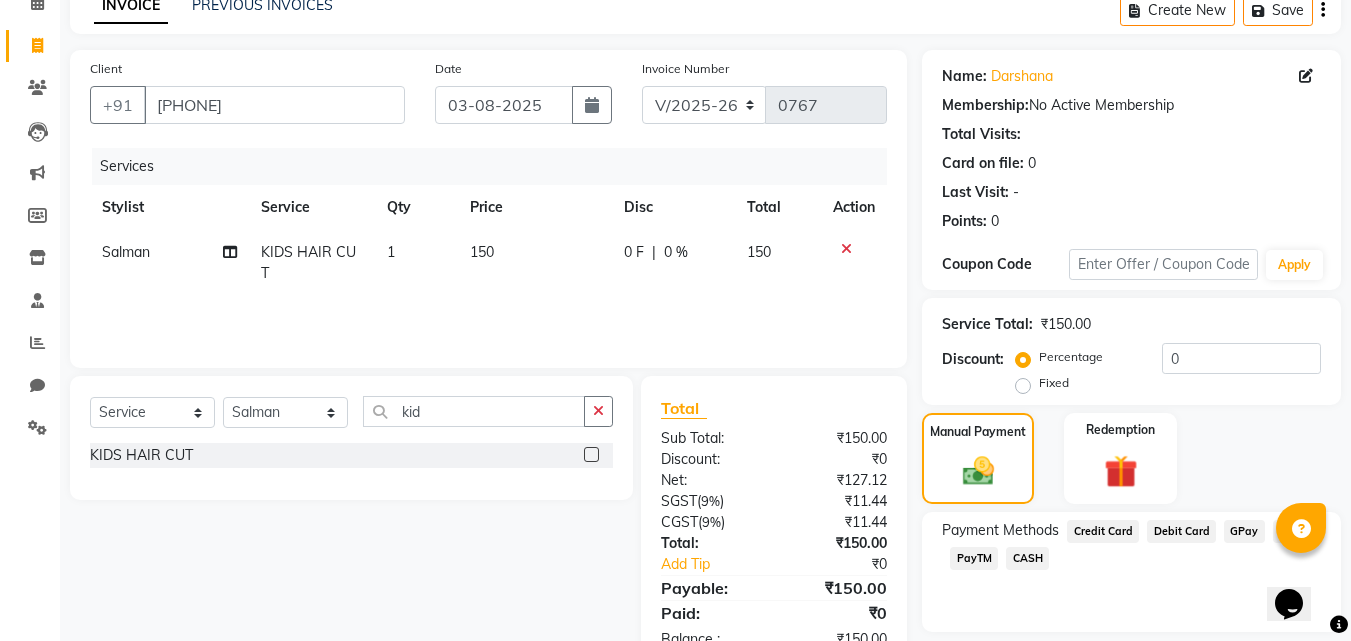 click on "GPay" 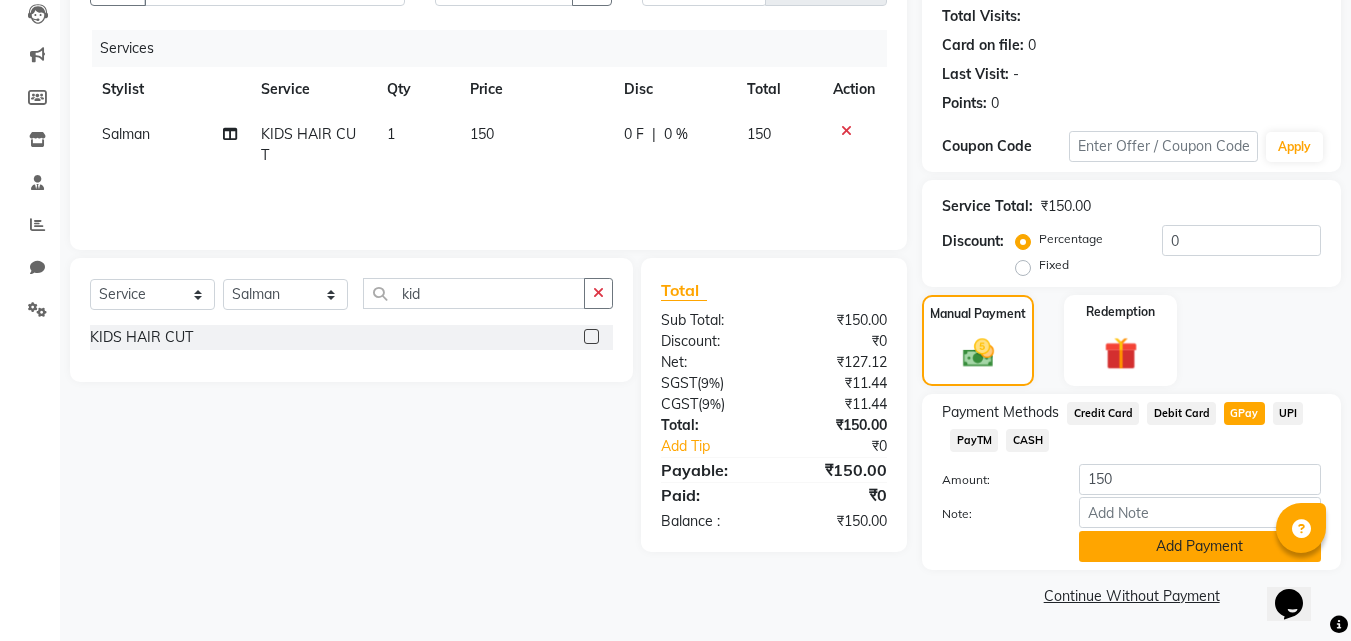 click on "Add Payment" 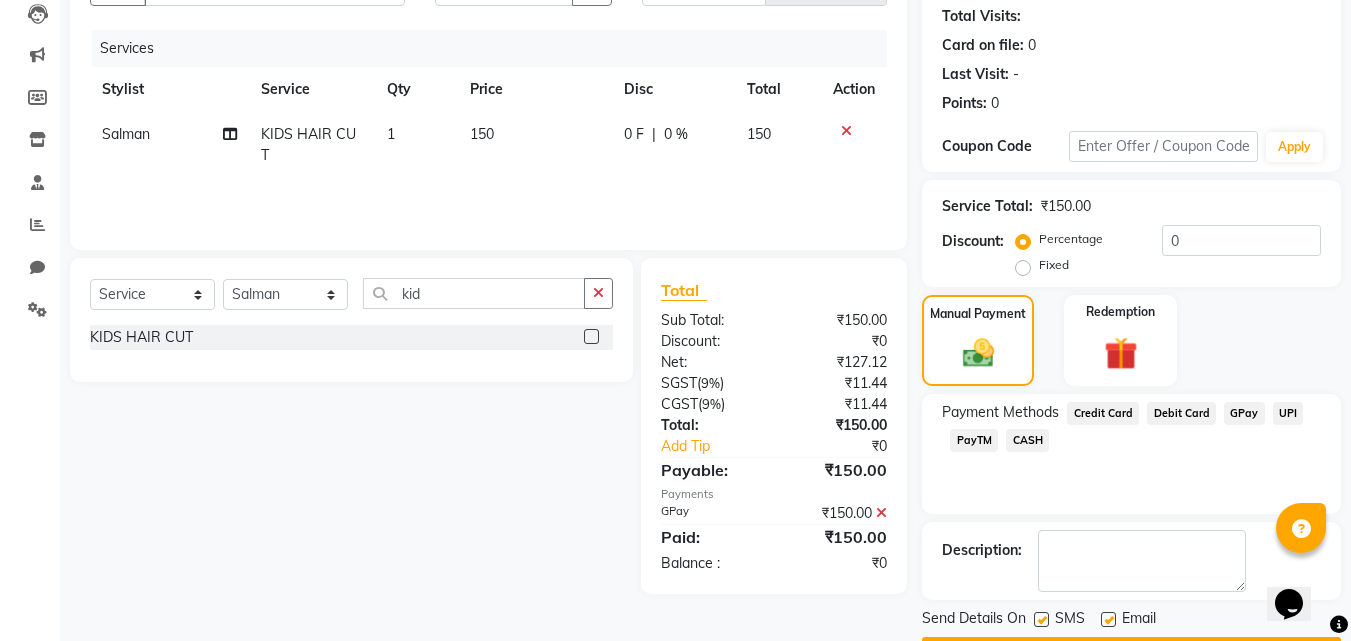 scroll, scrollTop: 275, scrollLeft: 0, axis: vertical 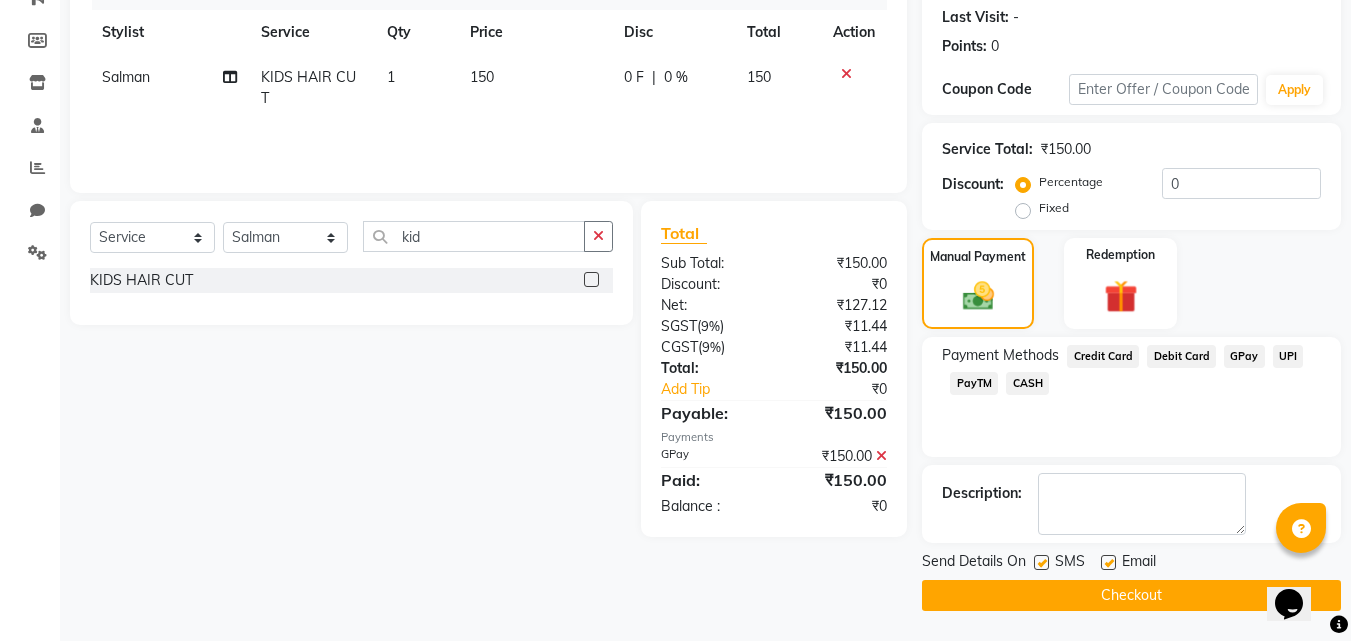 click on "Checkout" 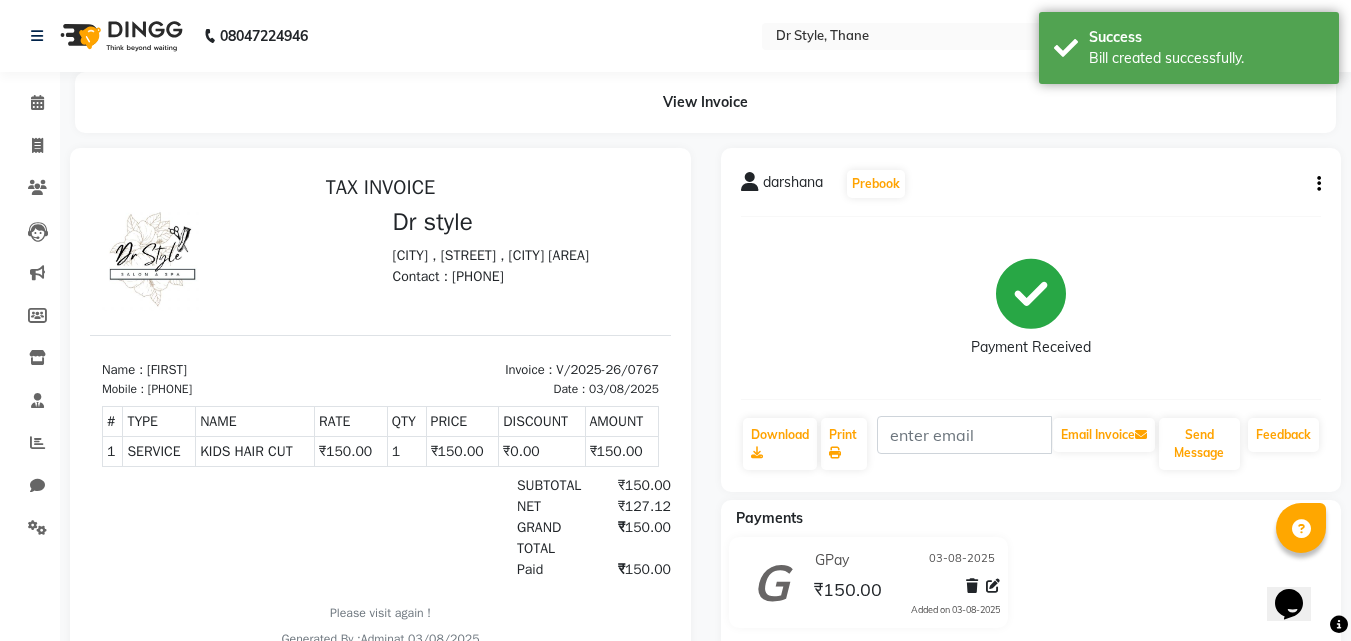 scroll, scrollTop: 0, scrollLeft: 0, axis: both 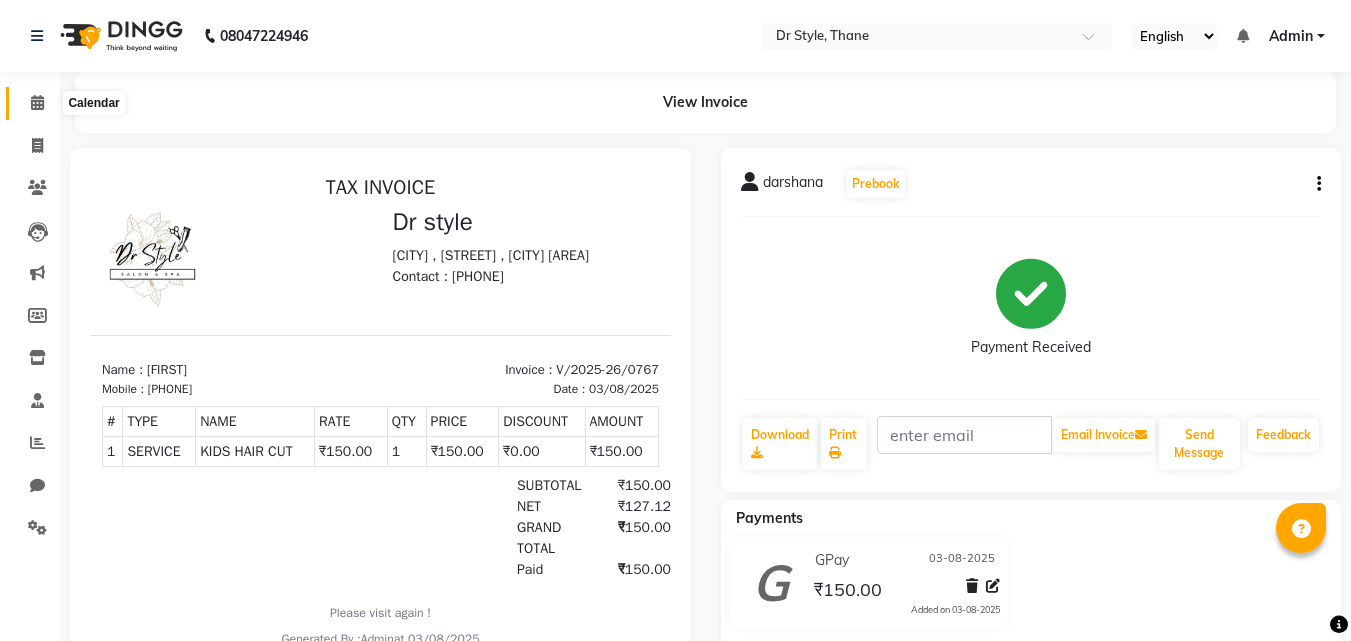 click 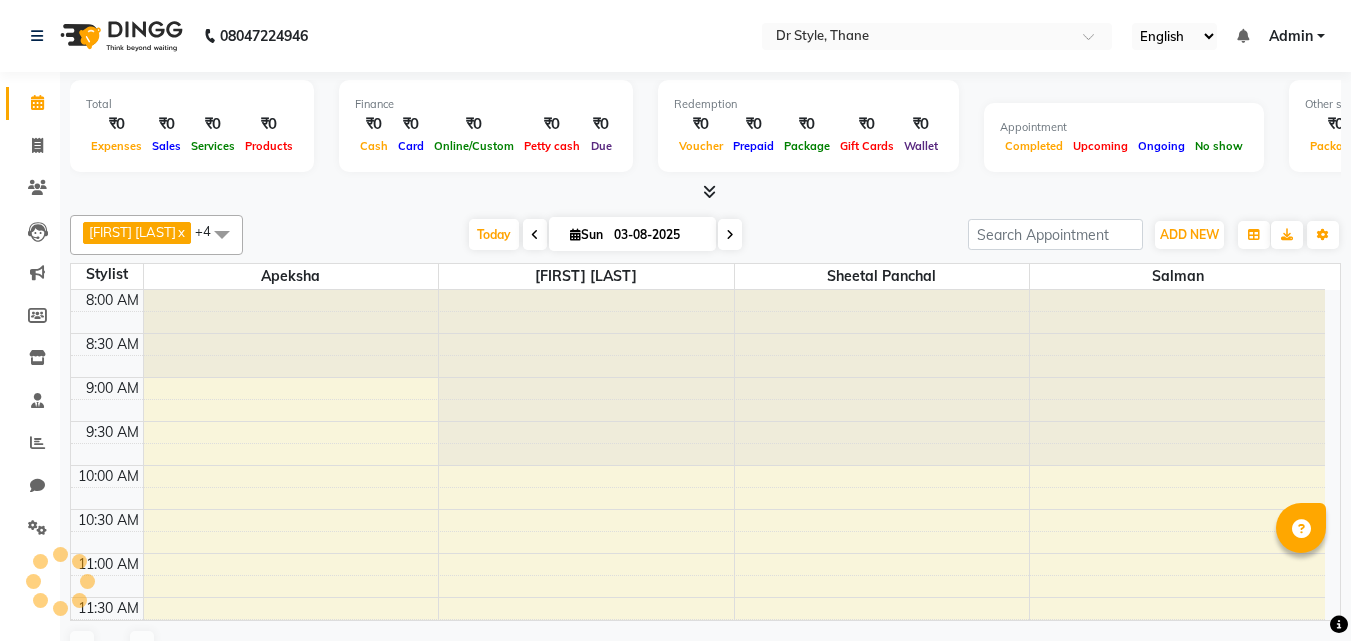 scroll, scrollTop: 0, scrollLeft: 0, axis: both 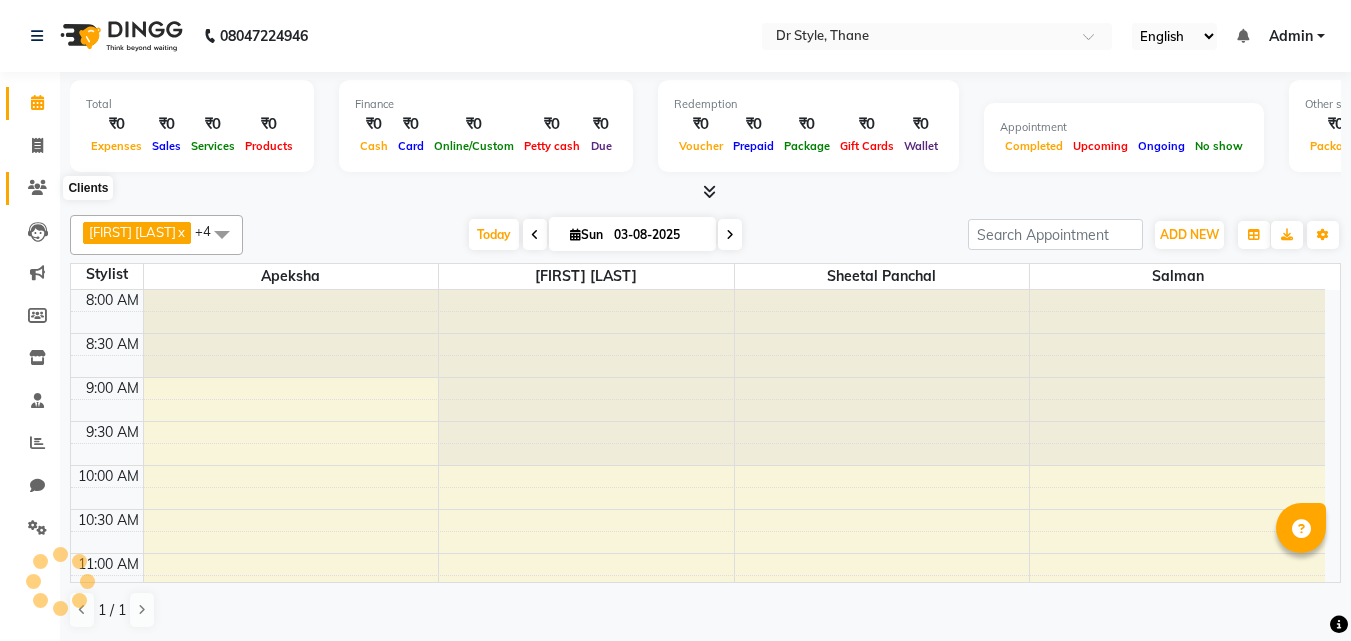 click 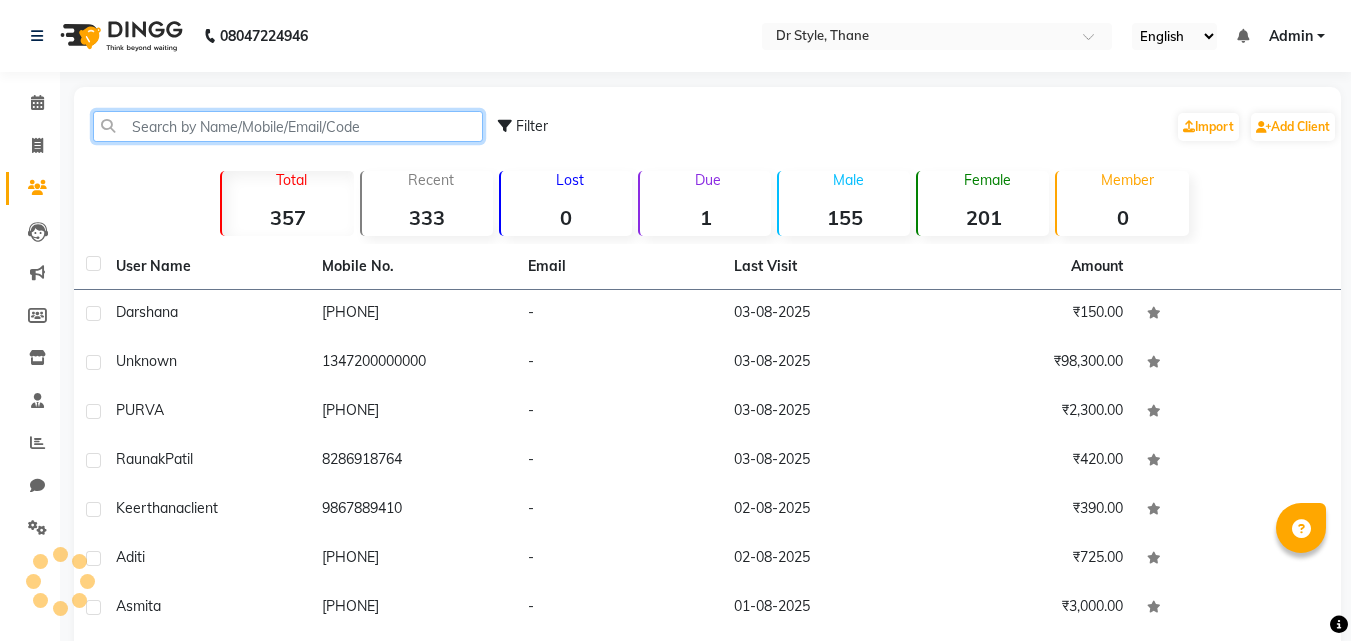 click 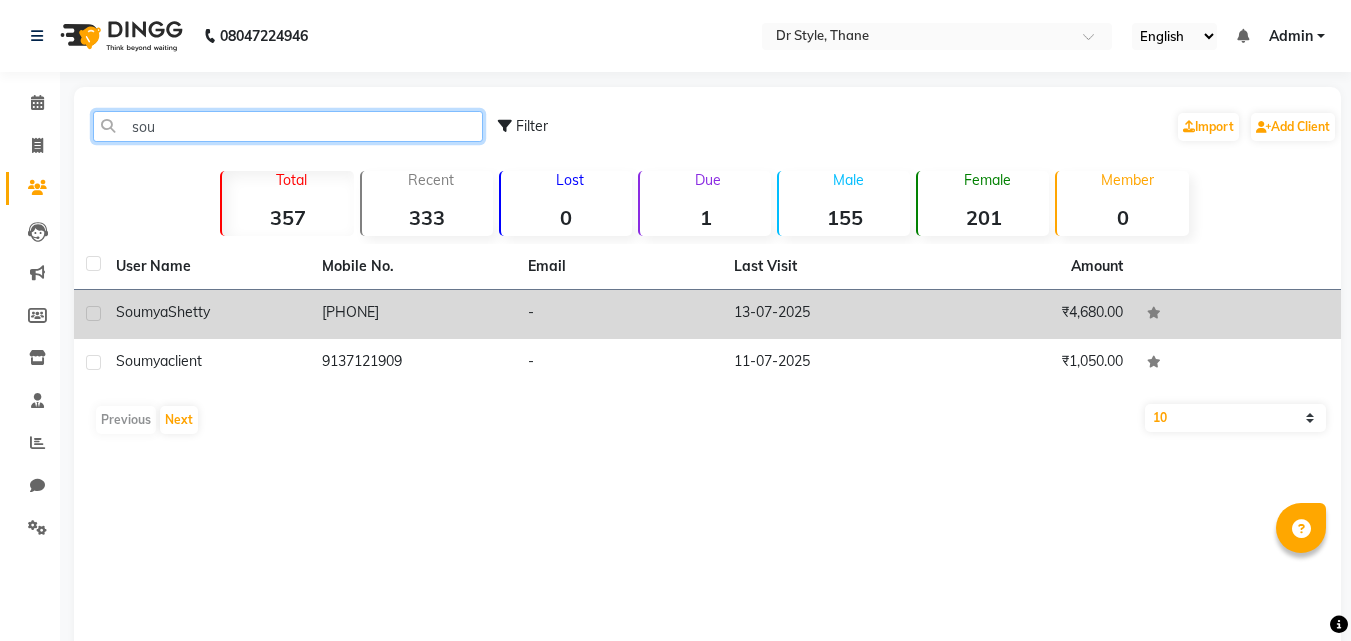type on "sou" 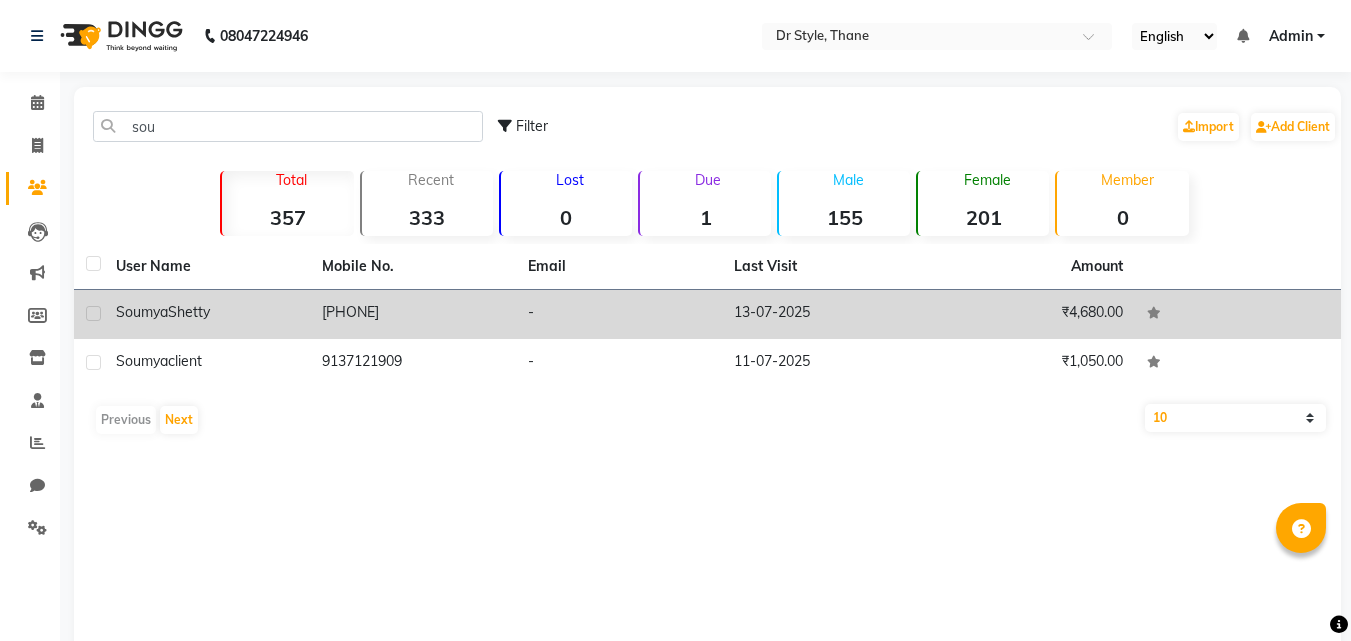 click on "Soumya  Shetty" 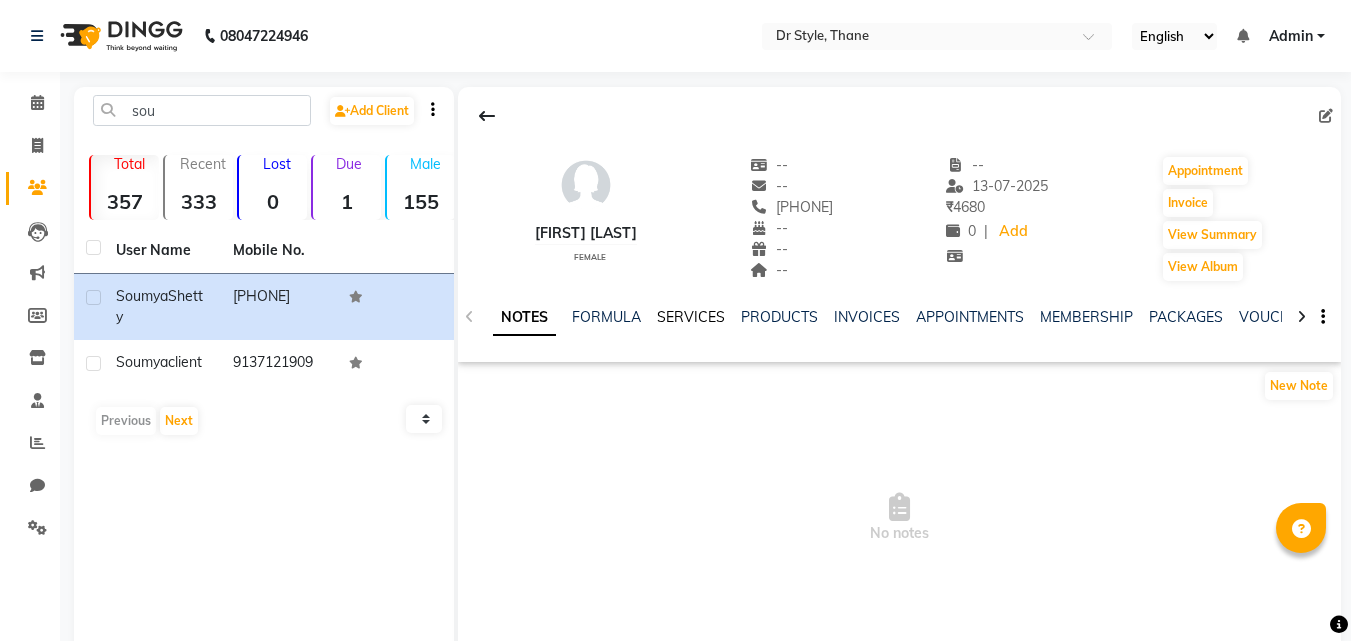 click on "SERVICES" 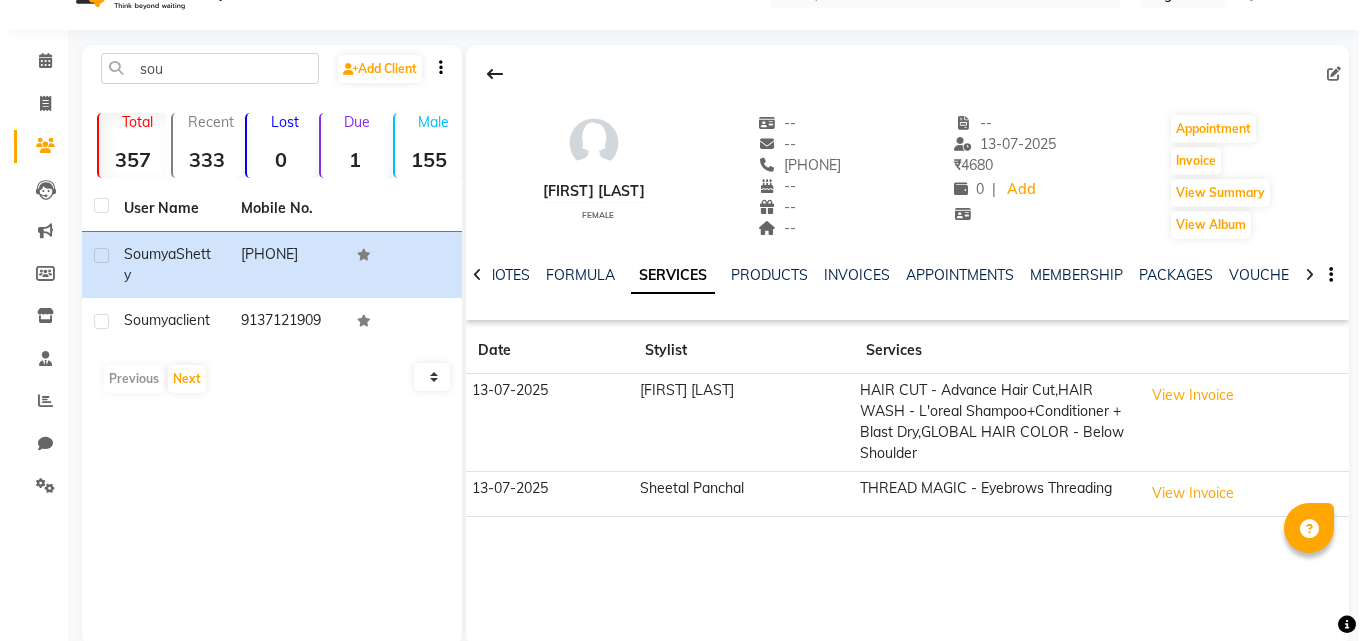 scroll, scrollTop: 76, scrollLeft: 0, axis: vertical 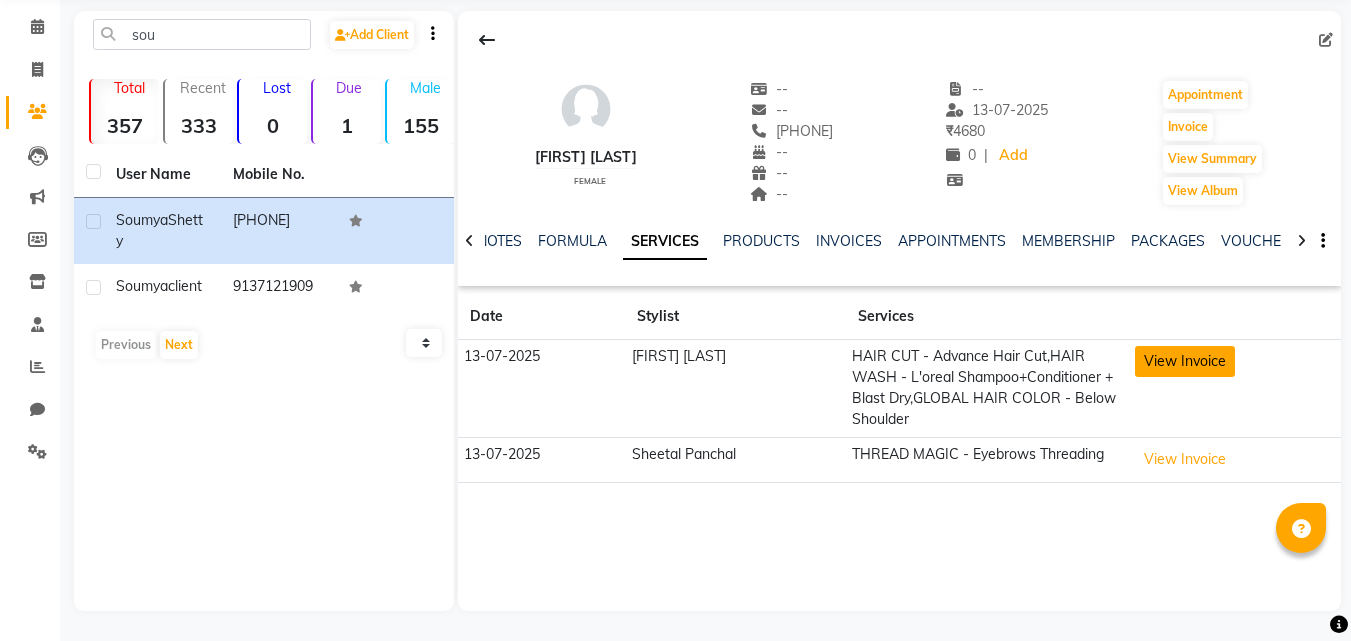 click on "View Invoice" 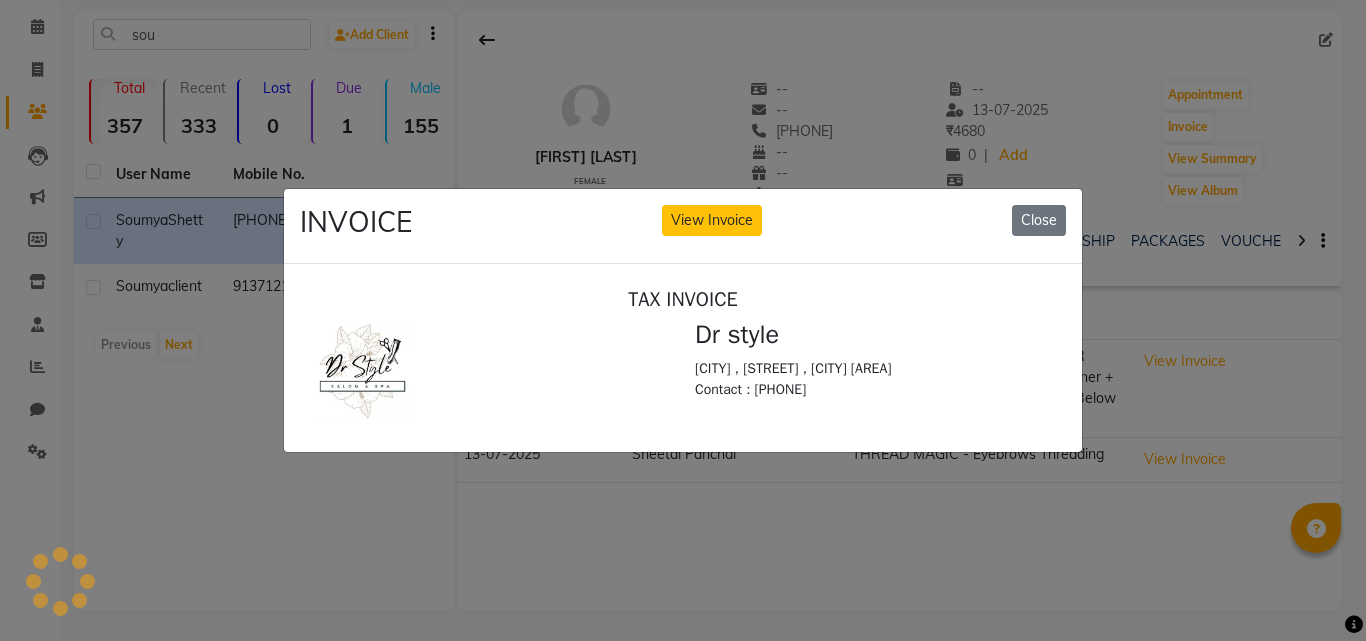 scroll, scrollTop: 0, scrollLeft: 0, axis: both 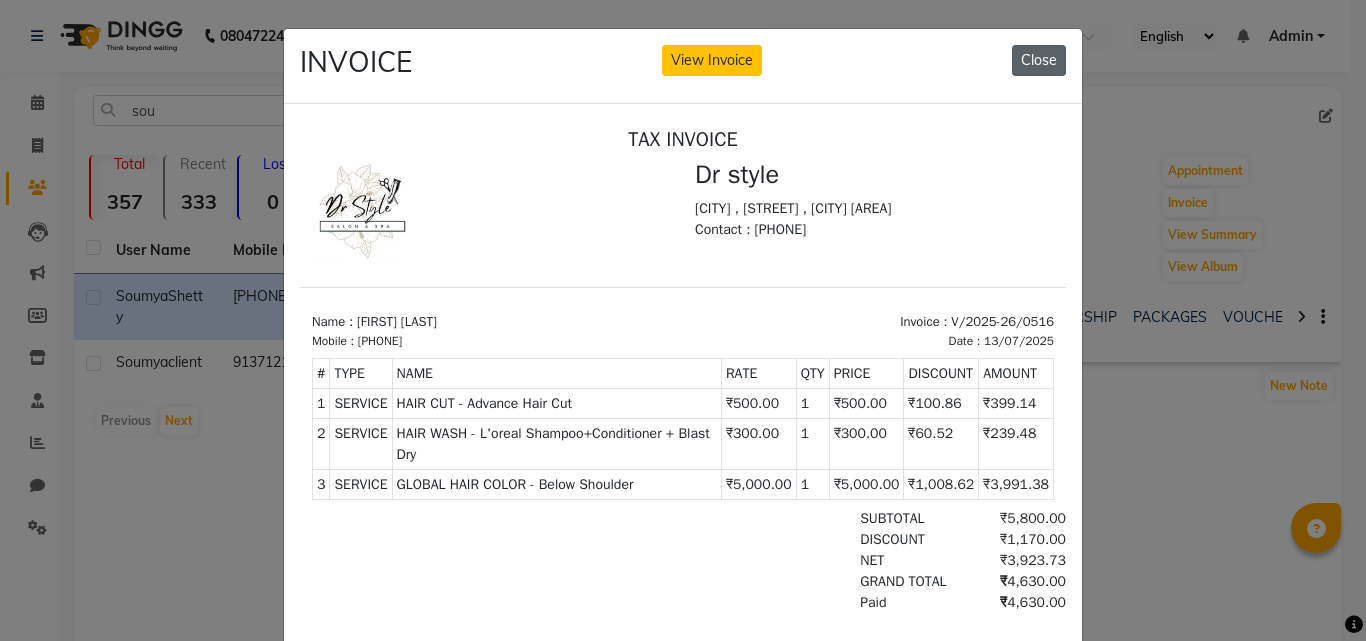 drag, startPoint x: 1365, startPoint y: 71, endPoint x: 1019, endPoint y: 60, distance: 346.1748 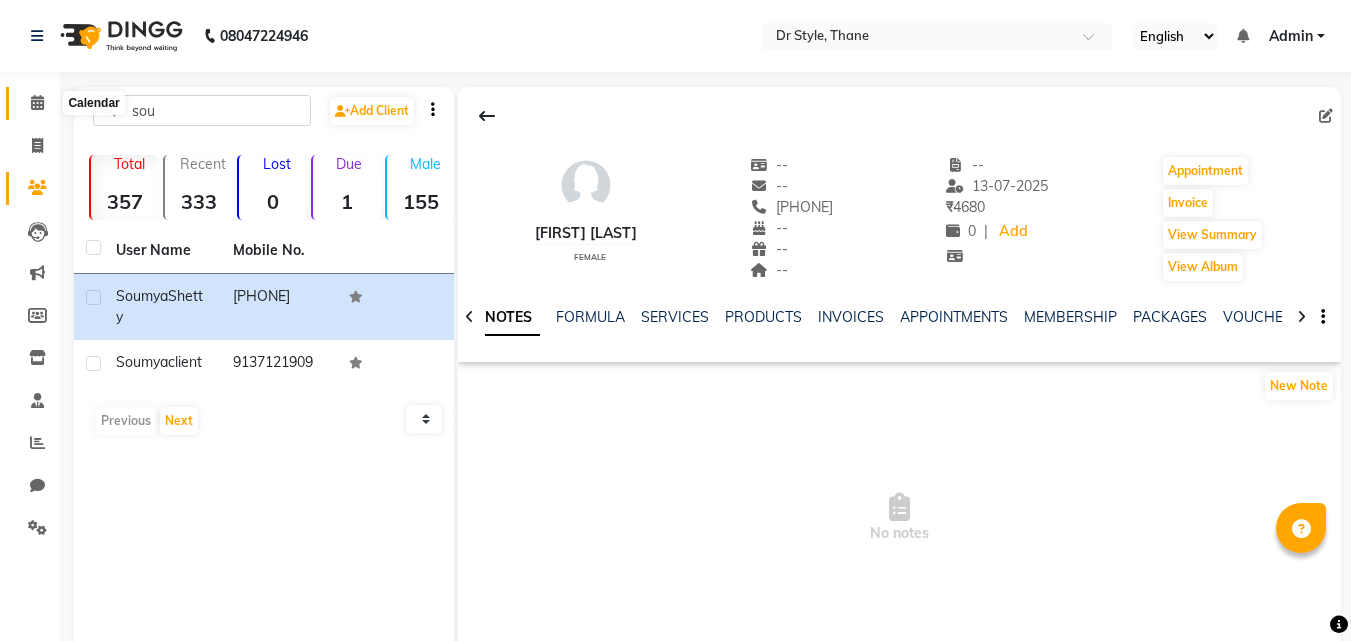 click 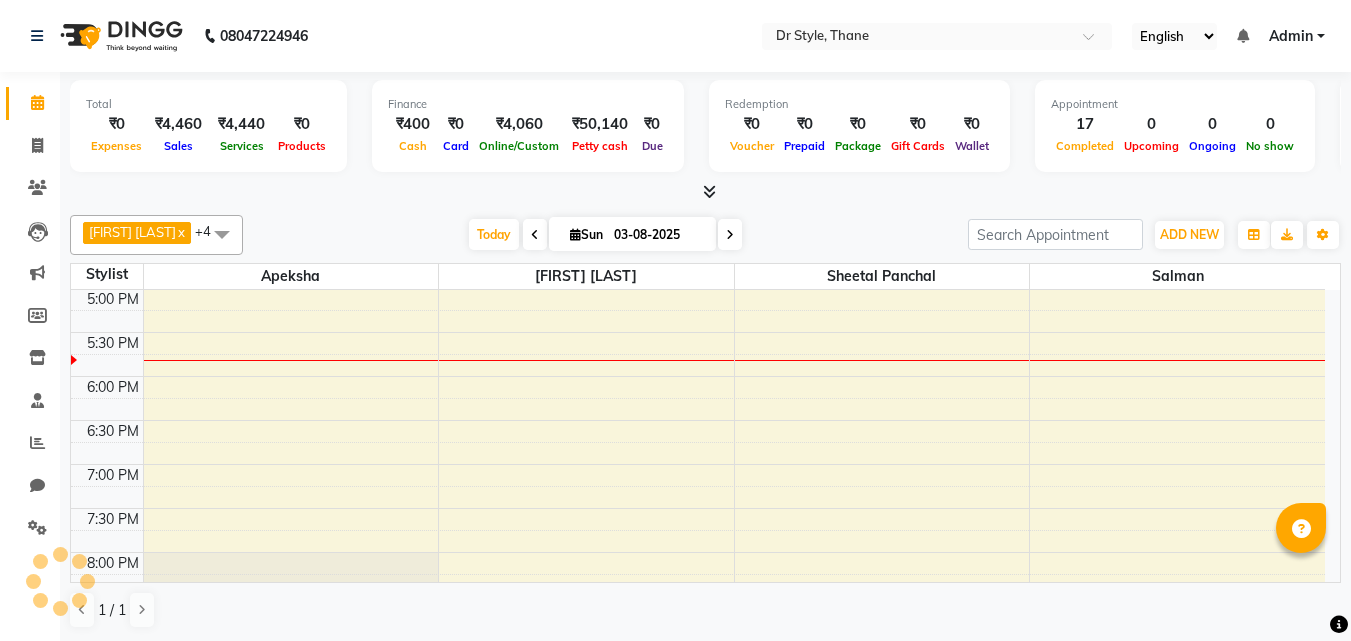 scroll, scrollTop: 0, scrollLeft: 0, axis: both 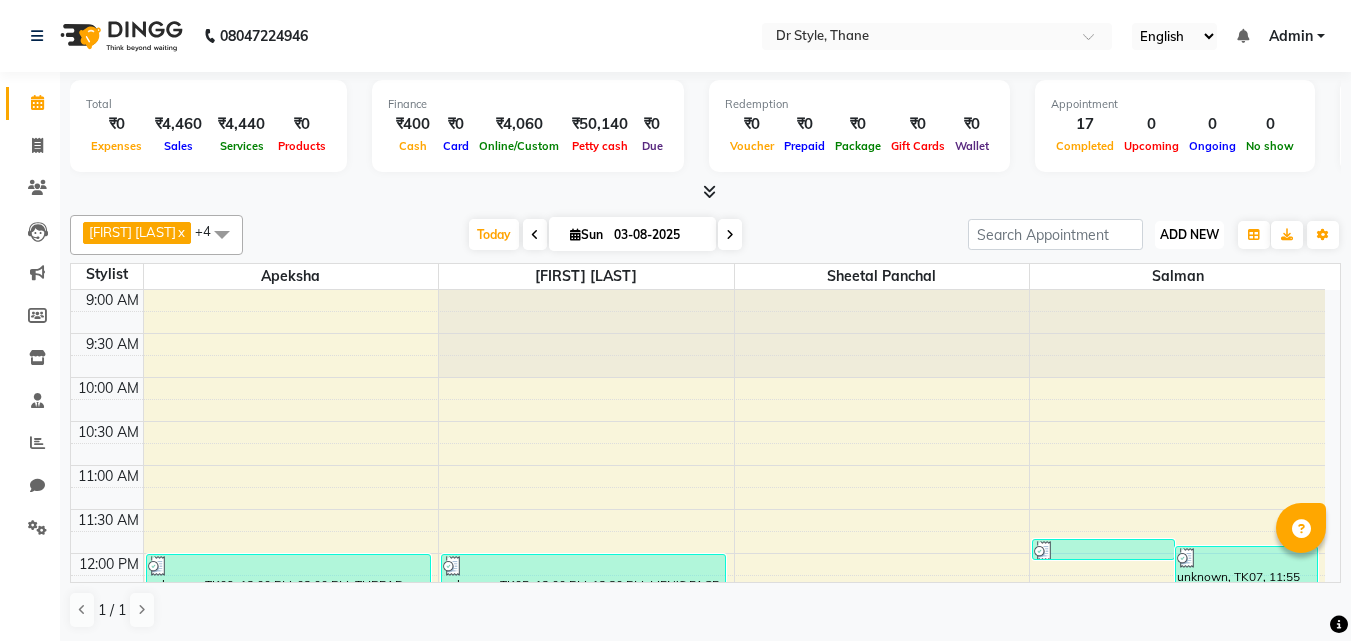 click on "ADD NEW" at bounding box center (1189, 234) 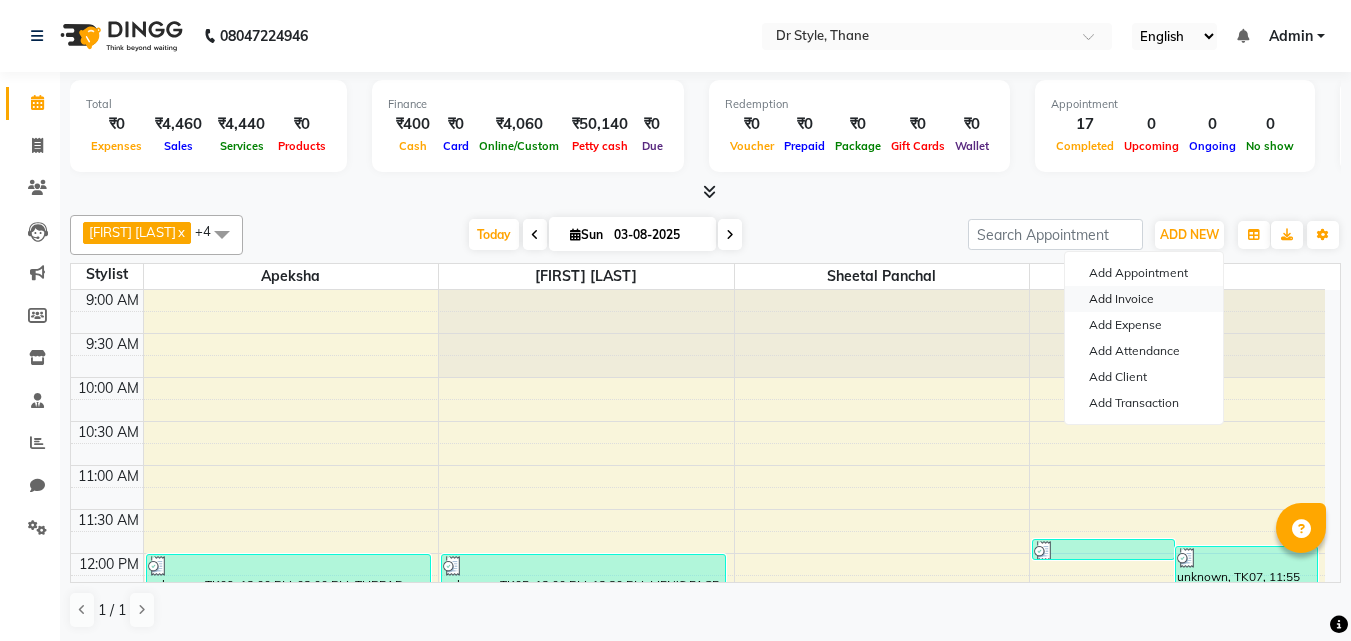 click on "Add Invoice" at bounding box center (1144, 299) 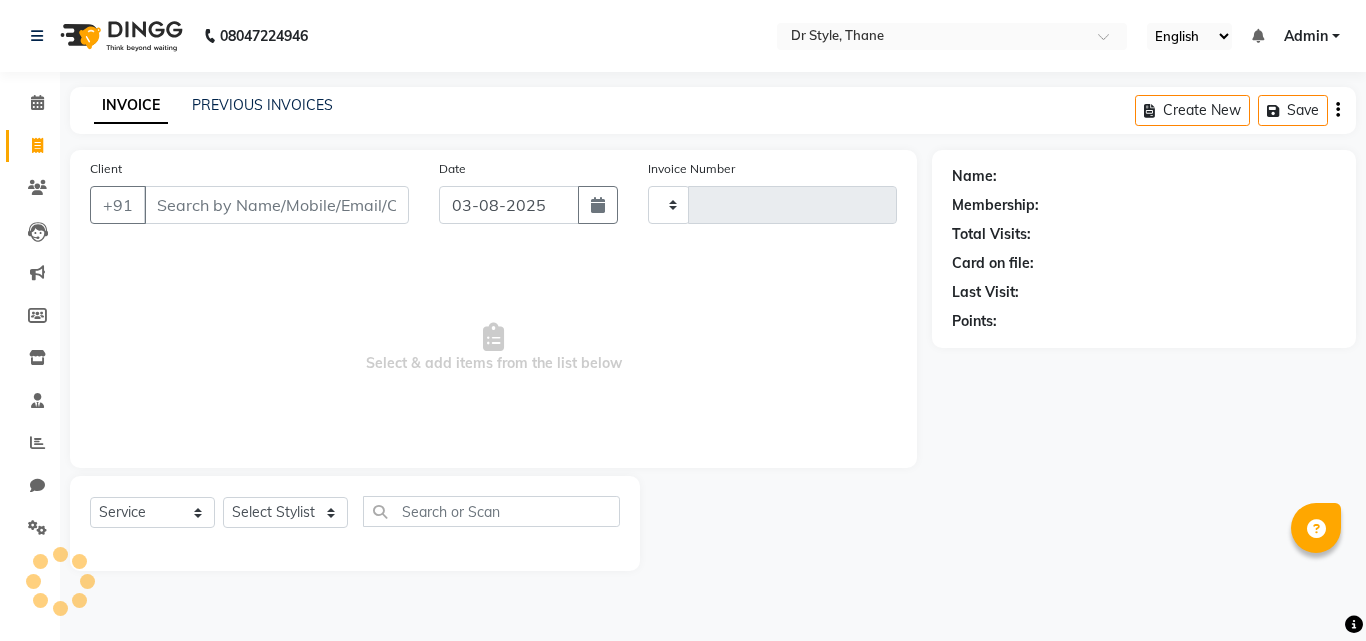 type on "0768" 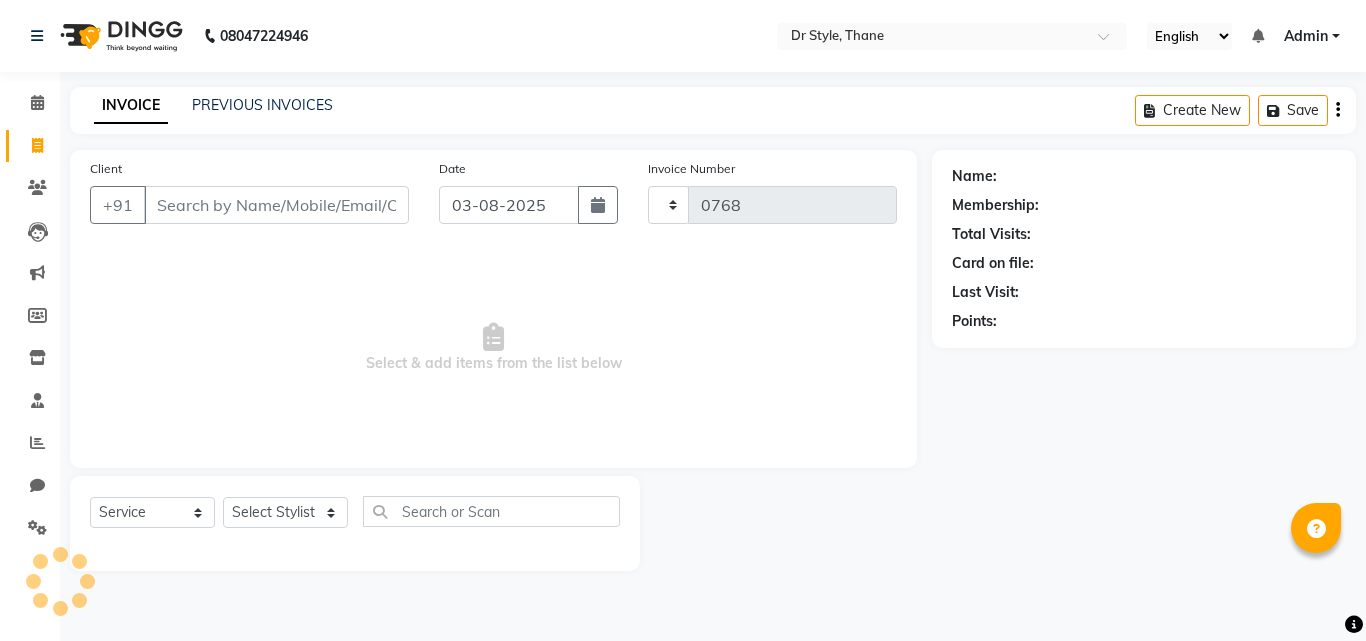 select on "7832" 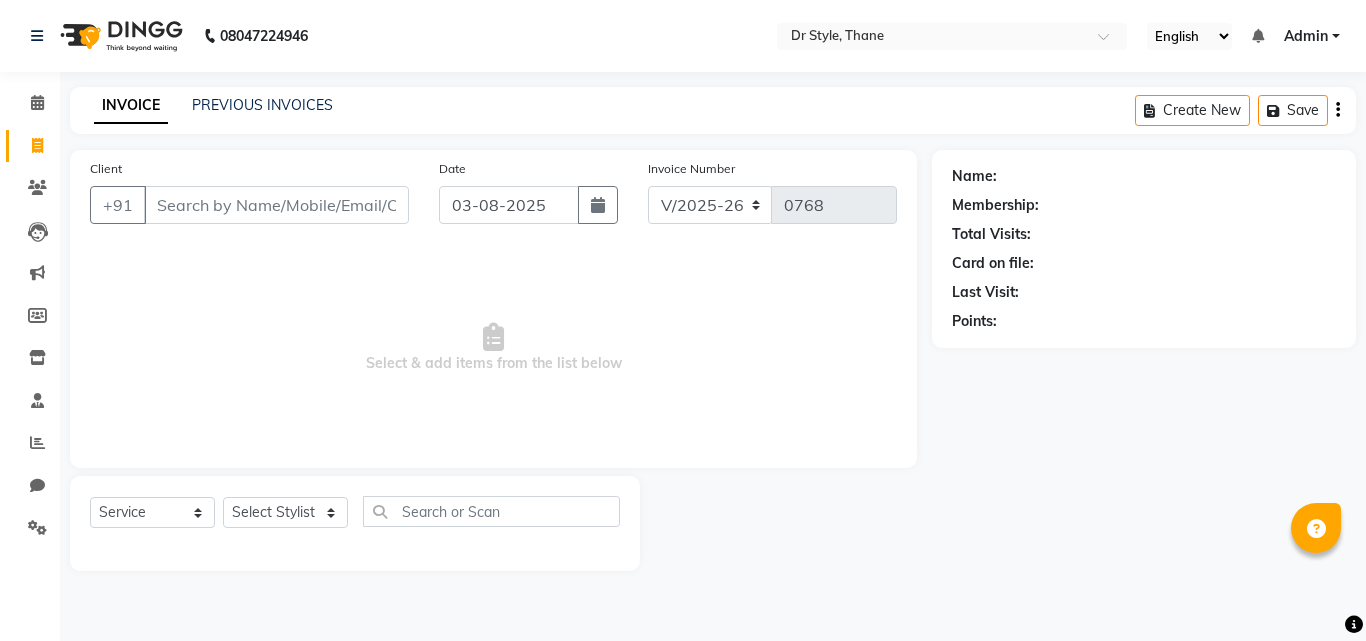 click on "Client" at bounding box center [276, 205] 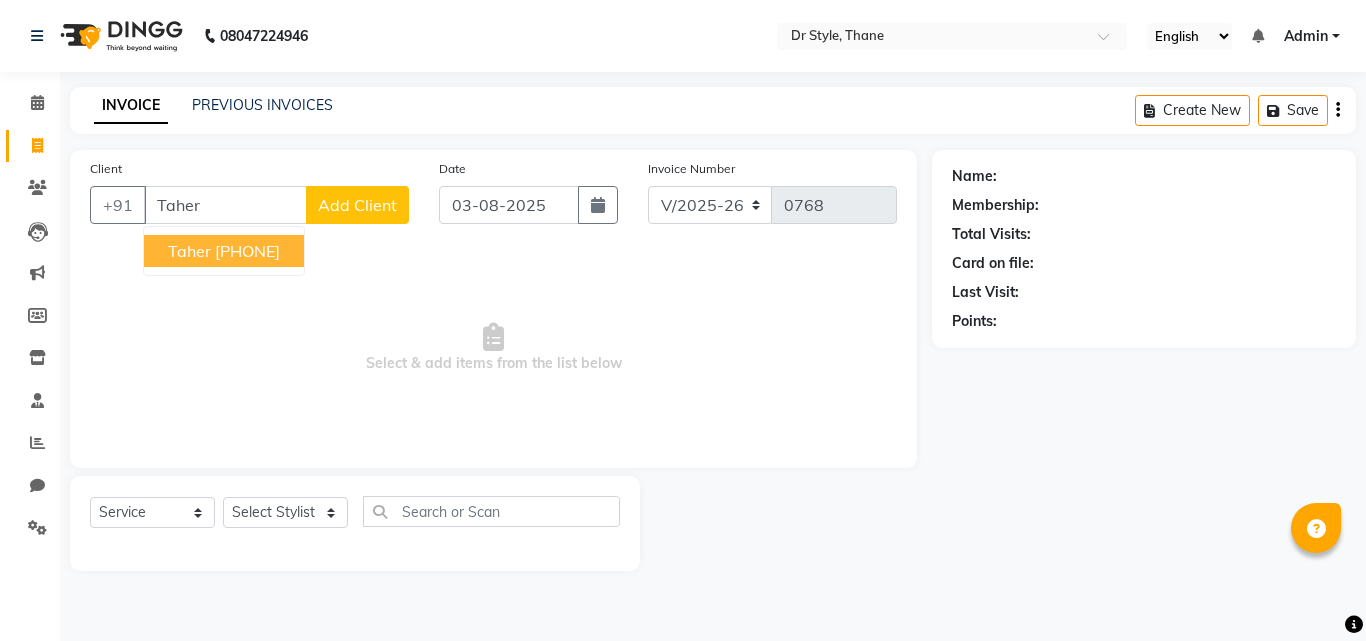 click on "9137181650" at bounding box center [247, 251] 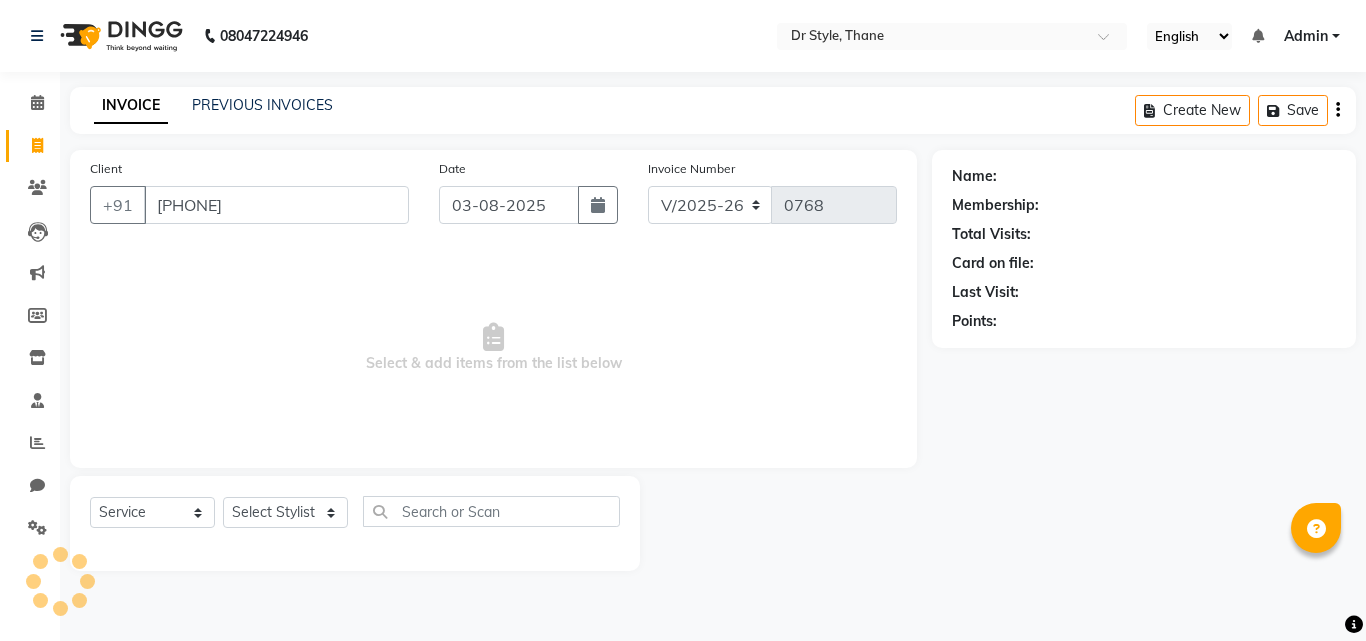 type on "9137181650" 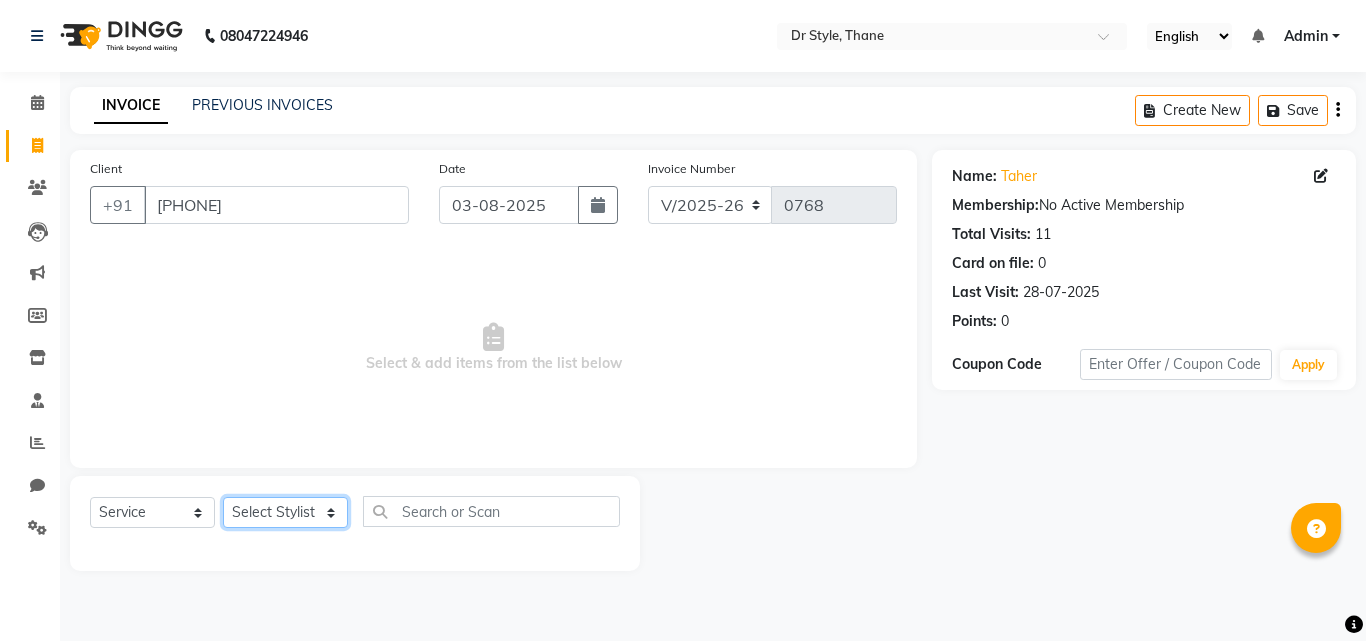 click on "Select Stylist Amir Apeksha Haider Salmani HASIM Salman Sheetal Panchal" 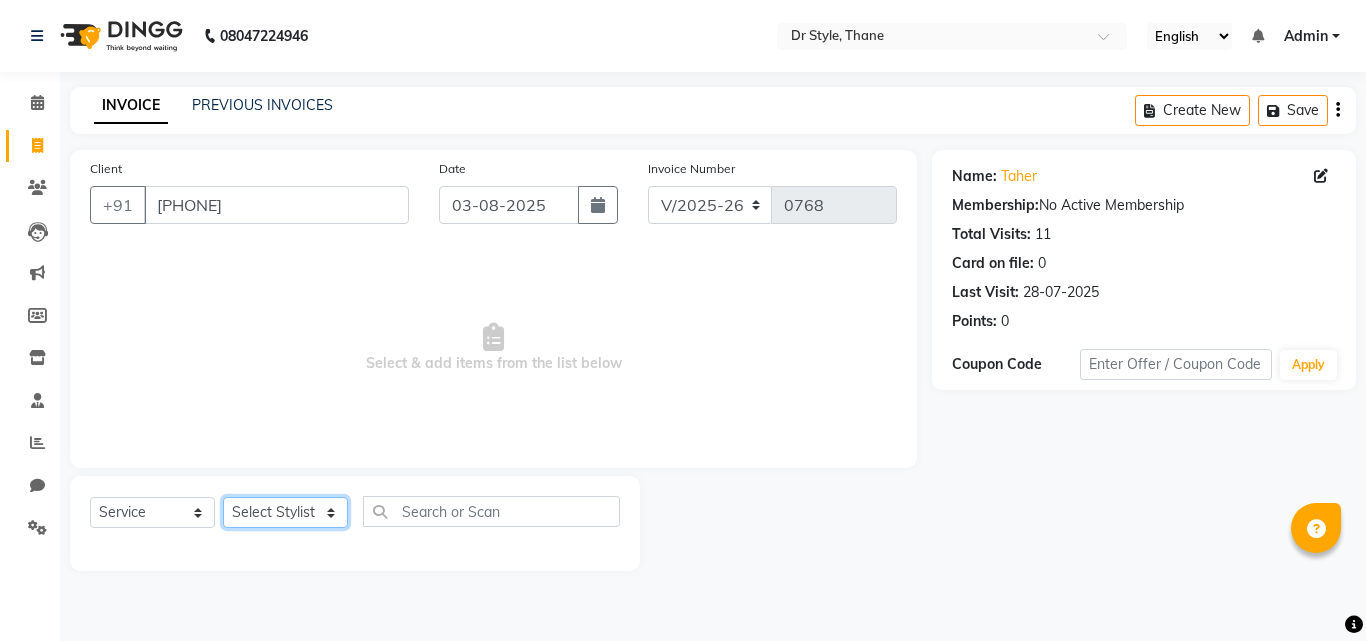 select on "86376" 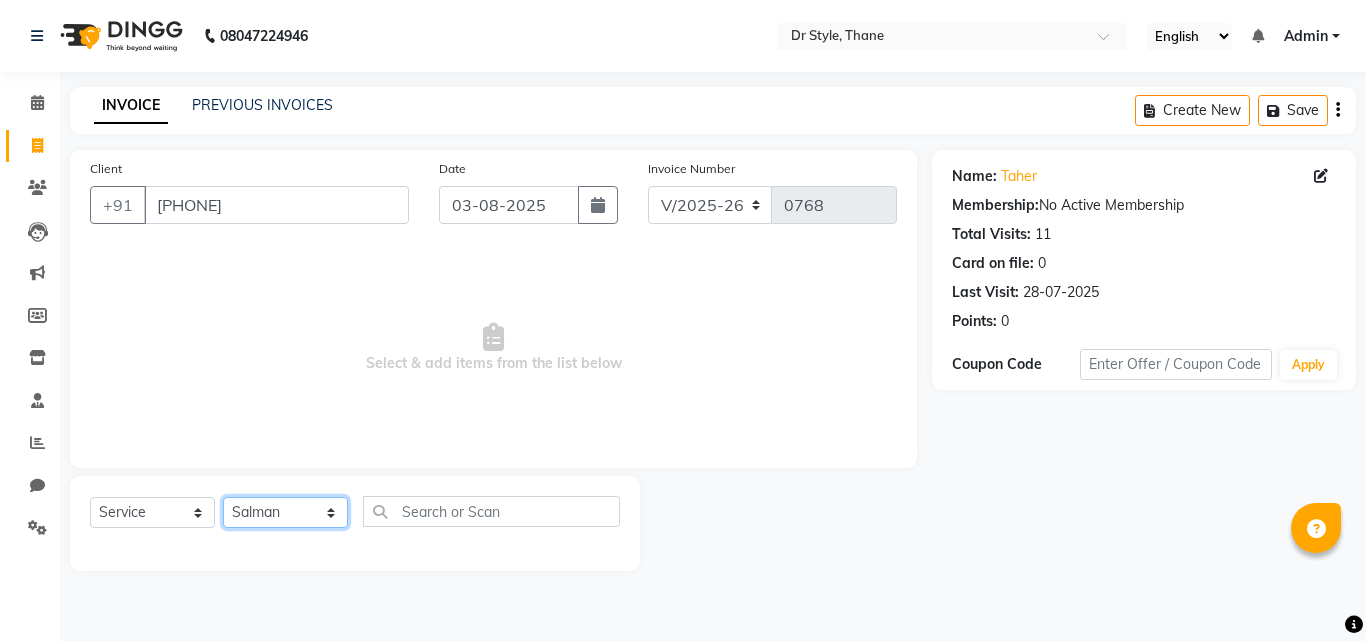 click on "Select Stylist Amir Apeksha Haider Salmani HASIM Salman Sheetal Panchal" 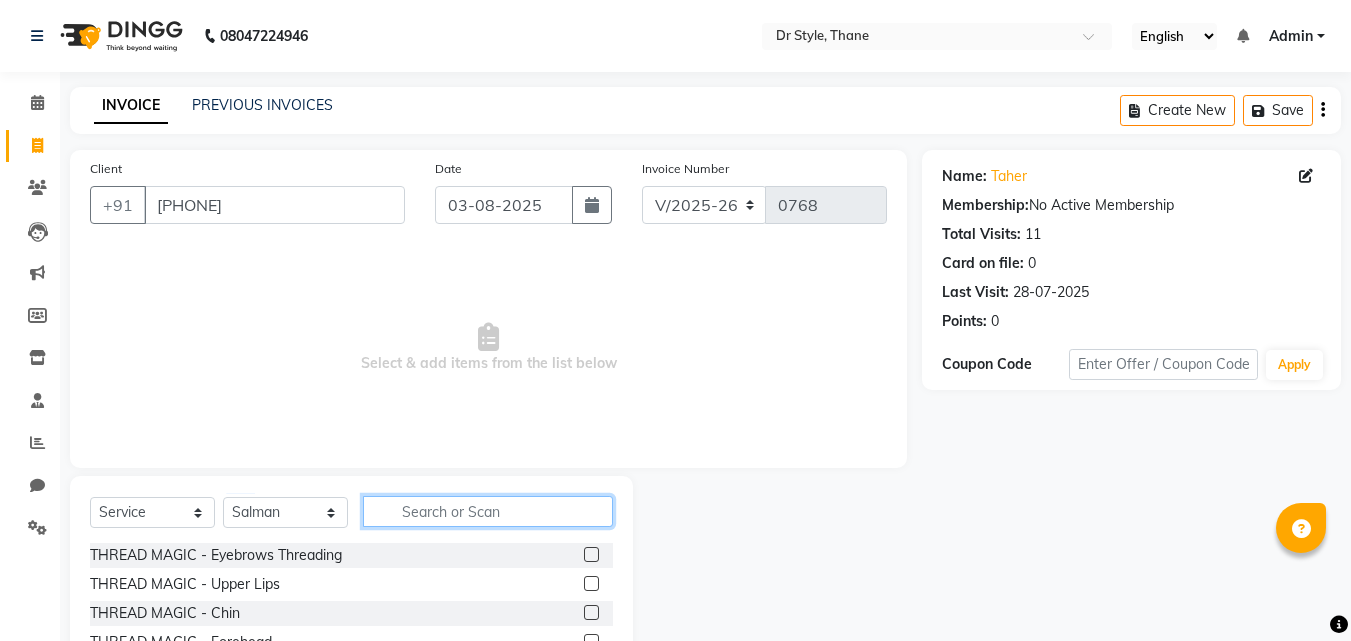 click 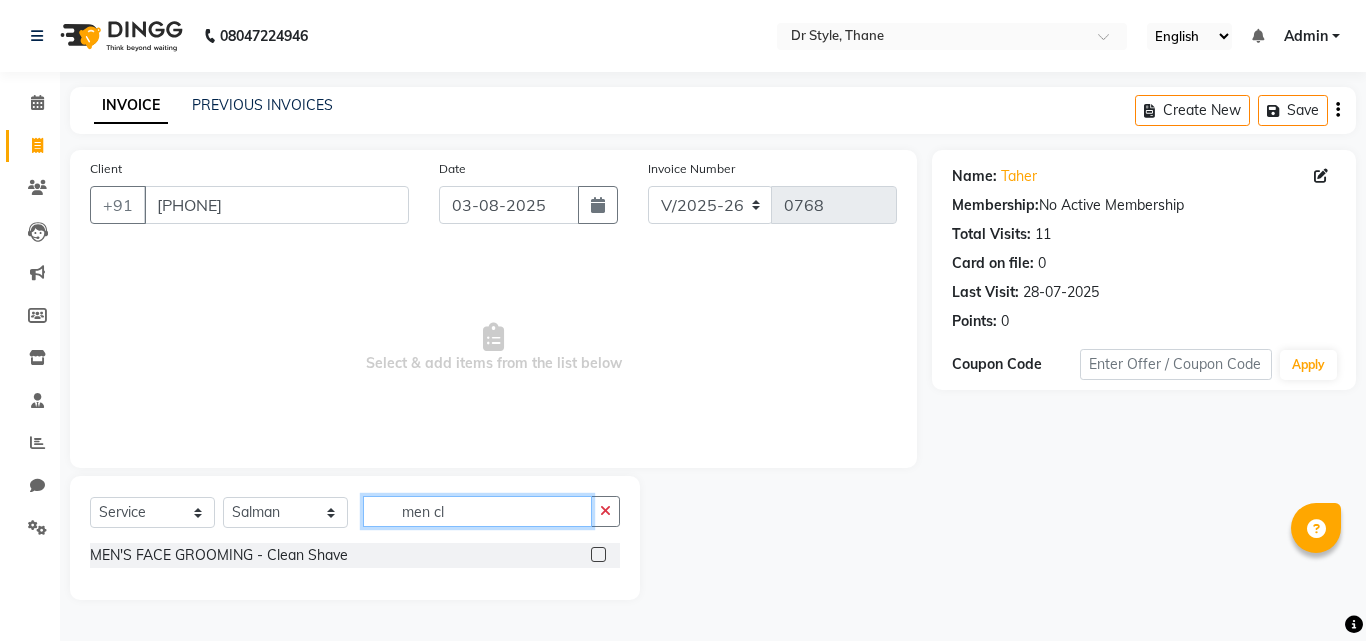 type on "men cl" 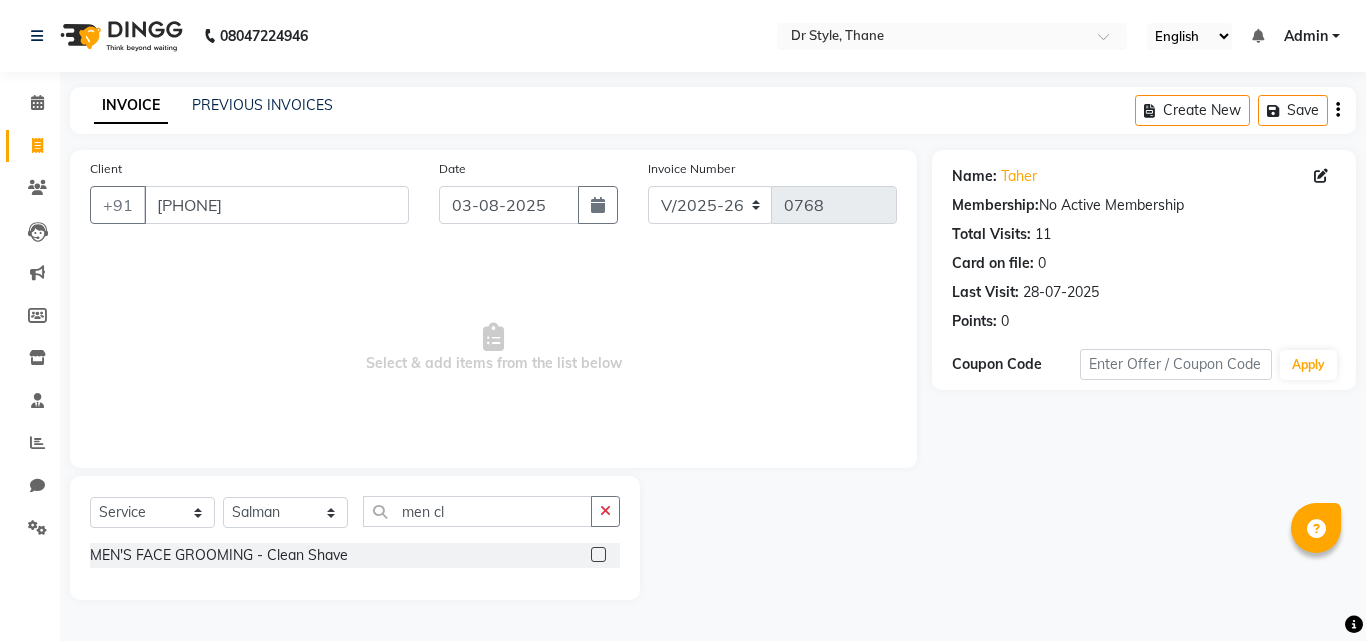 click 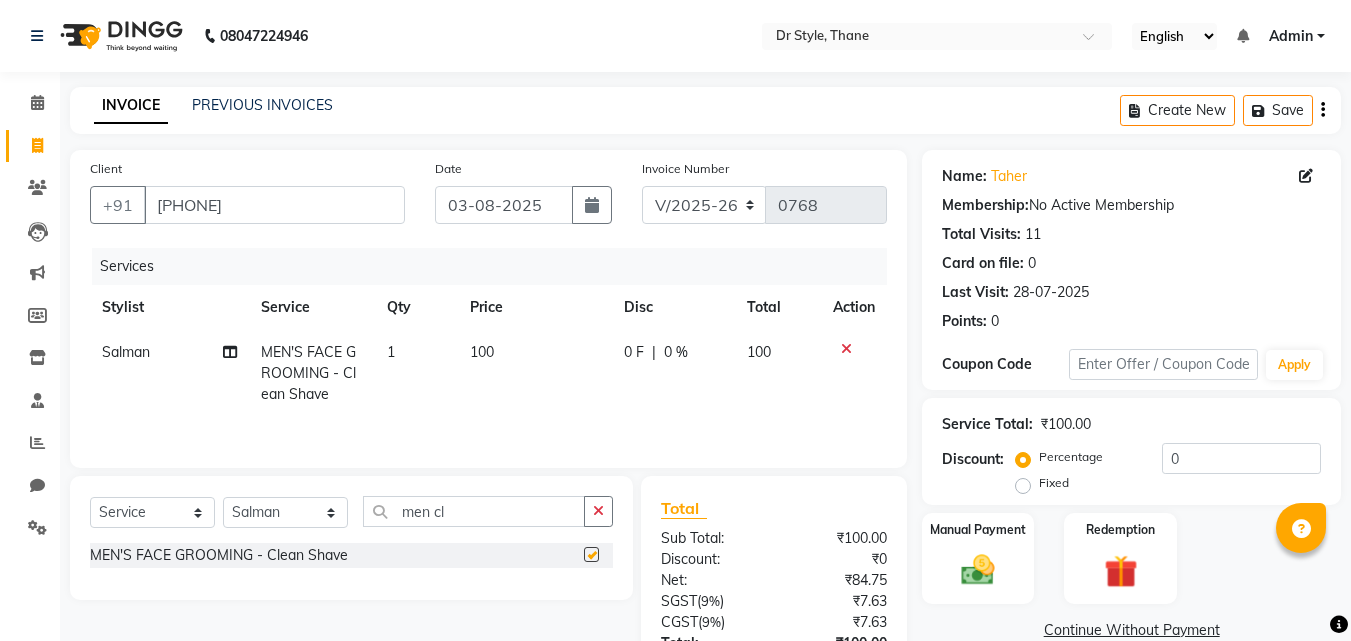 checkbox on "false" 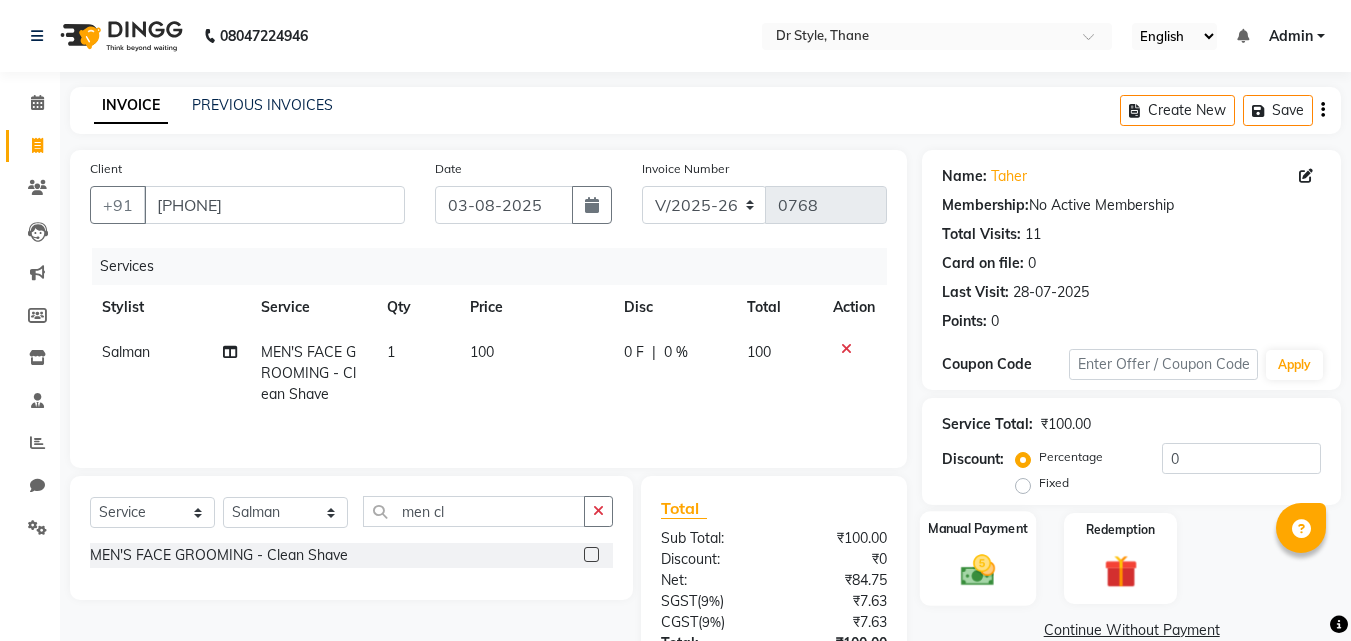 click 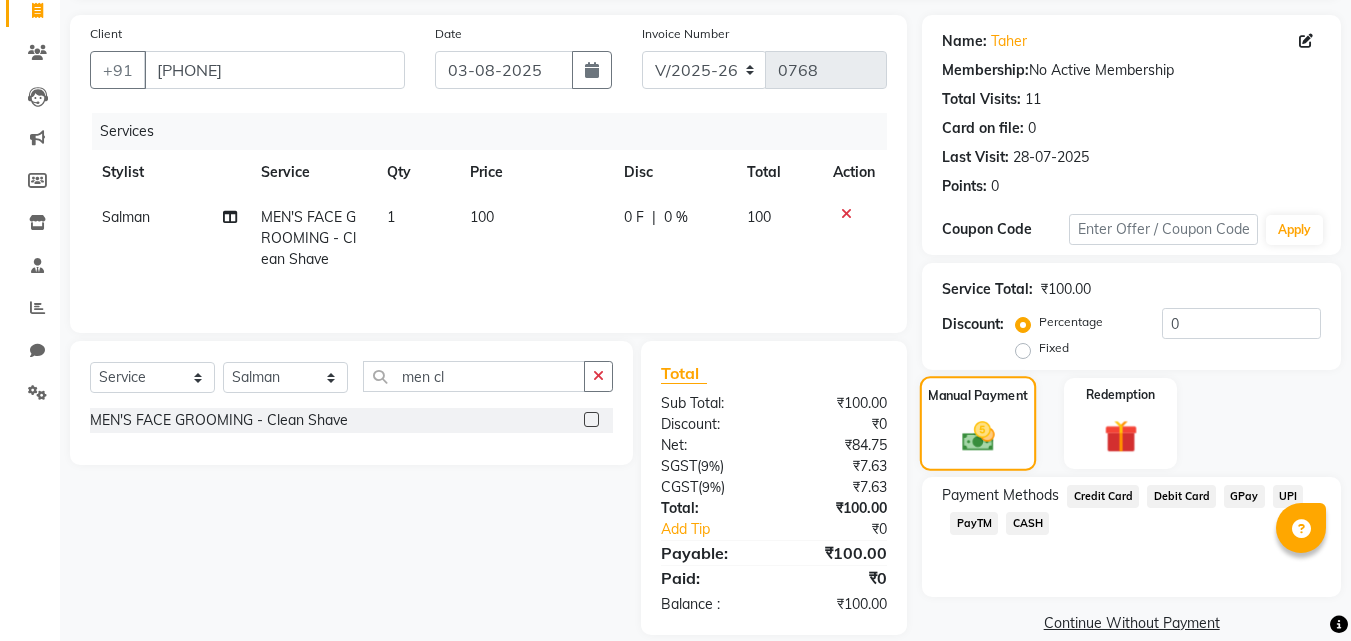scroll, scrollTop: 162, scrollLeft: 0, axis: vertical 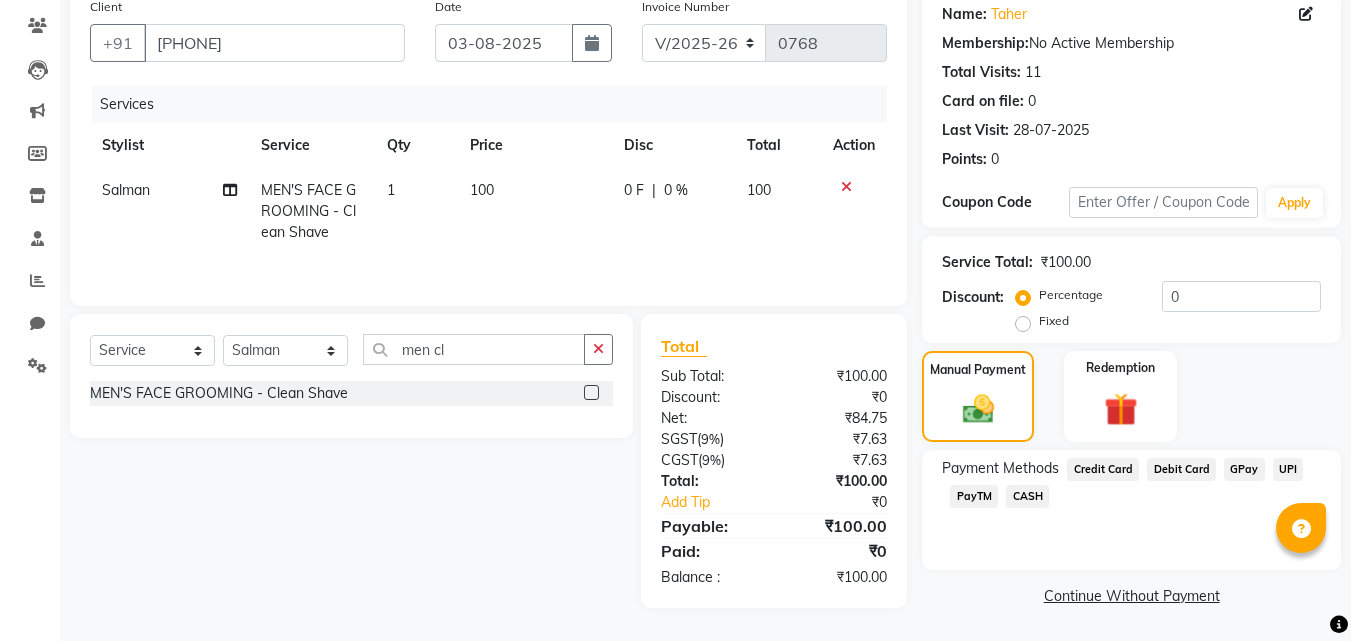 click on "CASH" 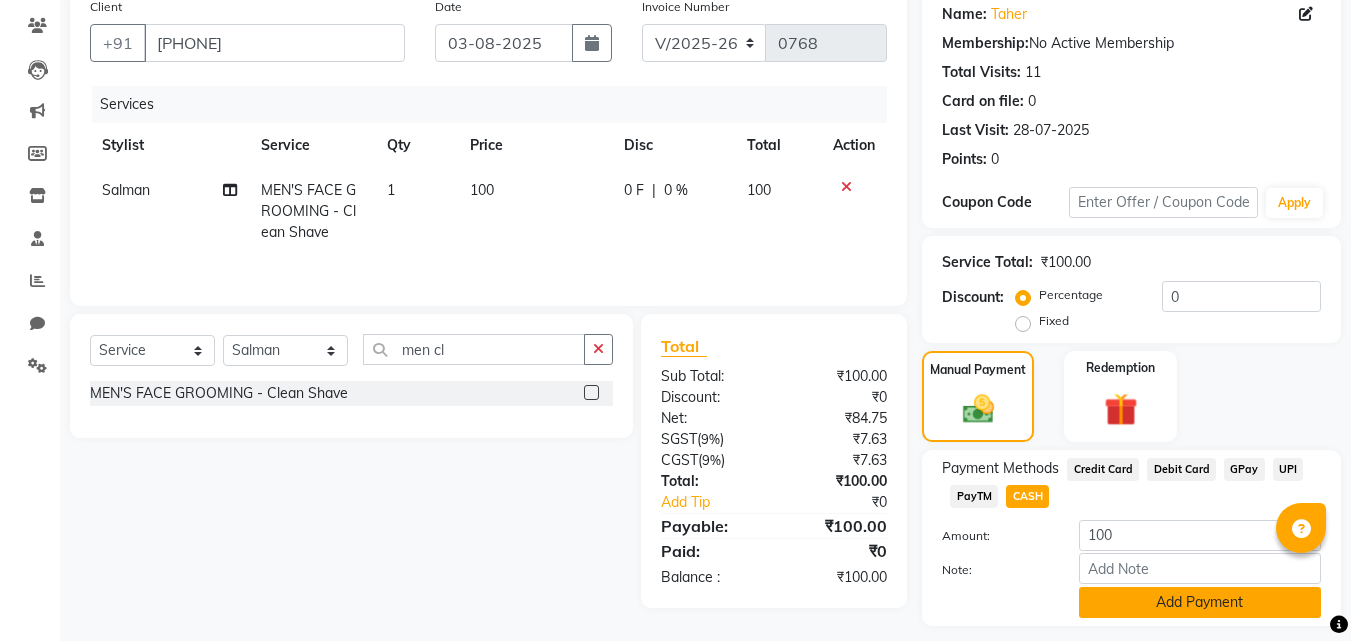 click on "Add Payment" 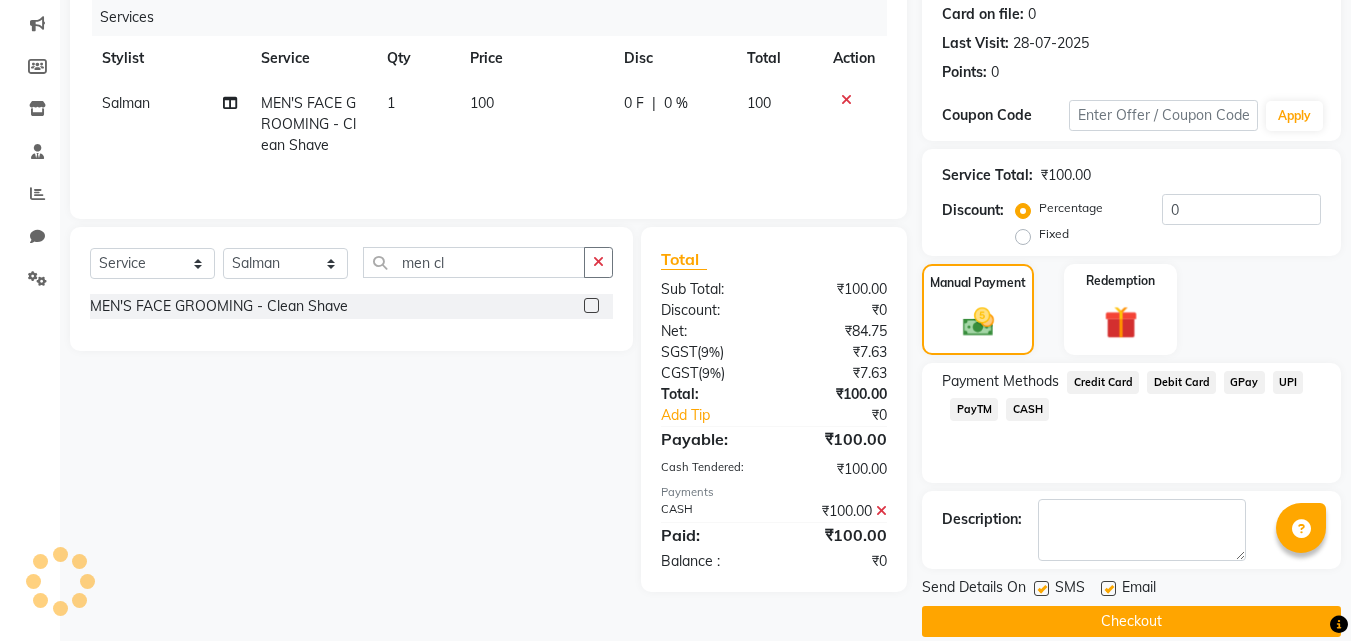 scroll, scrollTop: 275, scrollLeft: 0, axis: vertical 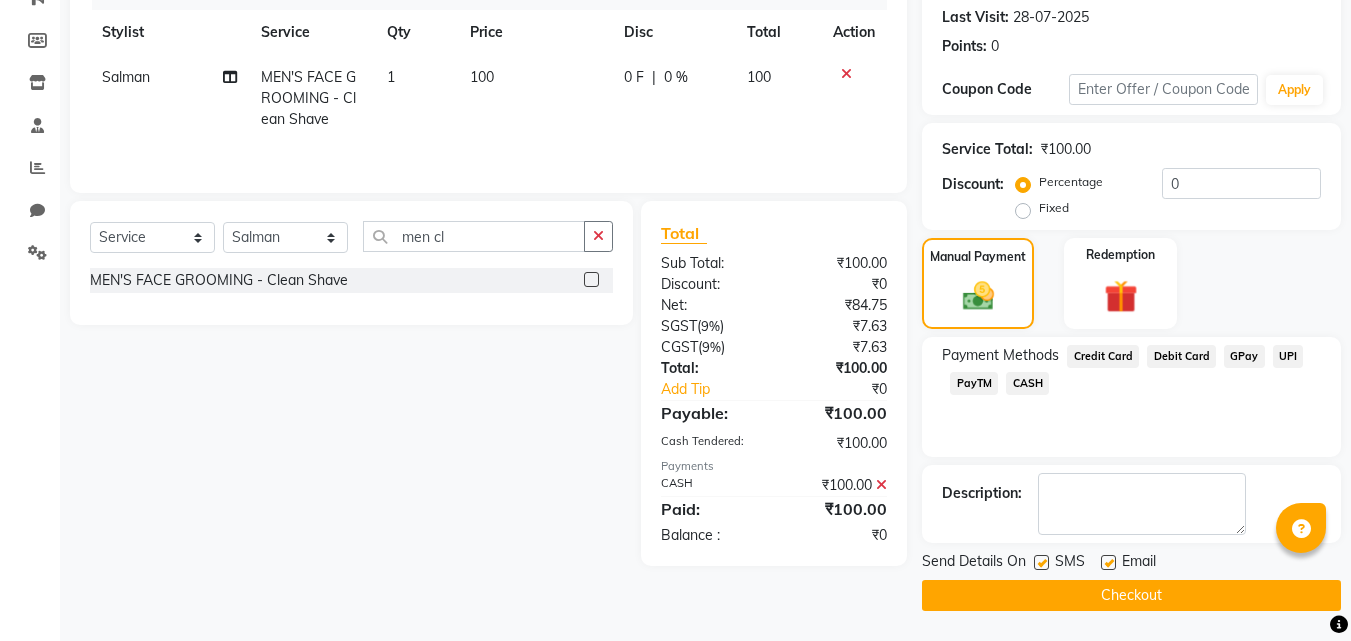 click on "Checkout" 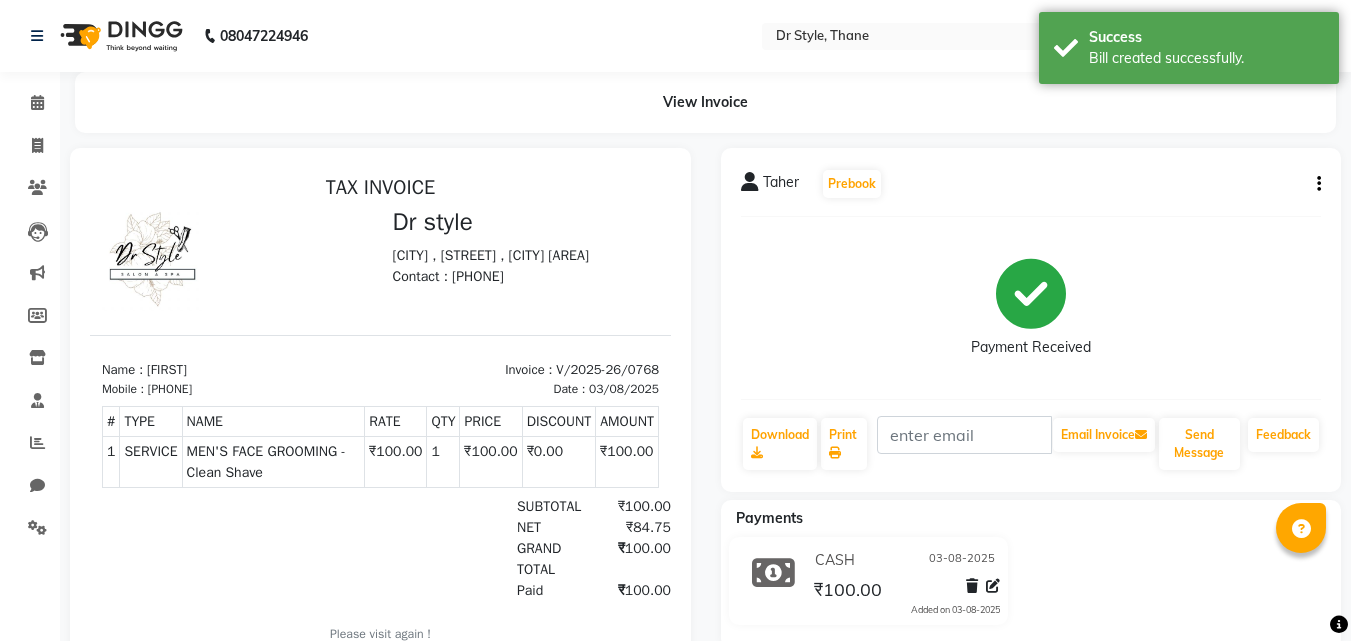 scroll, scrollTop: 0, scrollLeft: 0, axis: both 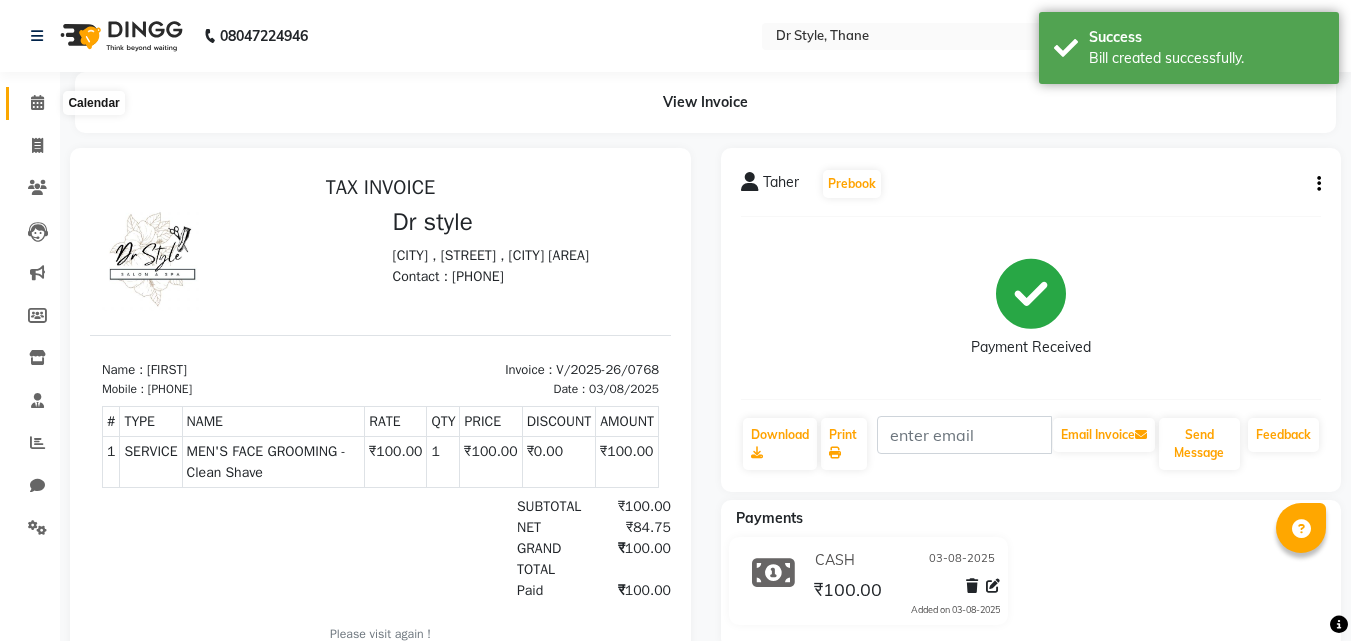 click 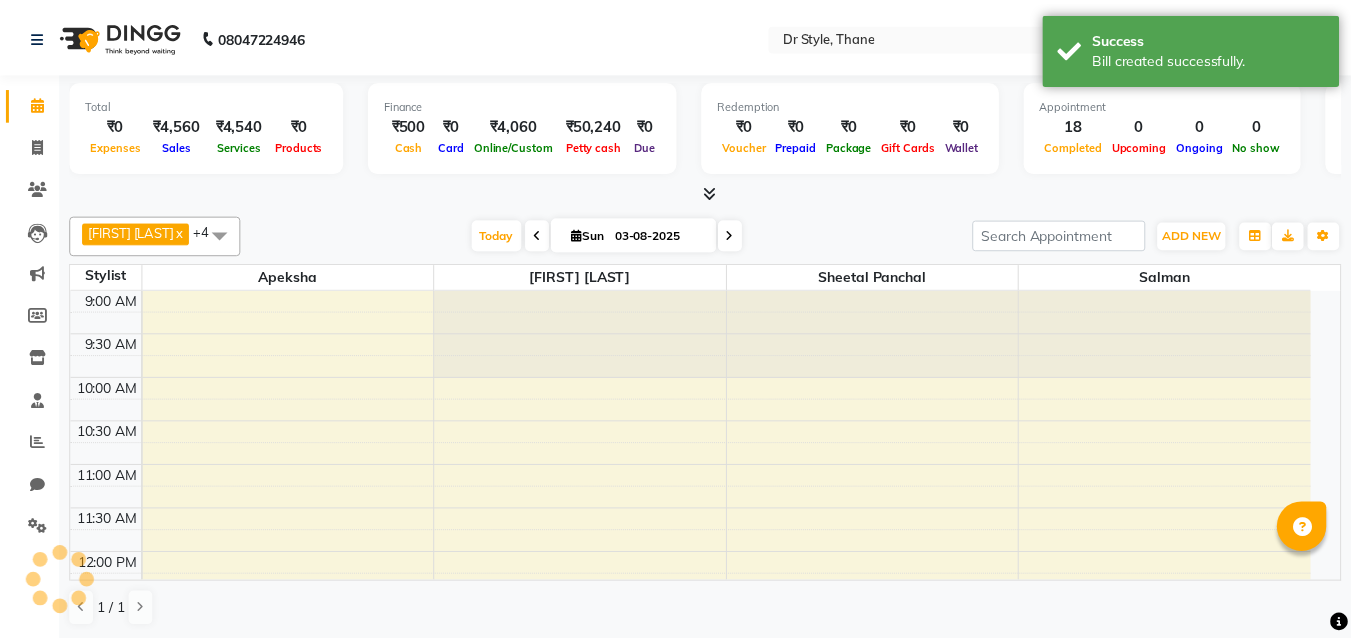 scroll, scrollTop: 0, scrollLeft: 0, axis: both 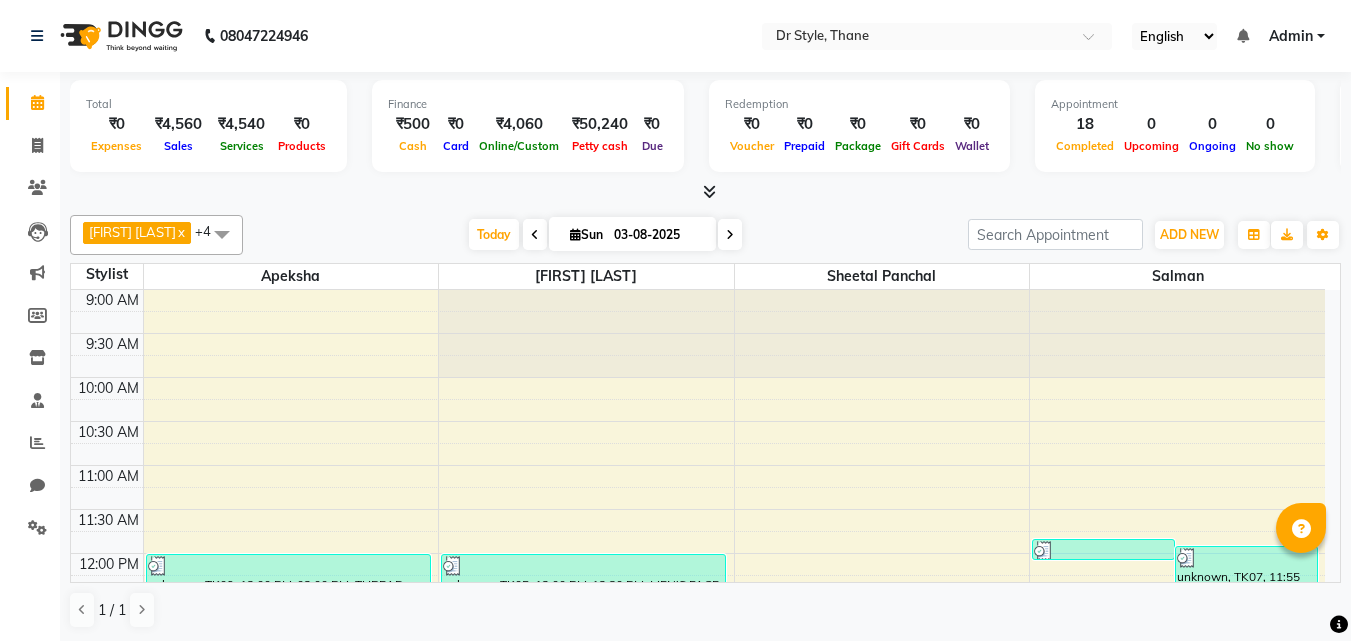 click on "Invoice" 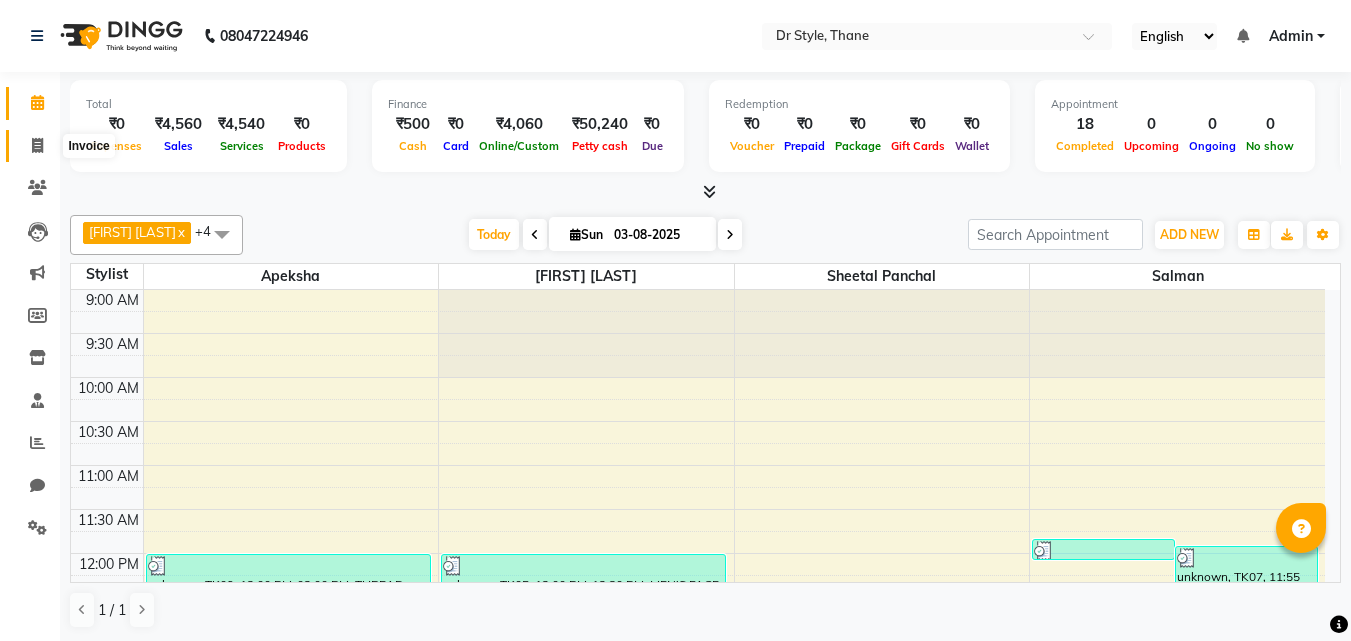 click 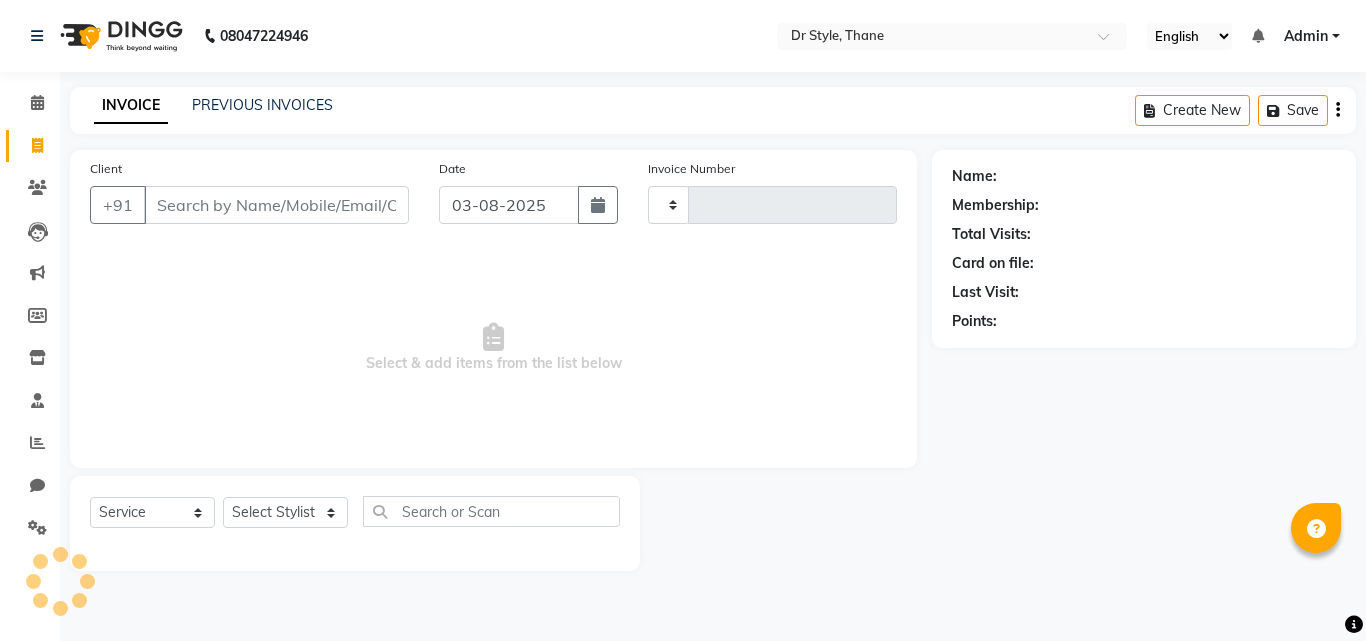 type on "0769" 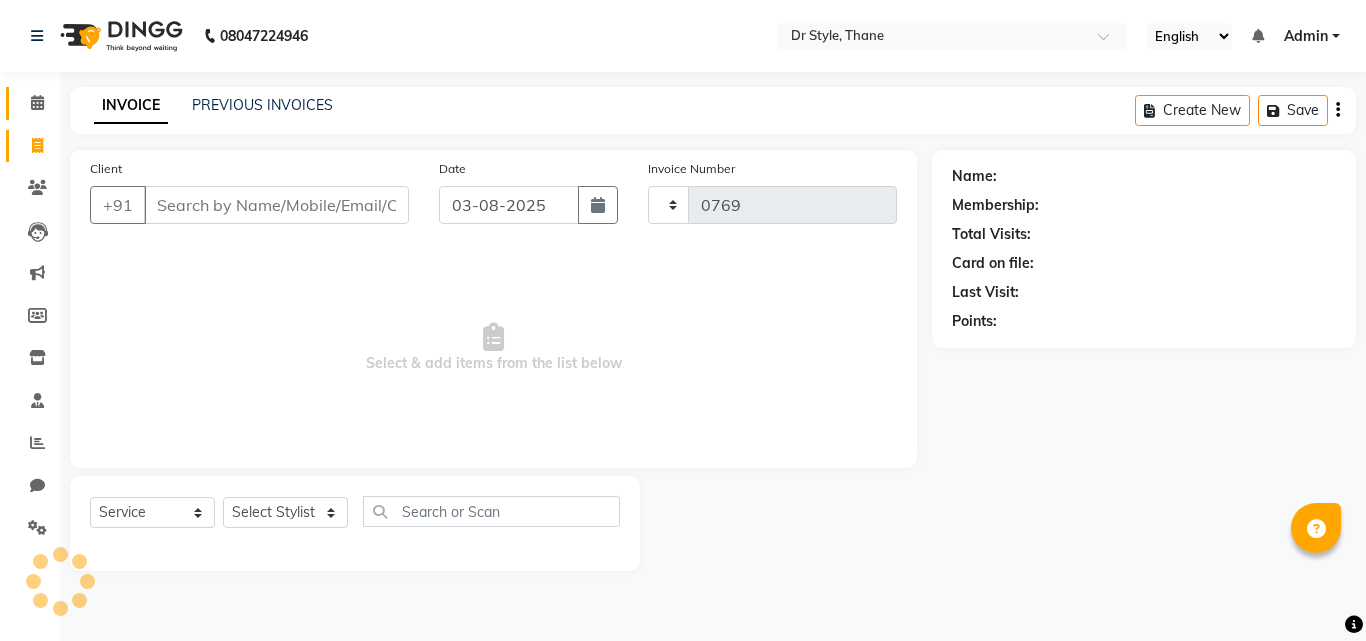 select on "7832" 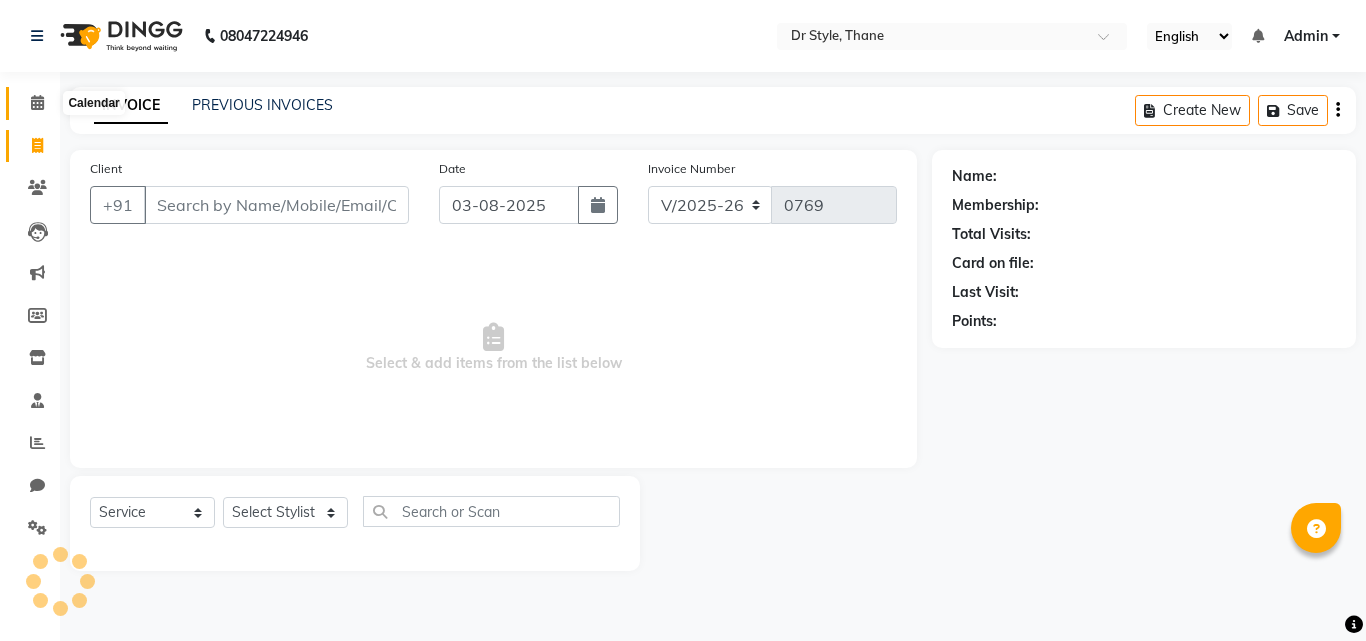 click 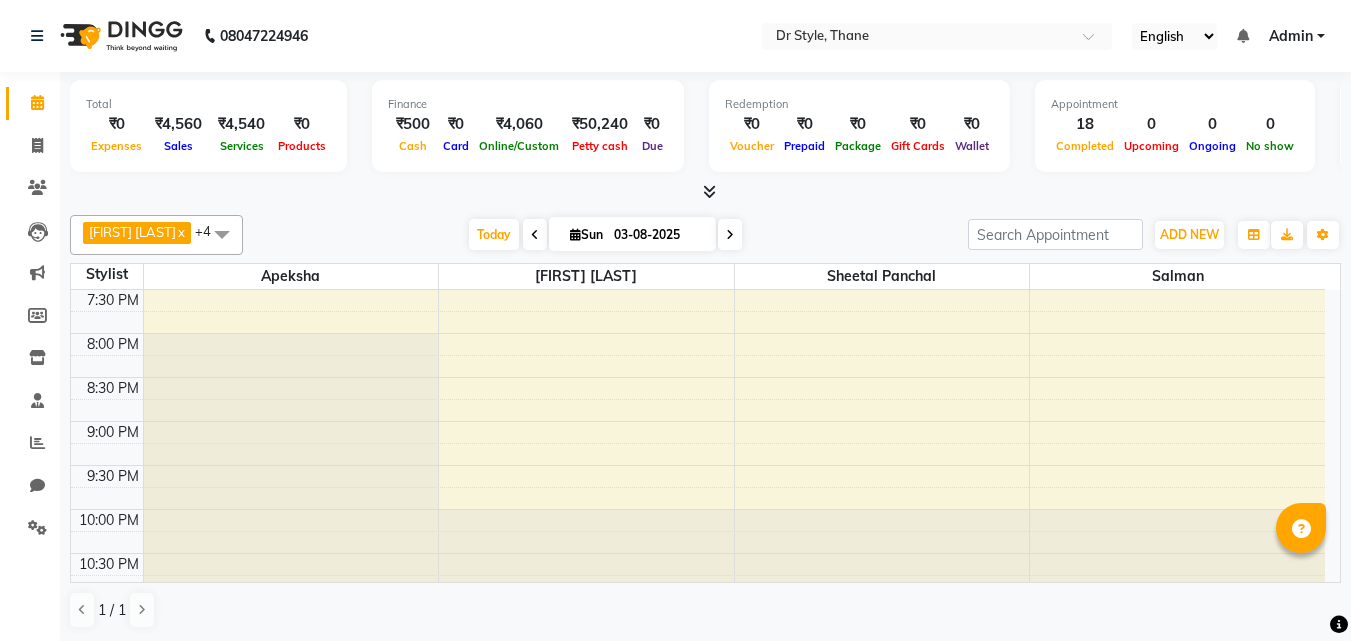 scroll, scrollTop: 939, scrollLeft: 0, axis: vertical 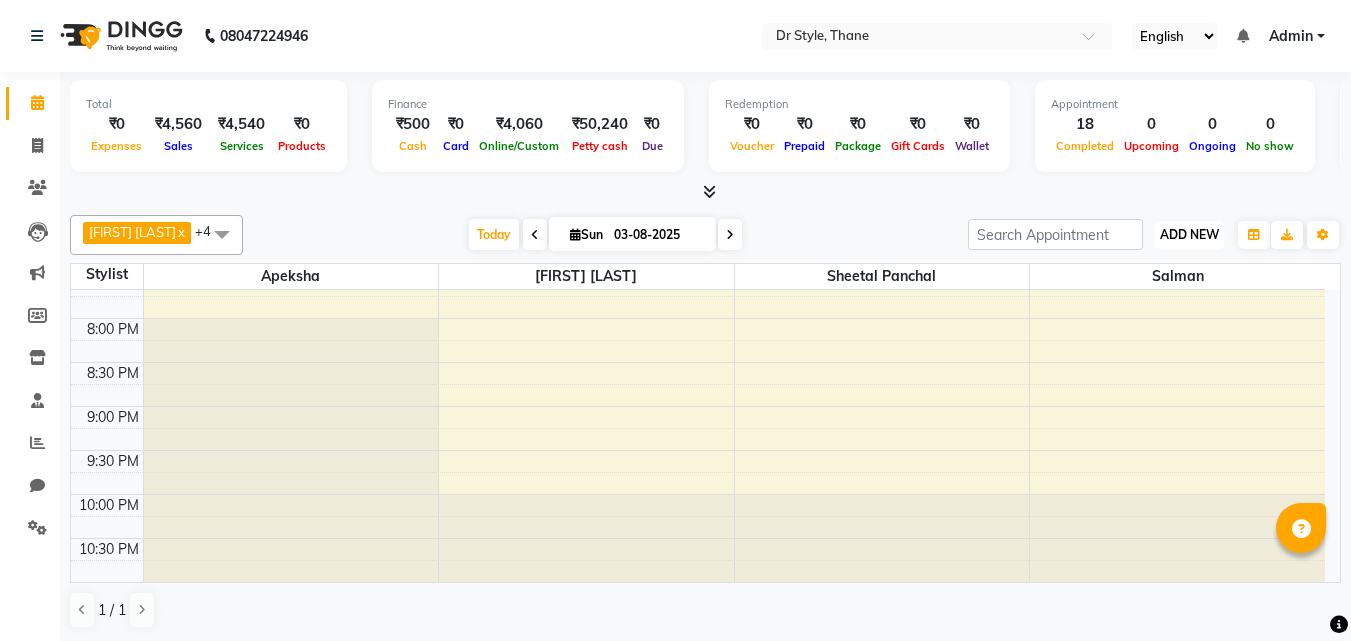 click on "ADD NEW Toggle Dropdown" at bounding box center (1189, 235) 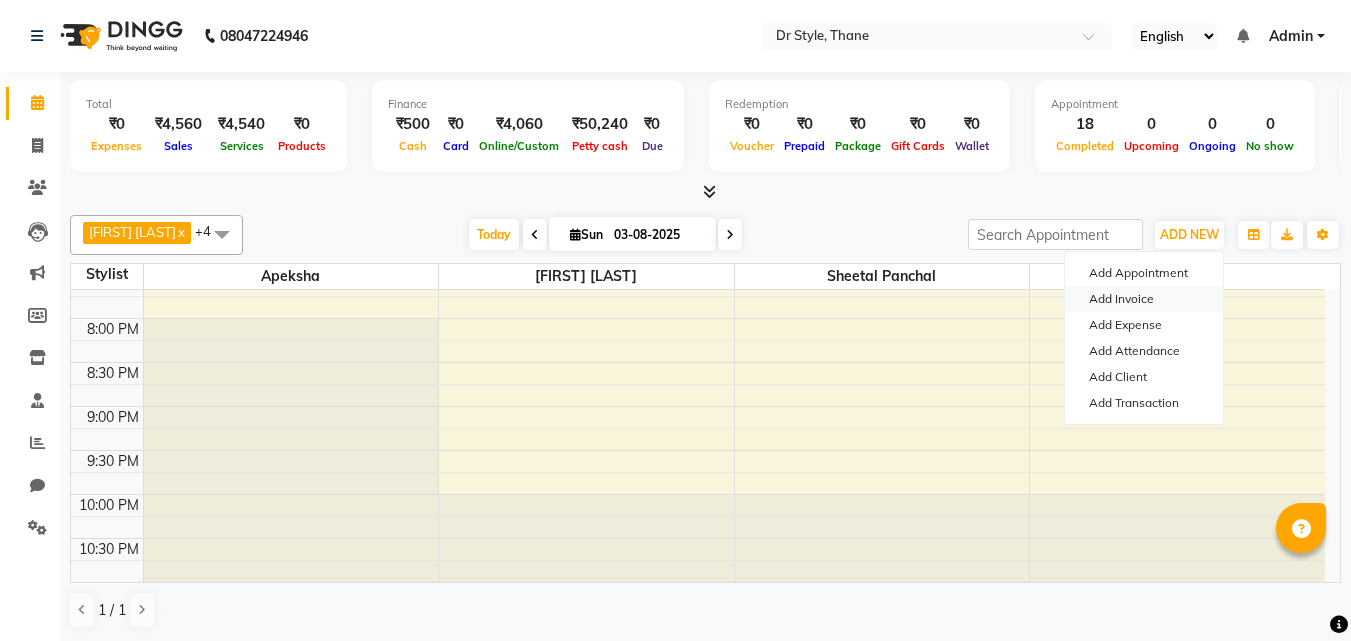 click on "Add Invoice" at bounding box center (1144, 299) 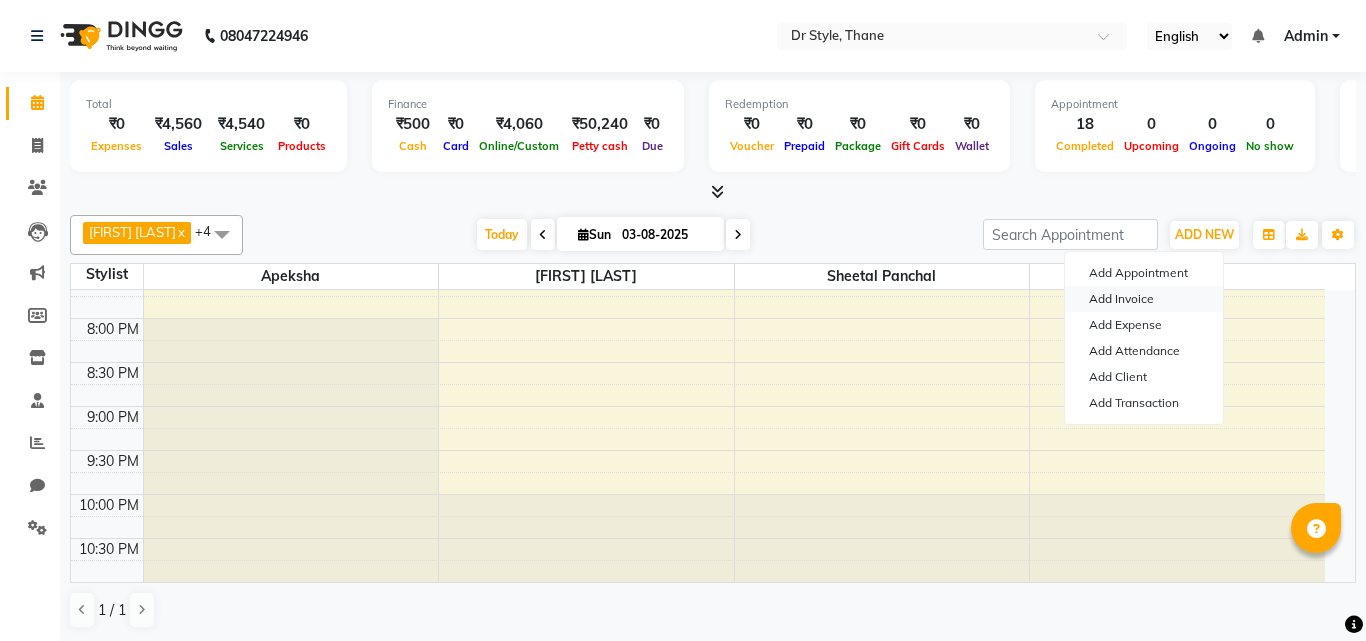 select on "service" 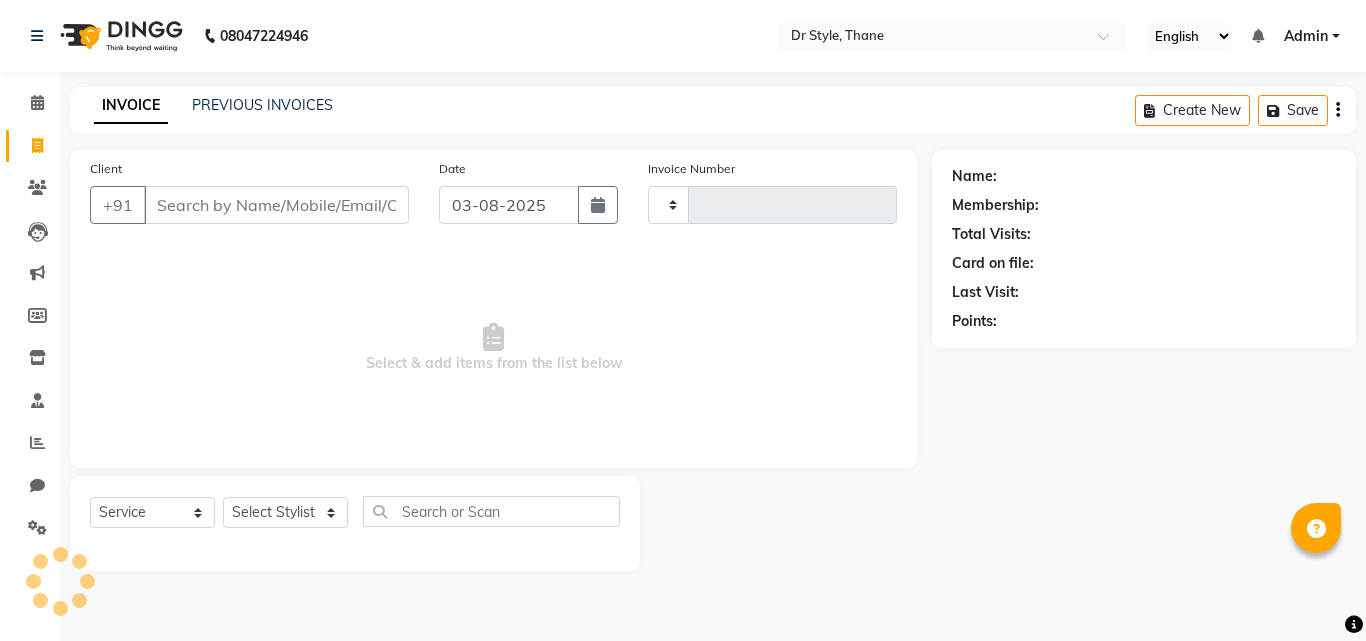 type on "0769" 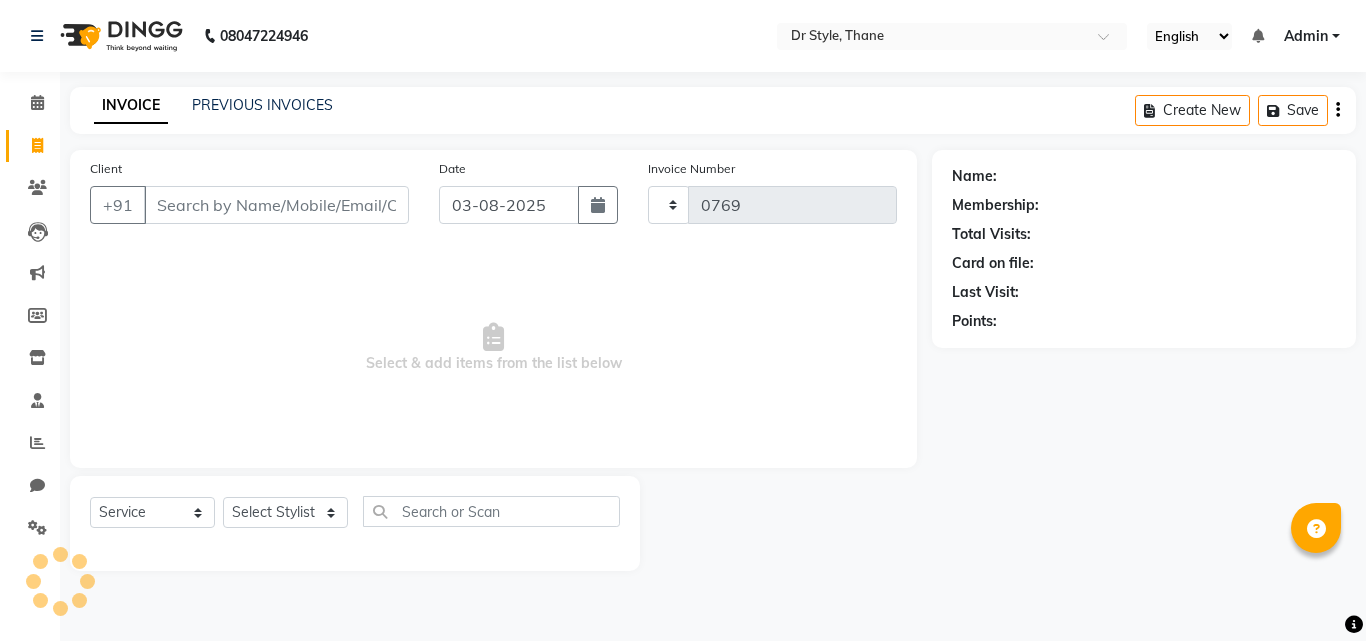 select on "7832" 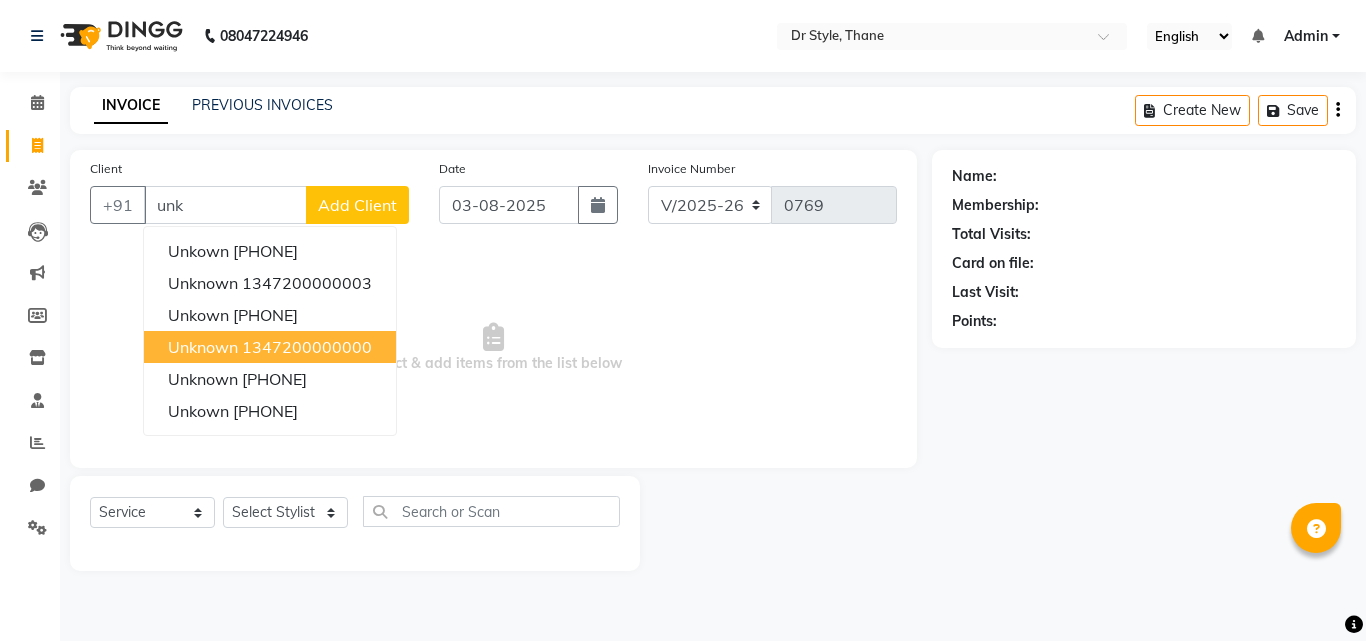 click on "unknown  1347200000000" at bounding box center [270, 347] 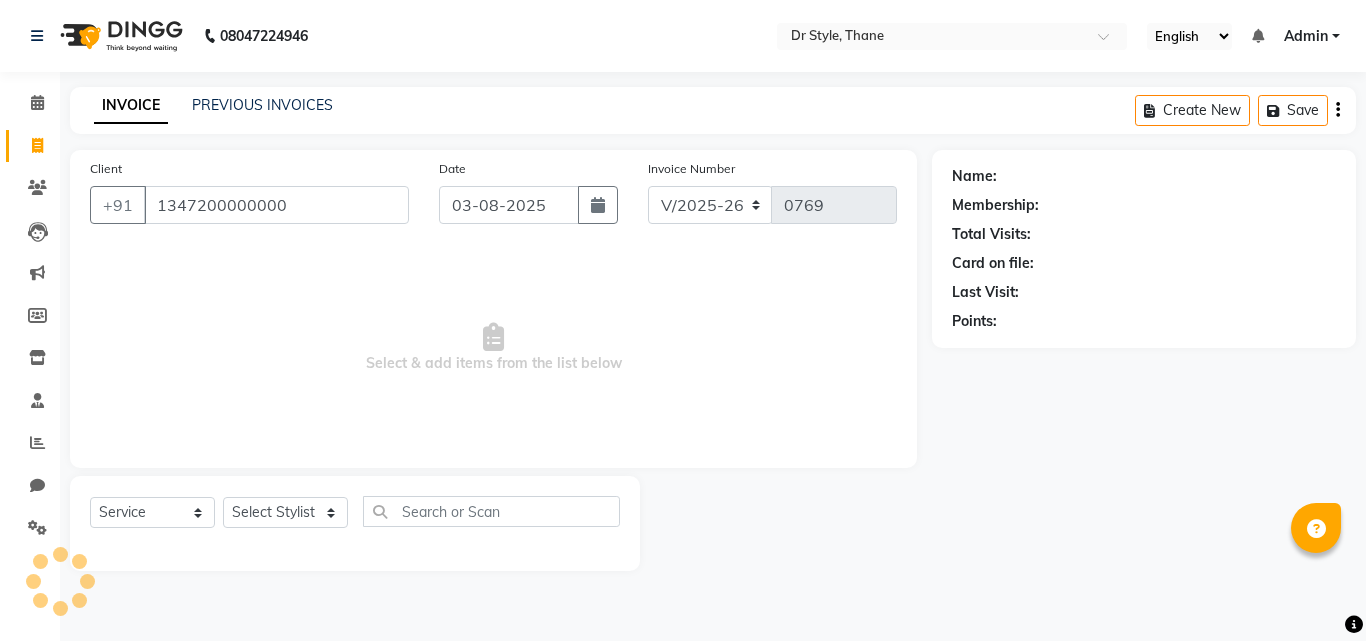 type on "1347200000000" 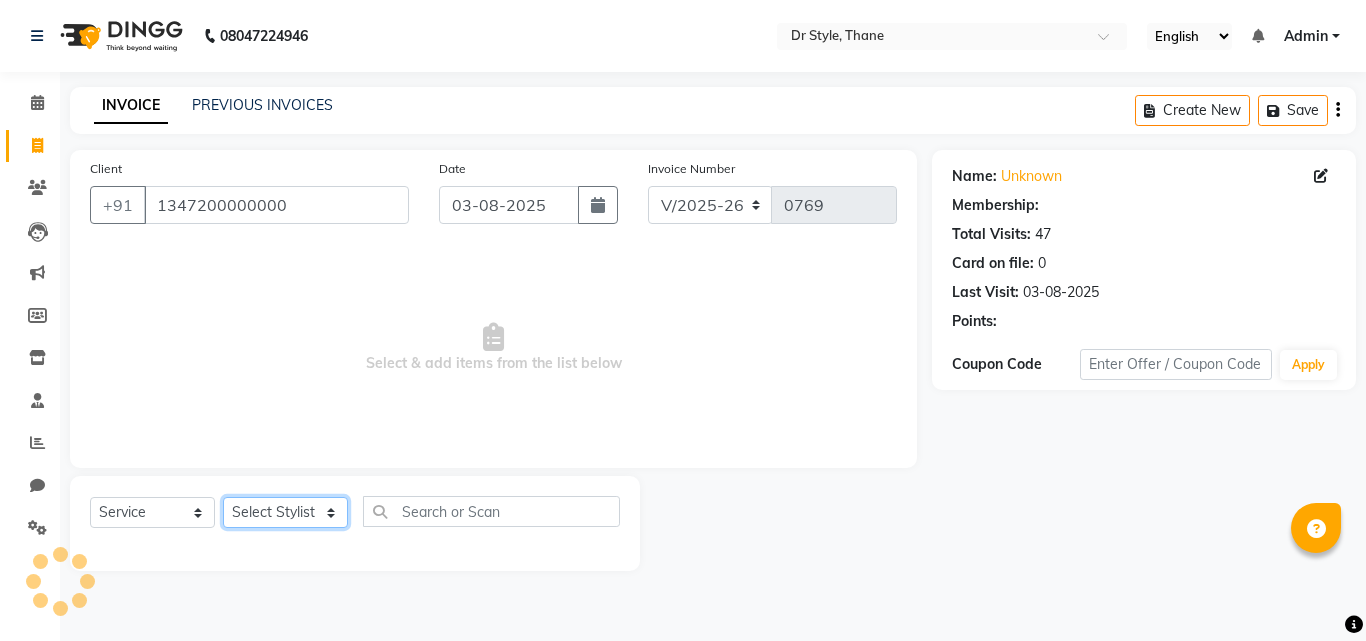 click on "Select Stylist Amir Apeksha Haider Salmani HASIM Salman Sheetal Panchal" 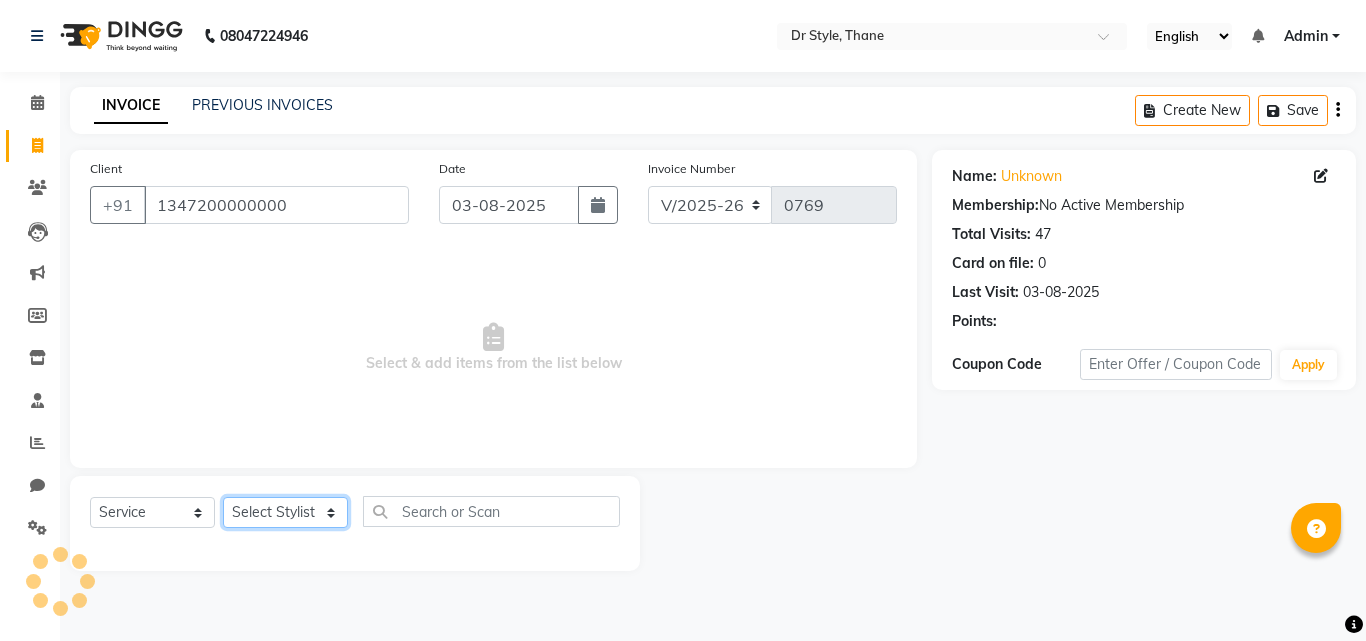 select on "86376" 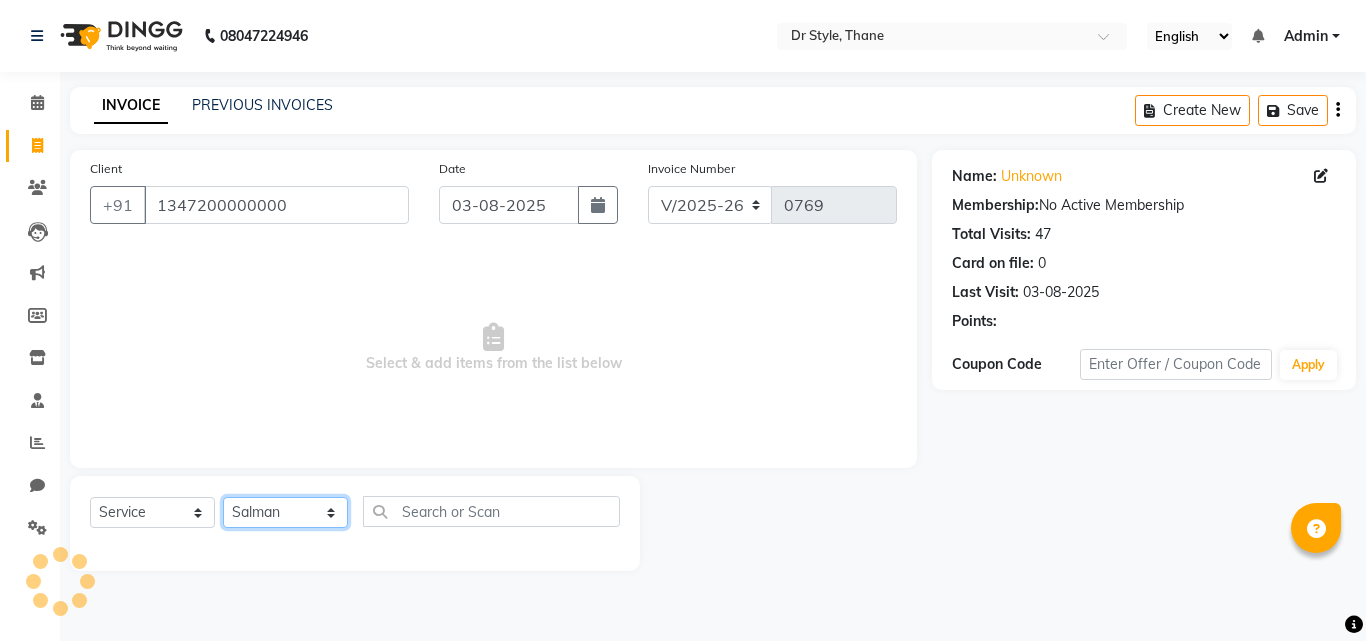 click on "Select Stylist Amir Apeksha Haider Salmani HASIM Salman Sheetal Panchal" 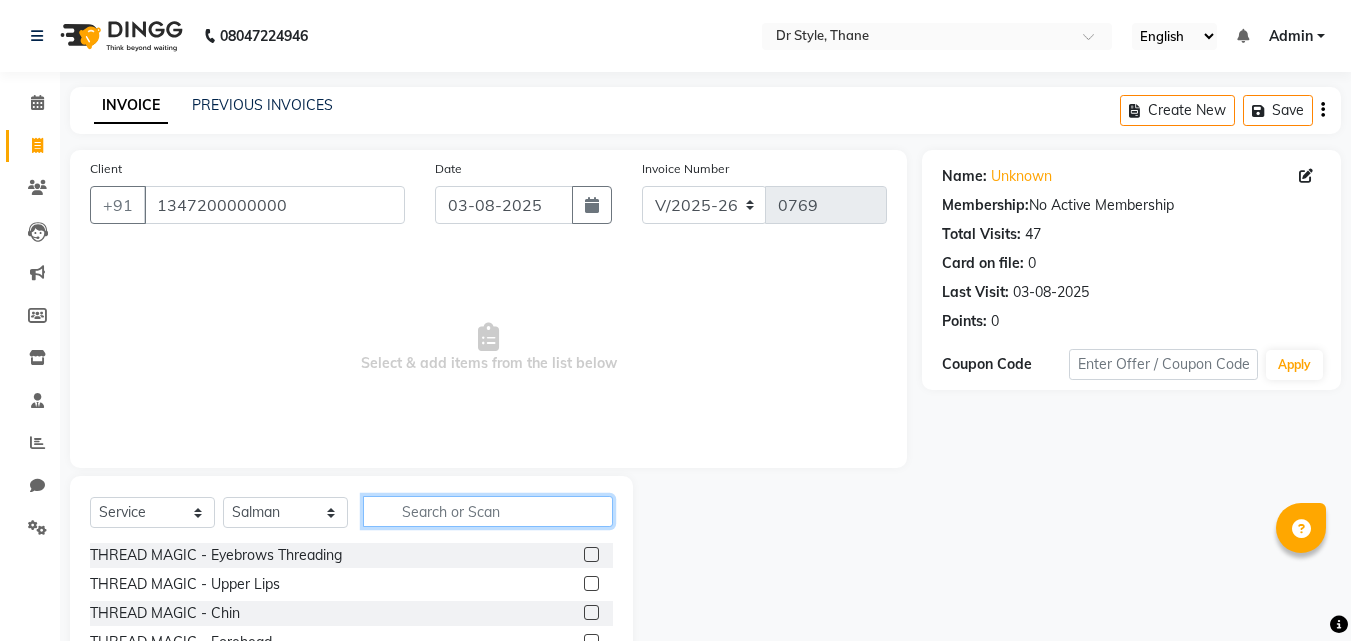 click 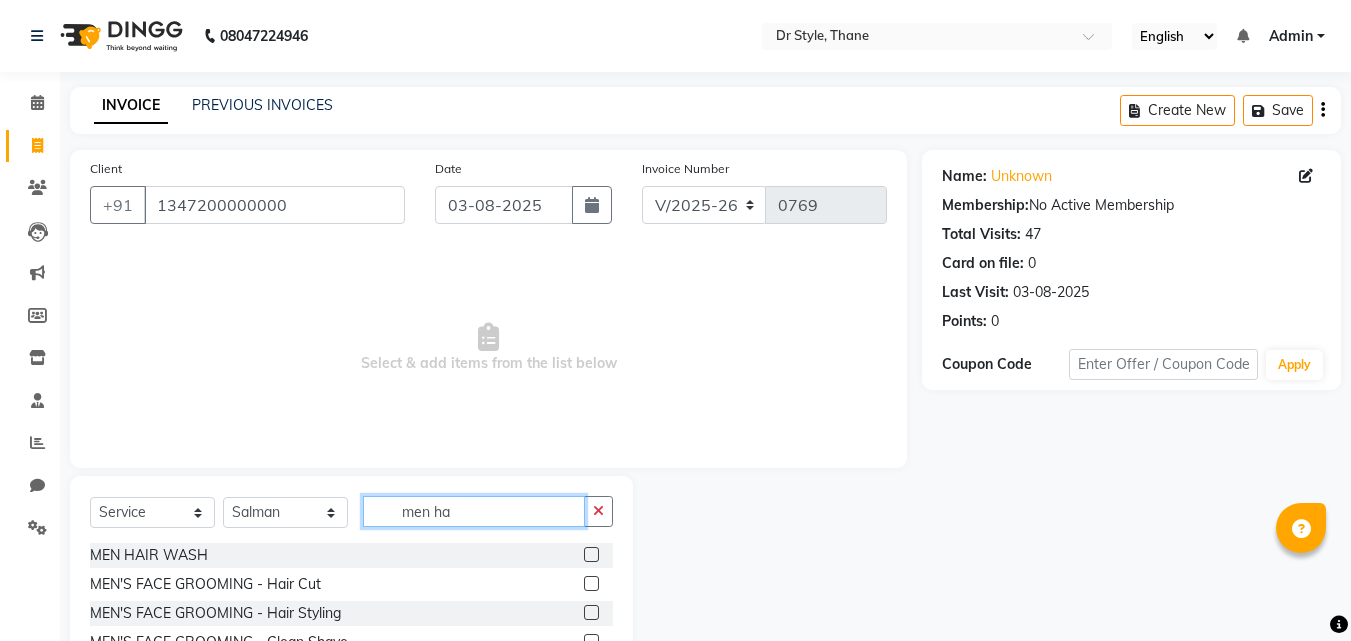 type on "men ha" 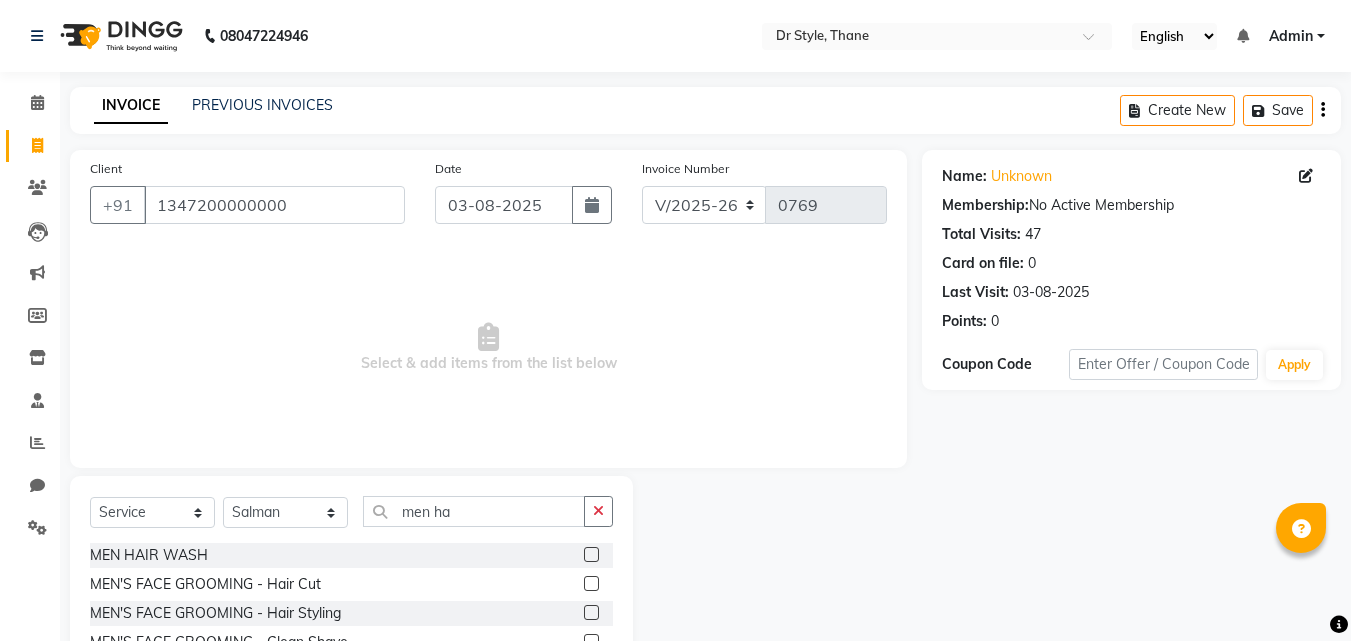 click 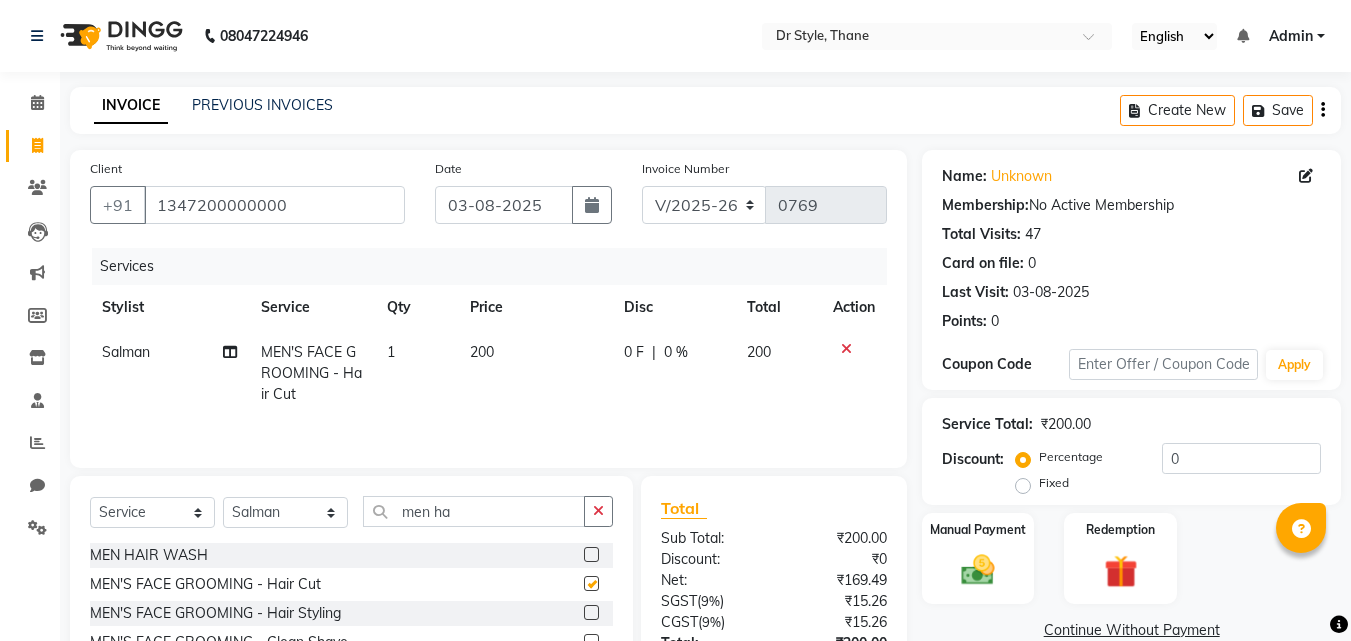 checkbox on "false" 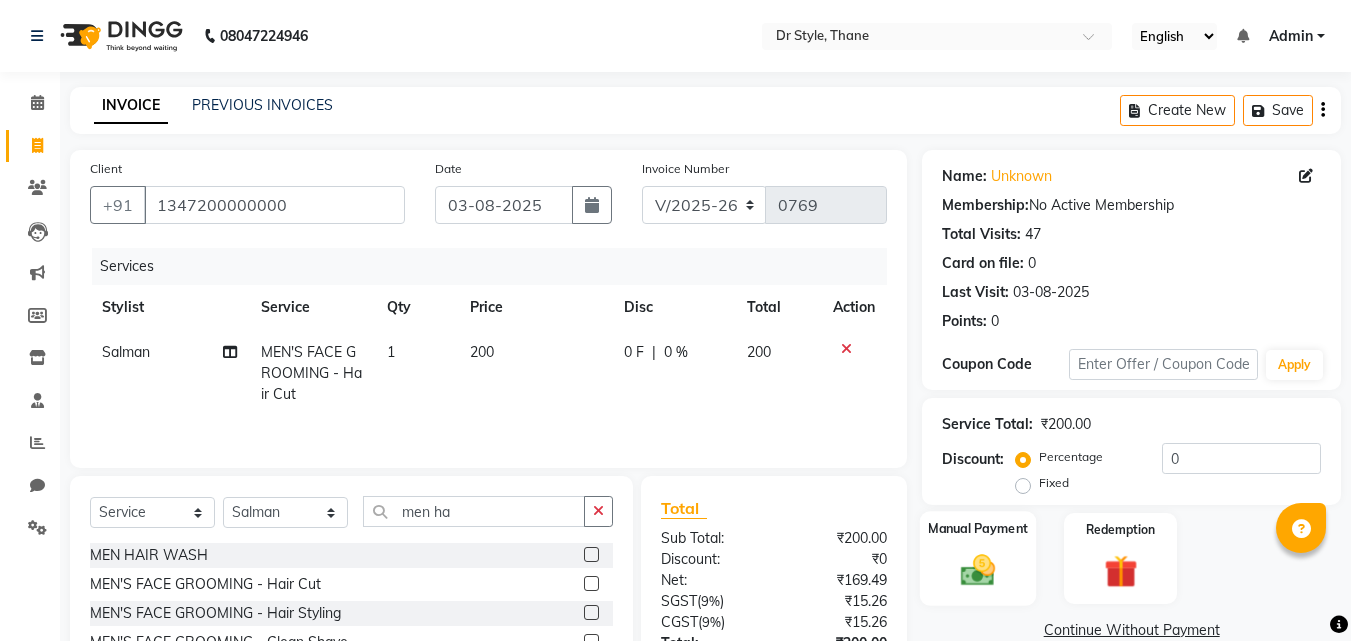 click 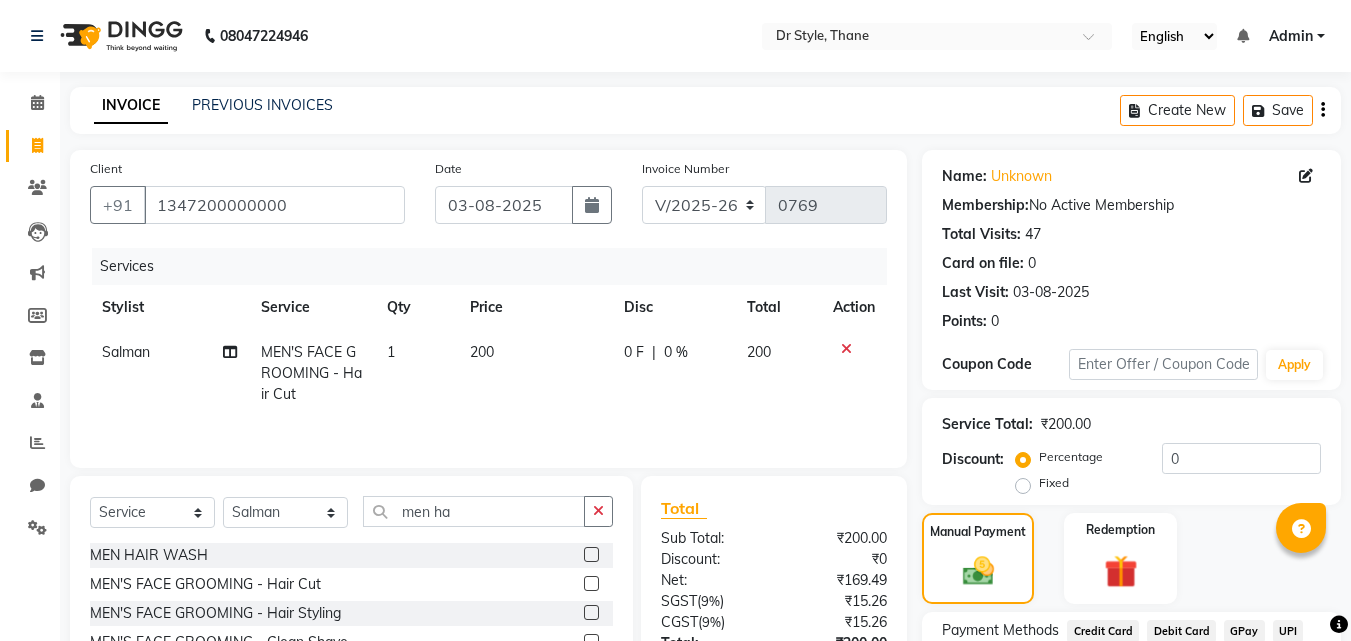 scroll, scrollTop: 162, scrollLeft: 0, axis: vertical 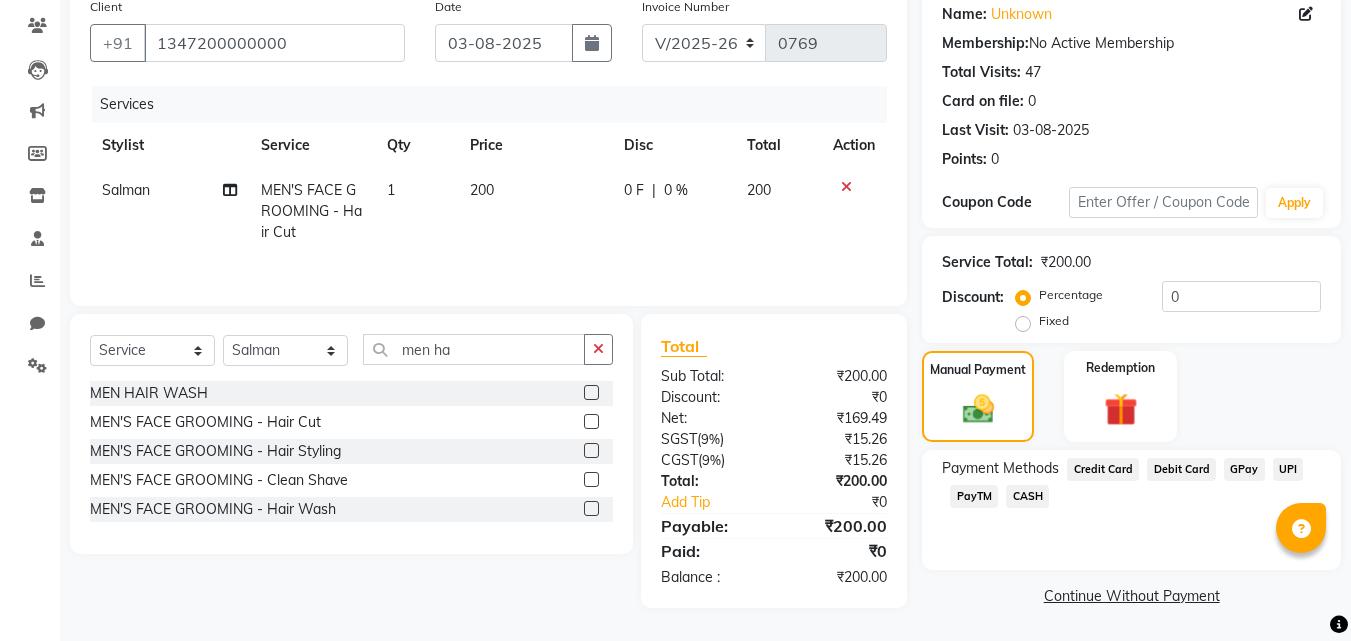 click on "CASH" 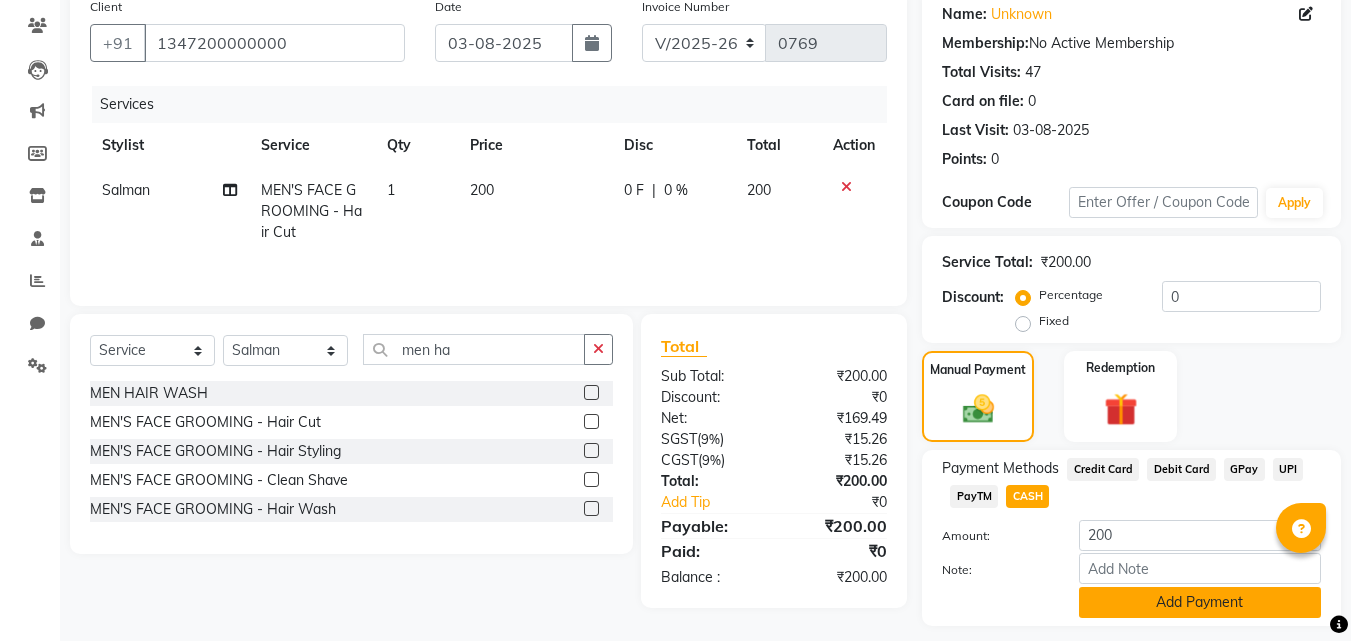 click on "Add Payment" 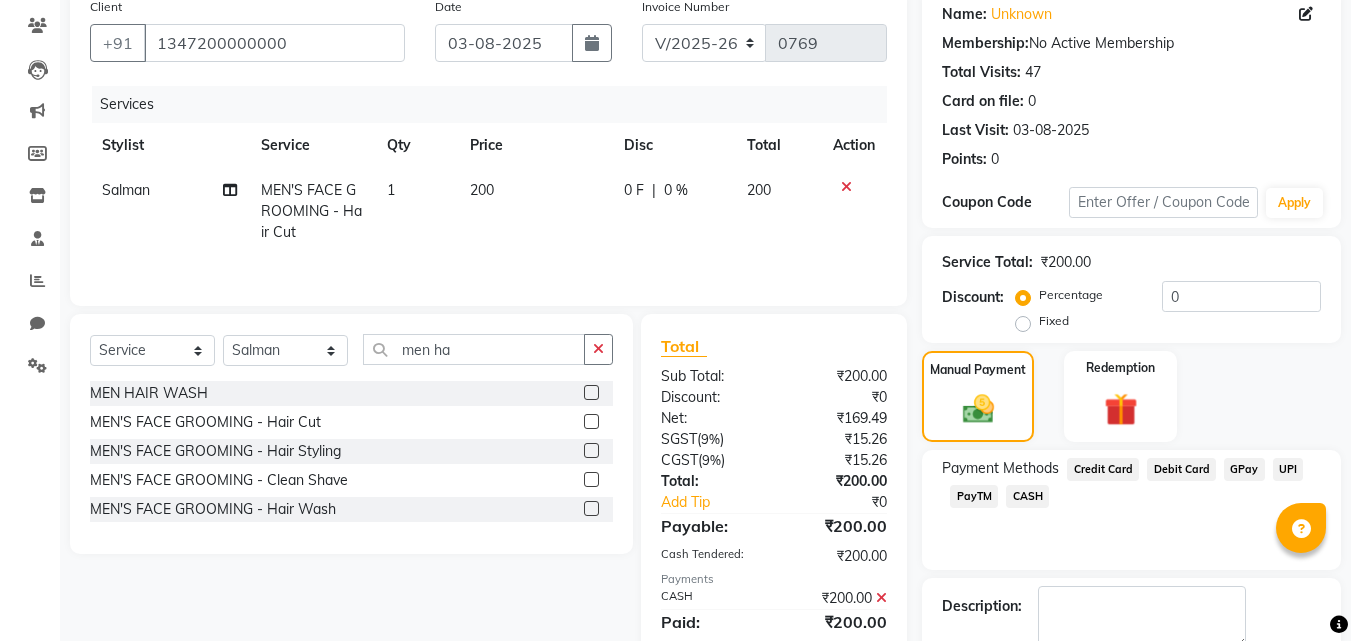 scroll, scrollTop: 275, scrollLeft: 0, axis: vertical 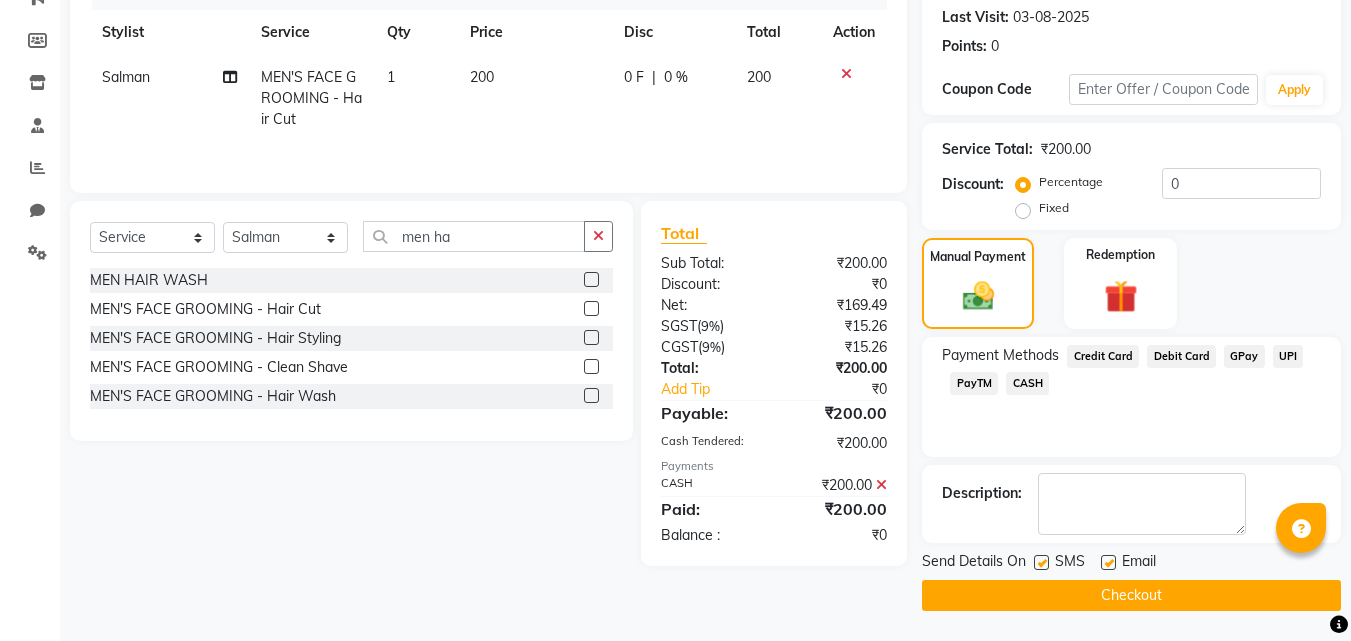 click on "Checkout" 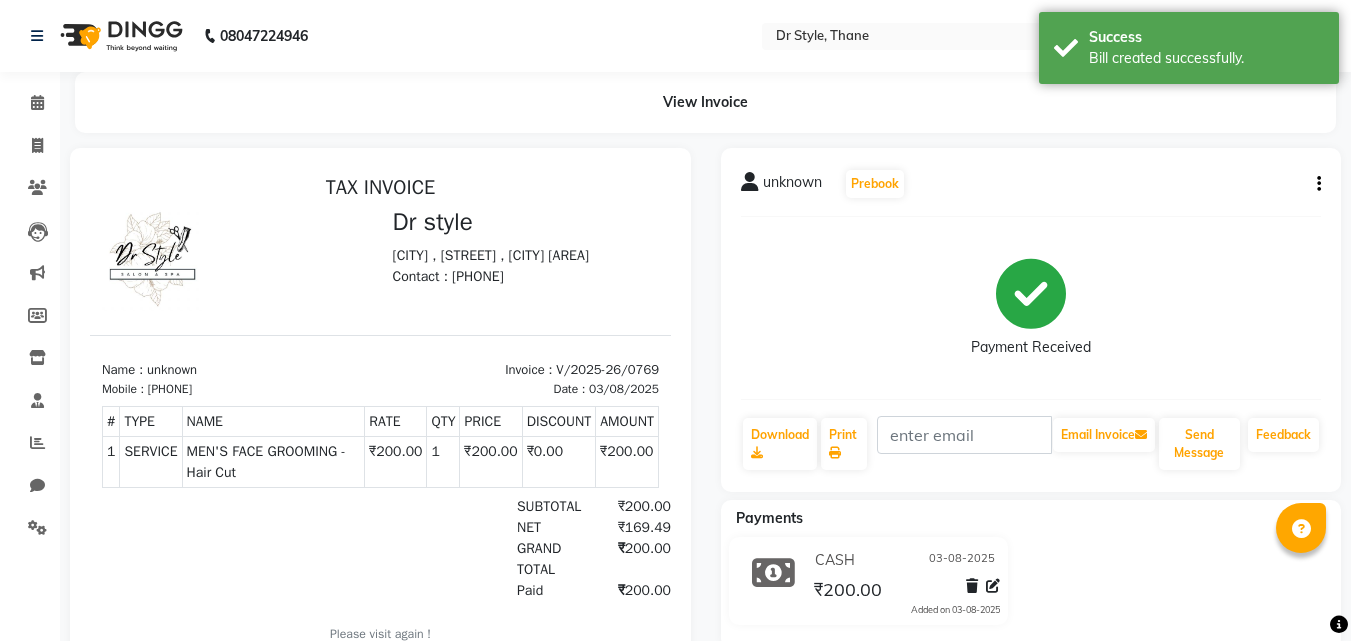 scroll, scrollTop: 0, scrollLeft: 0, axis: both 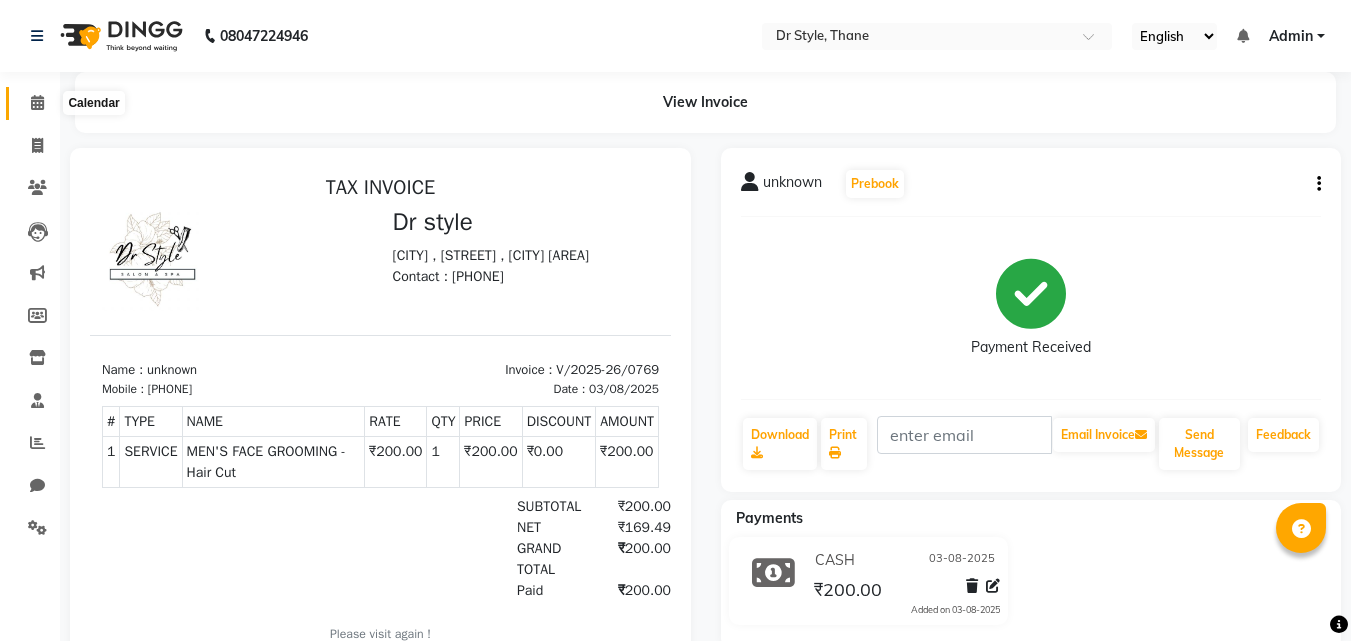 click 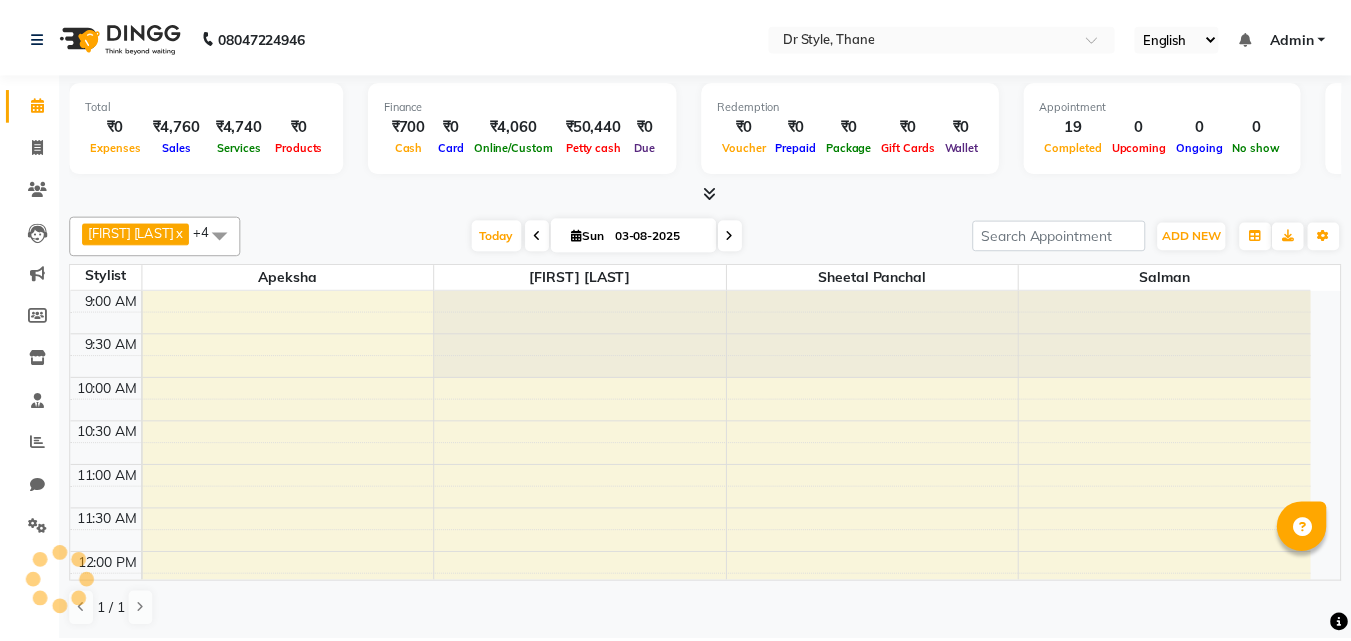 scroll, scrollTop: 0, scrollLeft: 0, axis: both 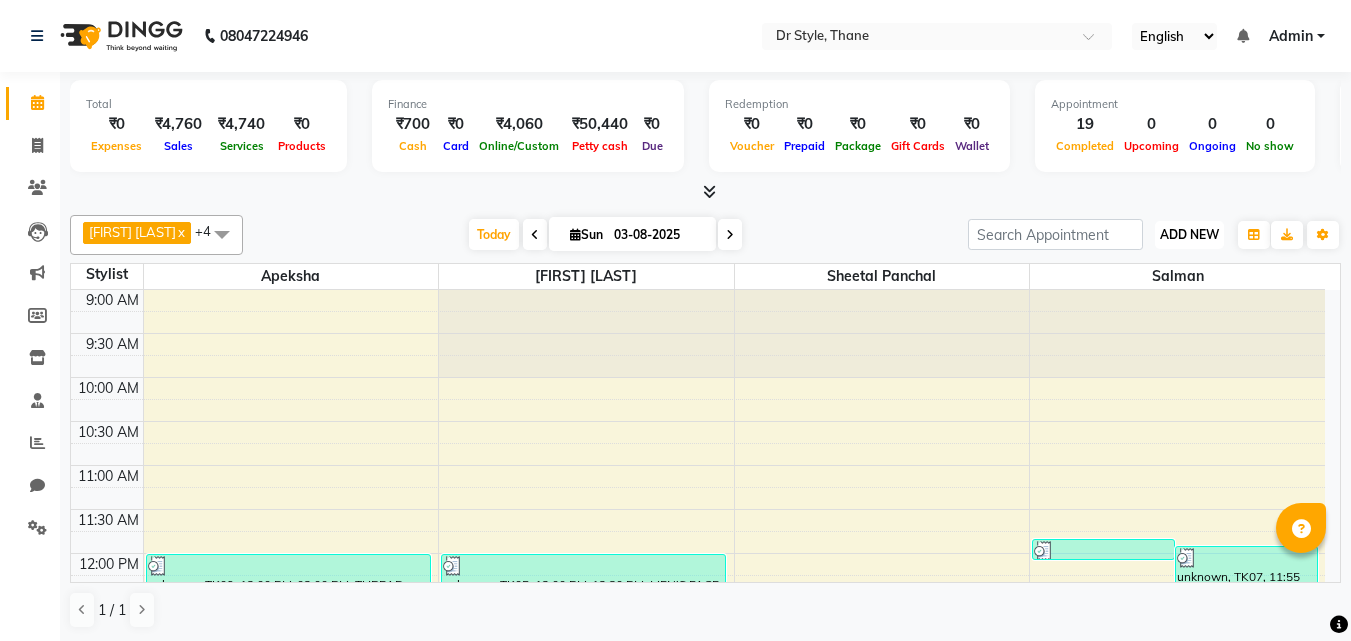 click on "ADD NEW Toggle Dropdown" at bounding box center (1189, 235) 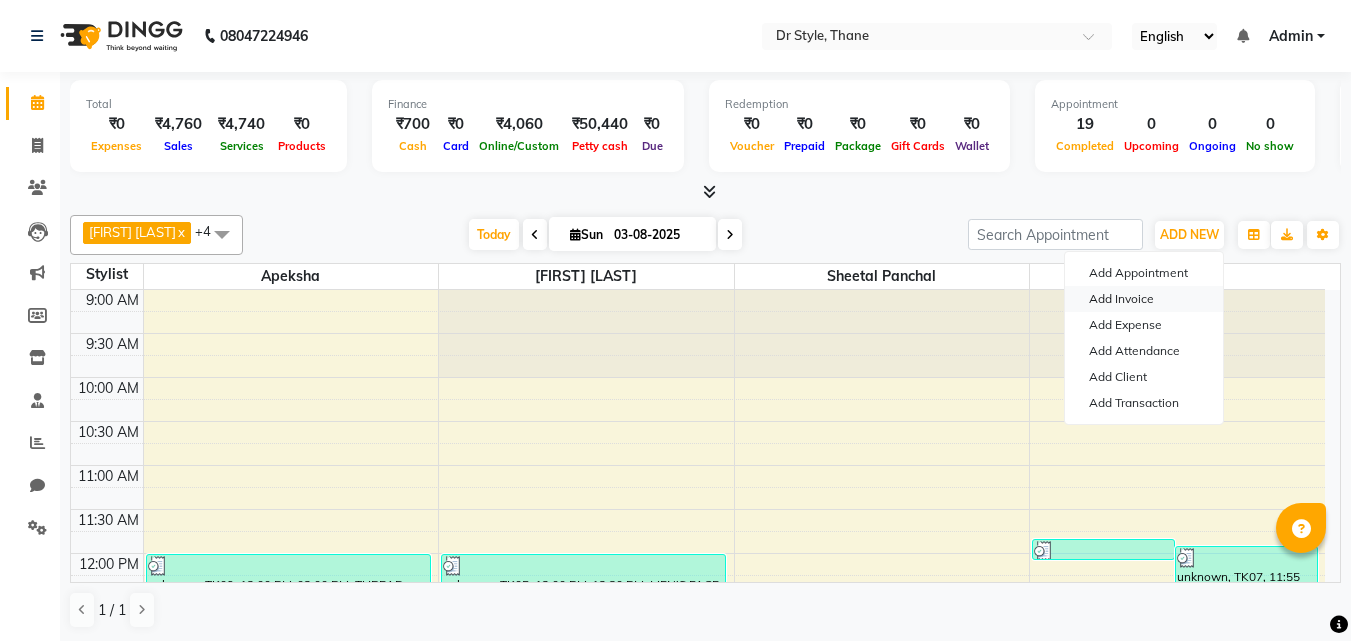 click on "Add Invoice" at bounding box center (1144, 299) 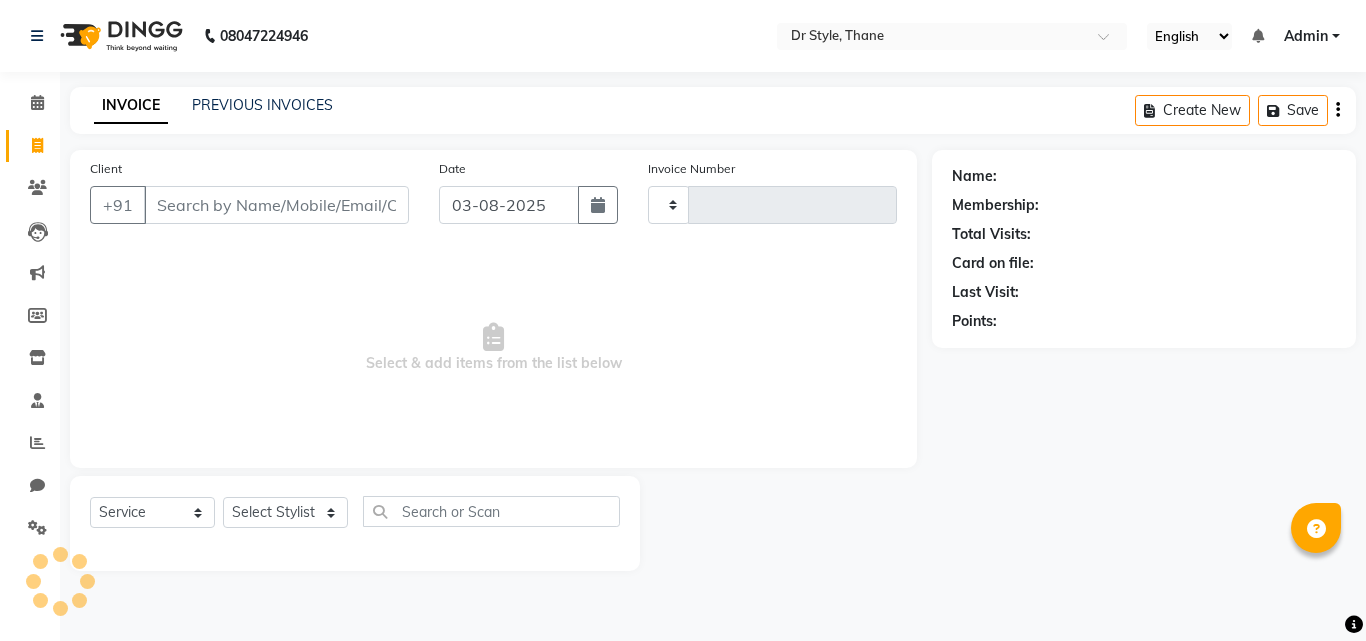 type on "0770" 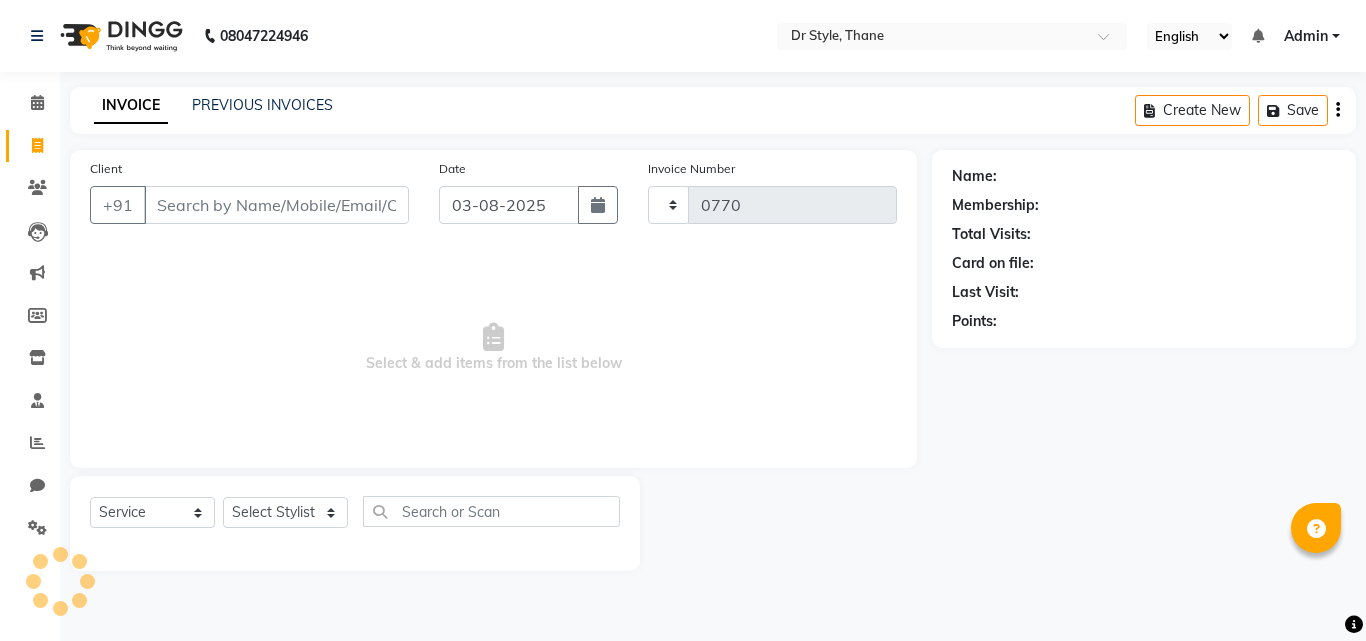 select on "7832" 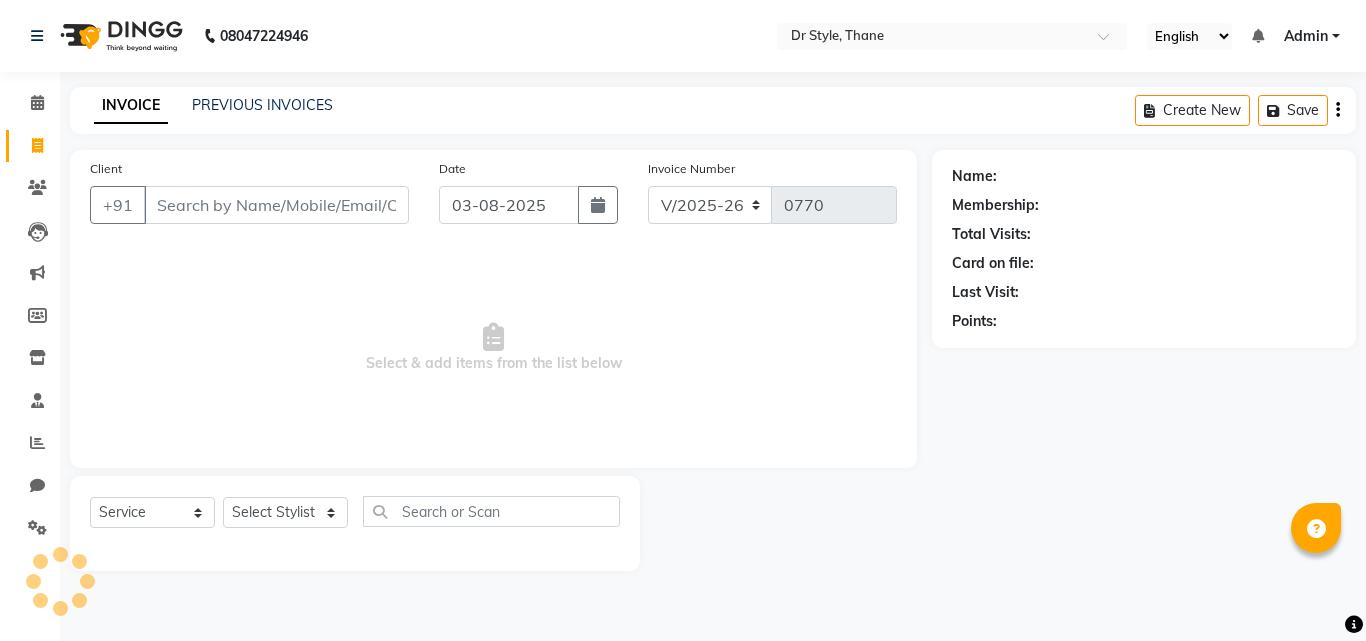 click on "Client" at bounding box center (276, 205) 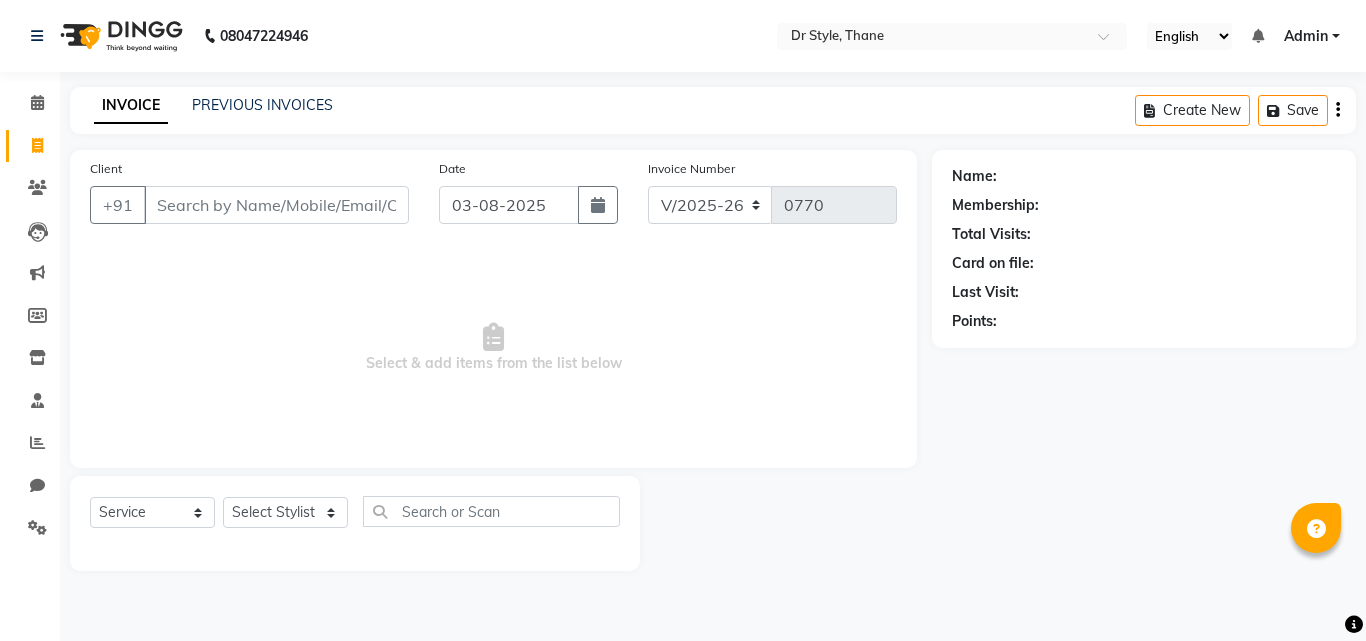 click on "Client" at bounding box center [276, 205] 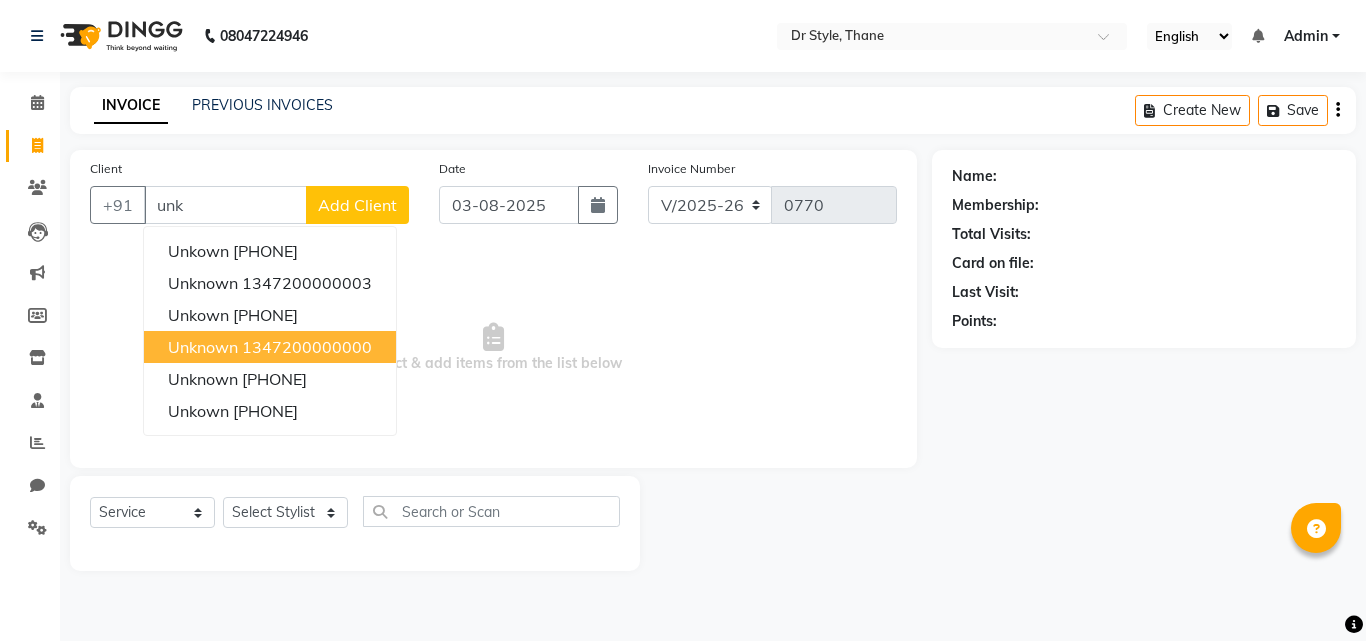 click on "1347200000000" at bounding box center [307, 347] 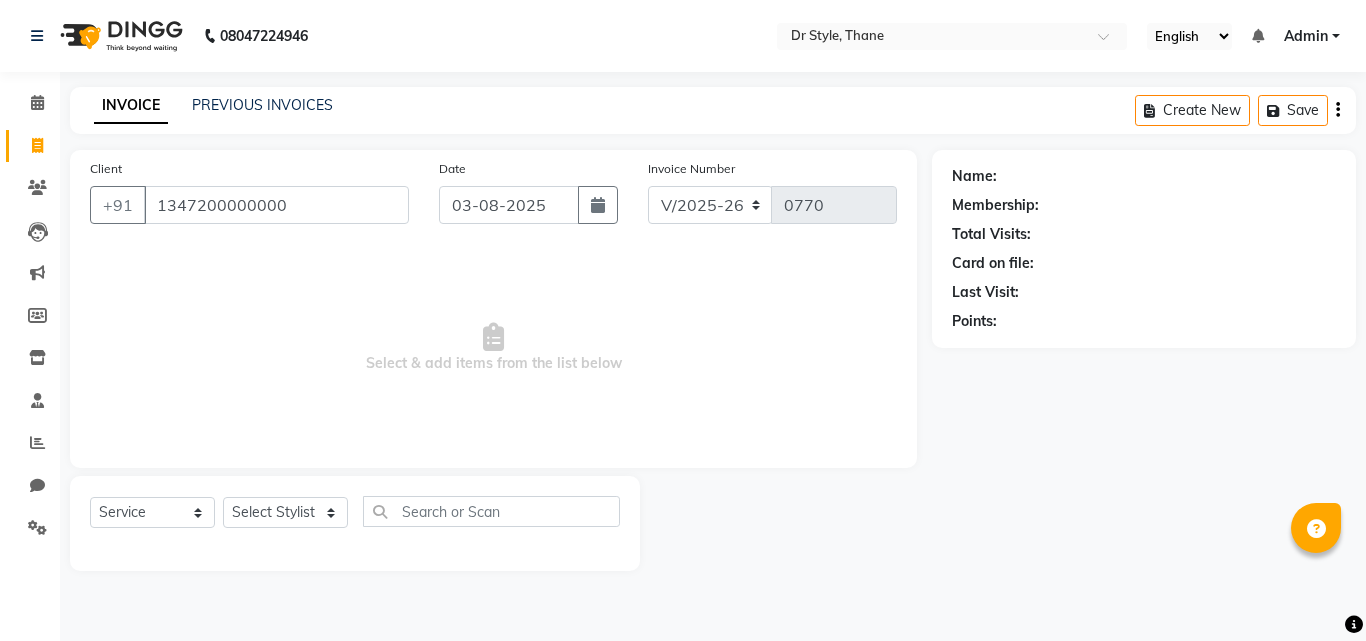 type on "1347200000000" 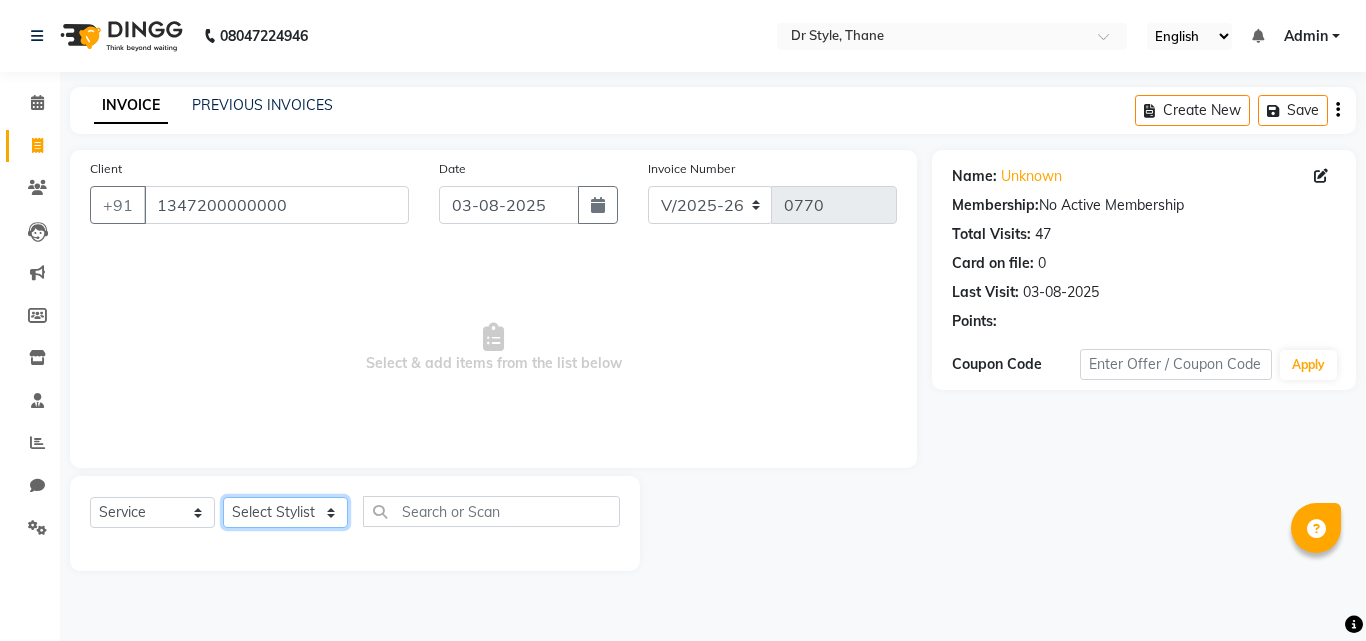click on "Select Stylist Amir Apeksha Haider Salmani HASIM Salman Sheetal Panchal" 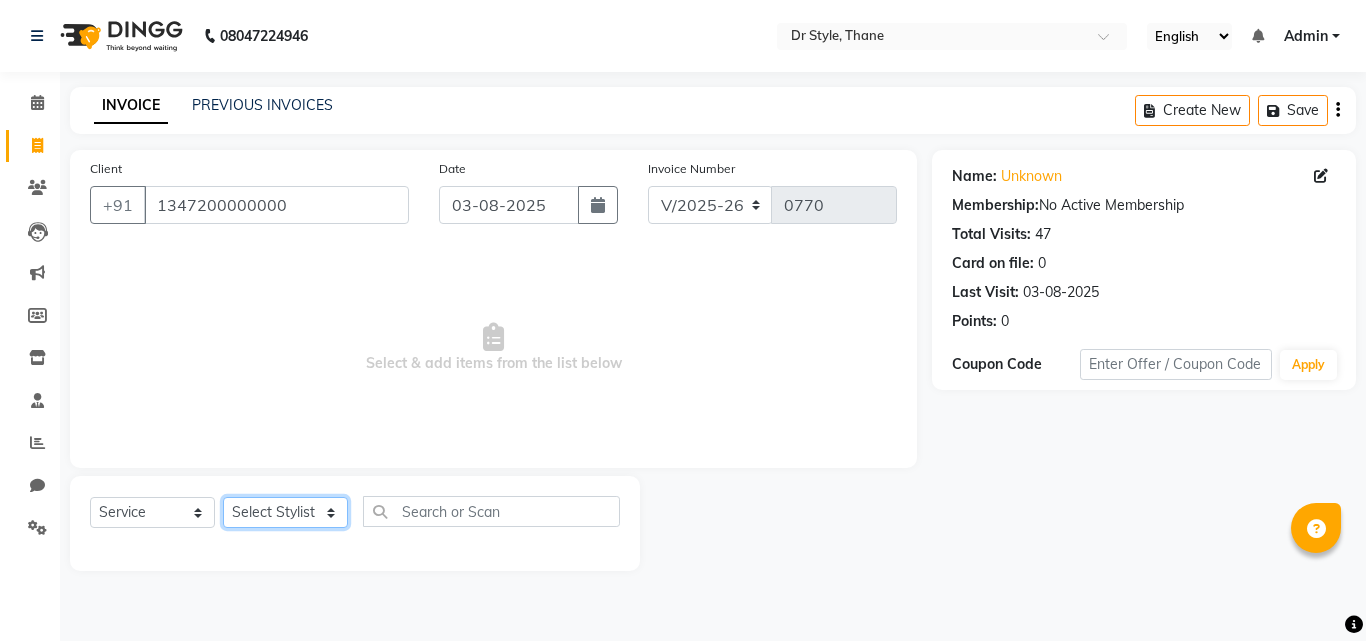 select on "69916" 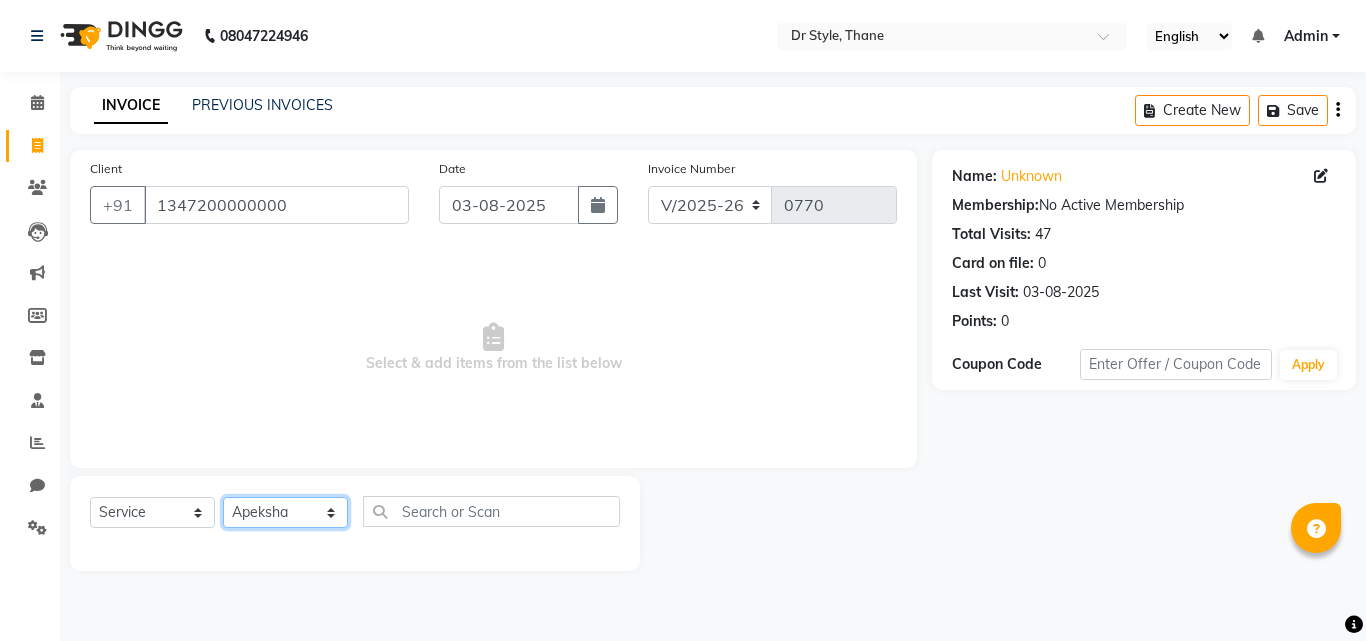click on "Select Stylist Amir Apeksha Haider Salmani HASIM Salman Sheetal Panchal" 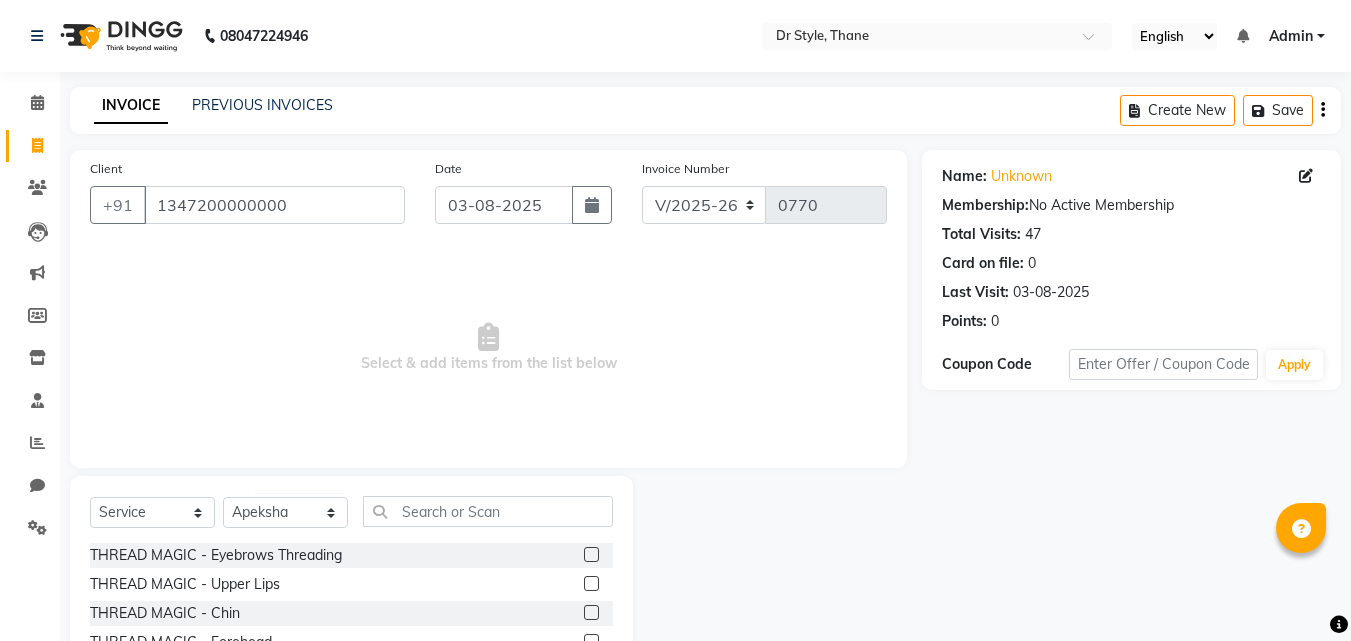 click 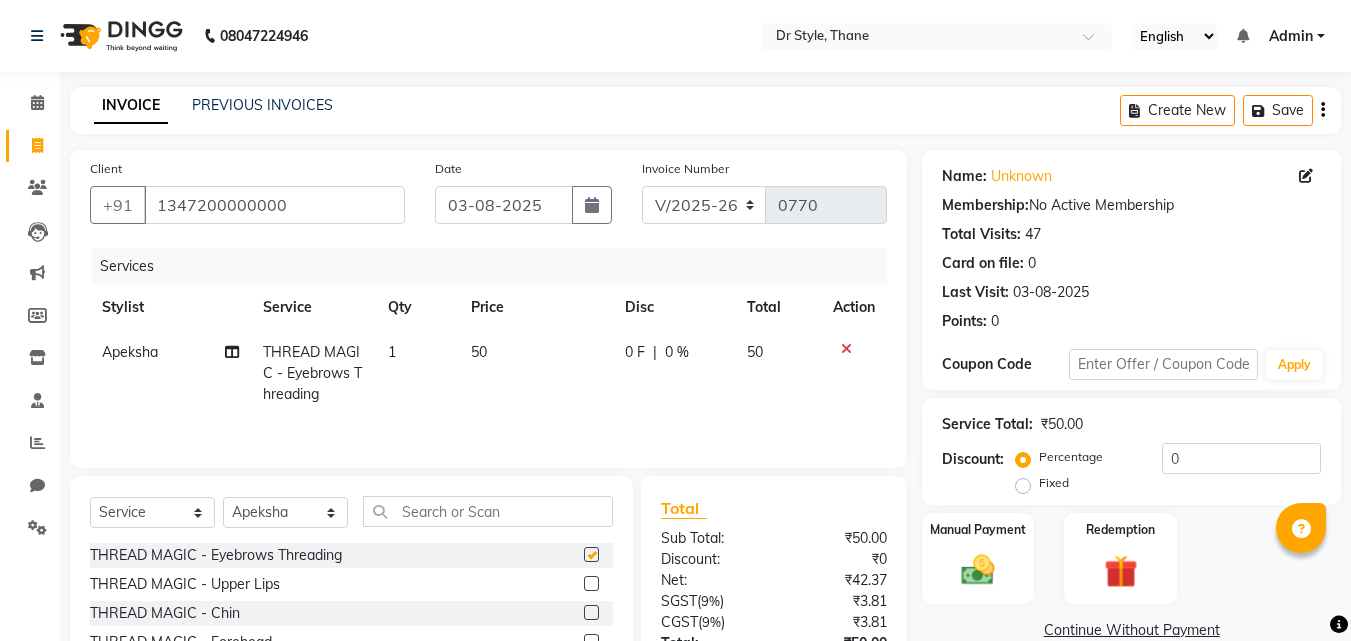 checkbox on "false" 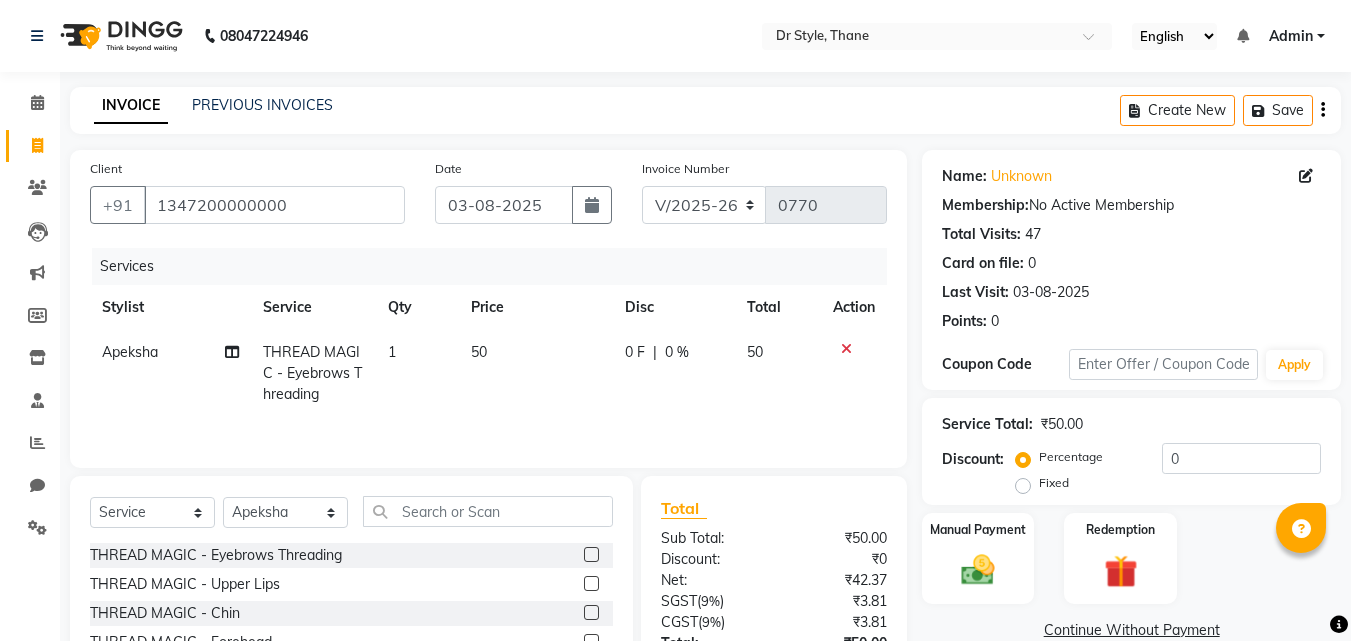 scroll, scrollTop: 160, scrollLeft: 0, axis: vertical 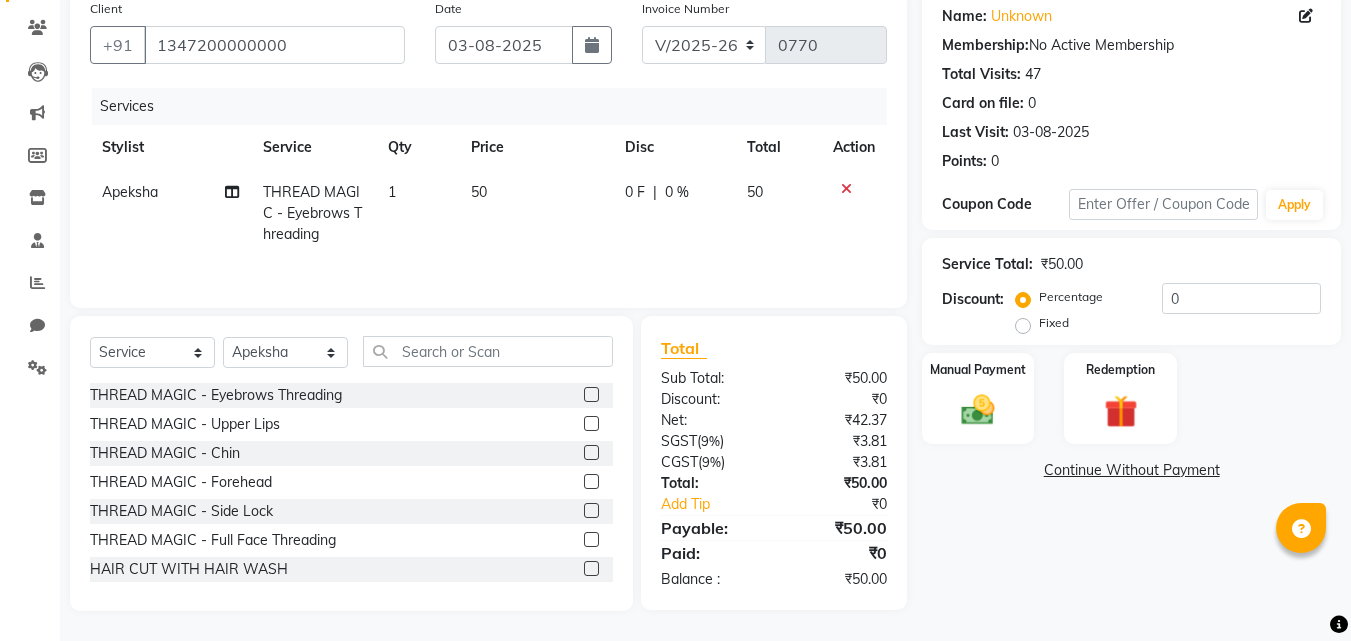 click 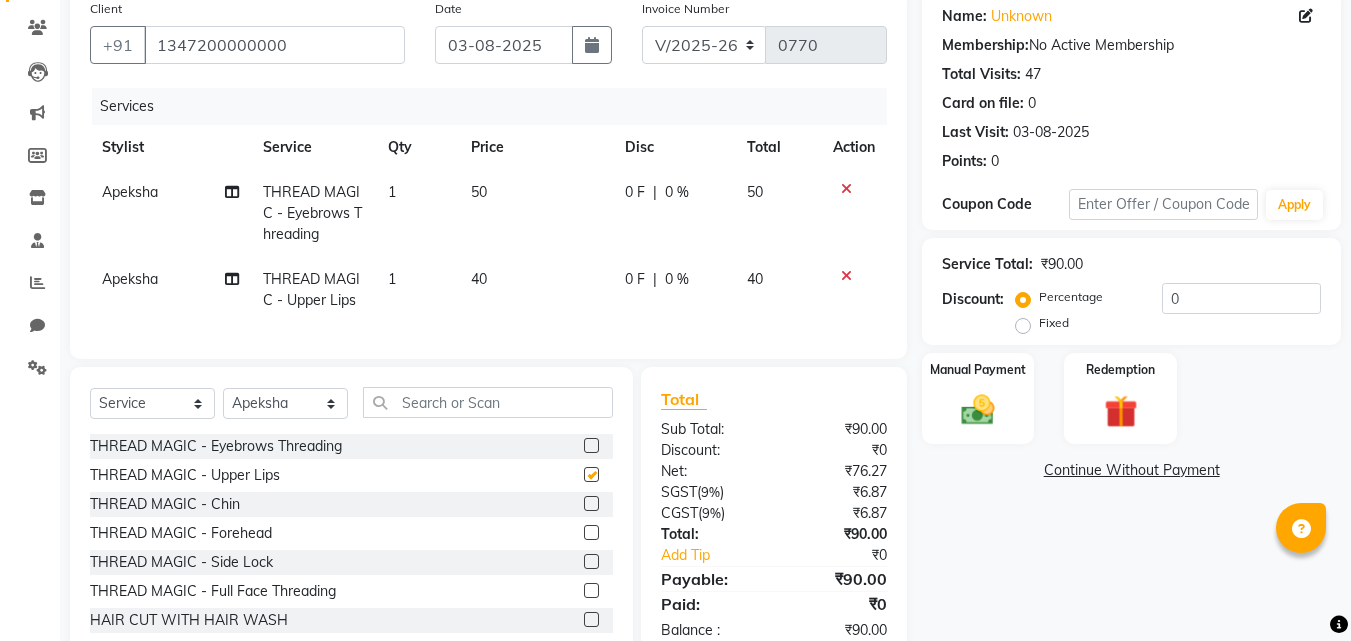 checkbox on "false" 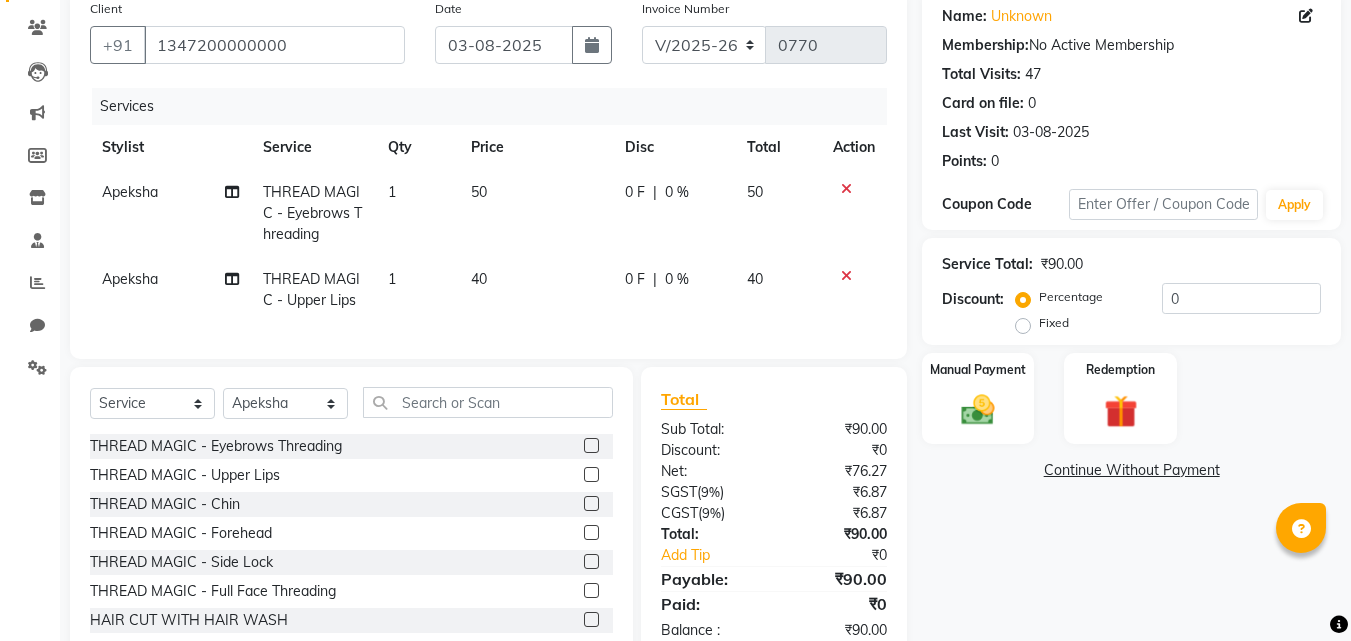 click 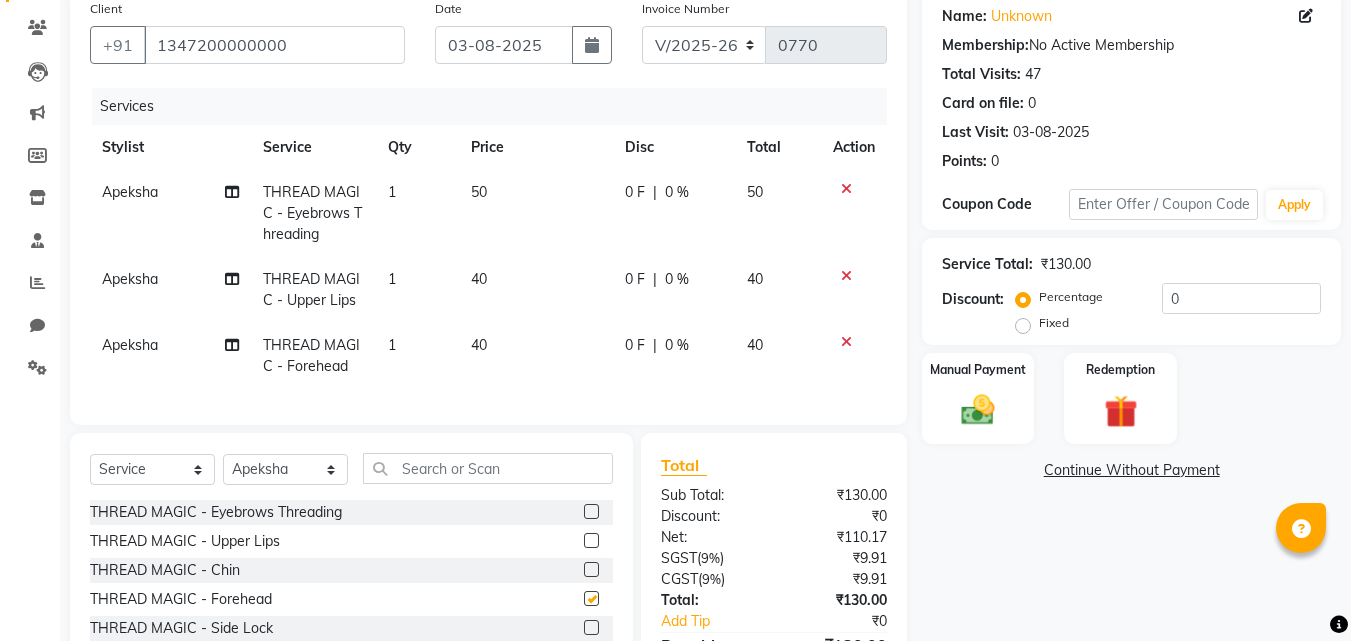 checkbox on "false" 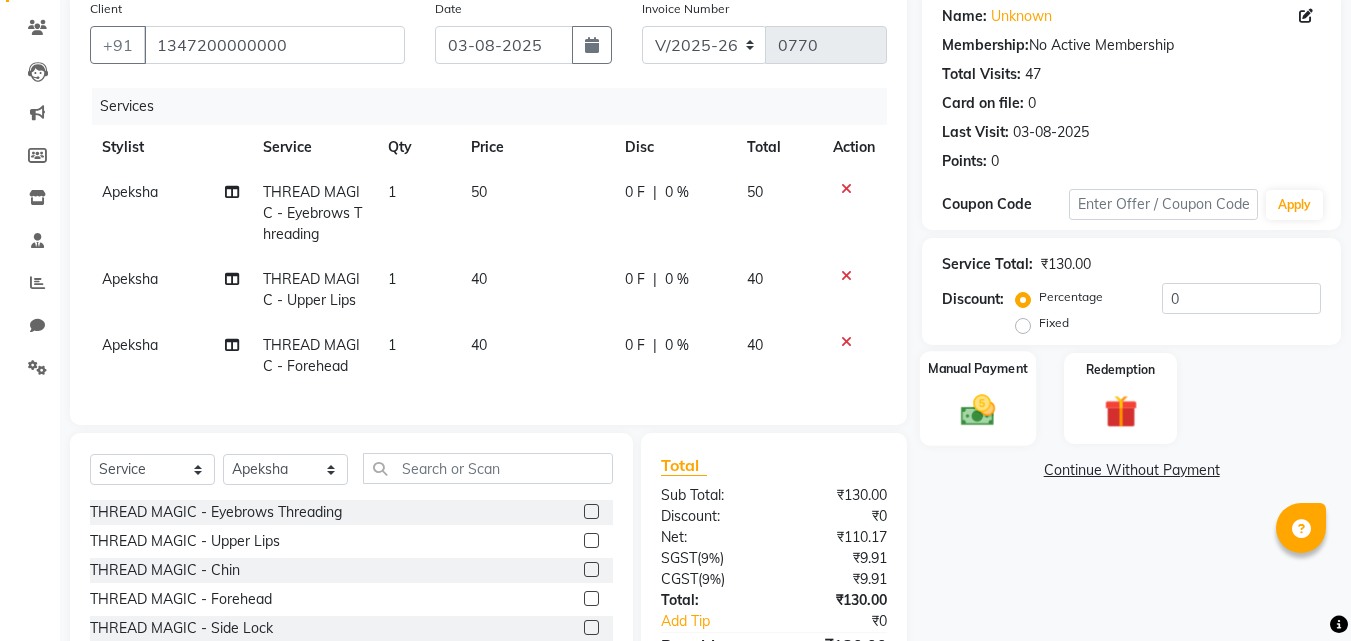 click on "Manual Payment" 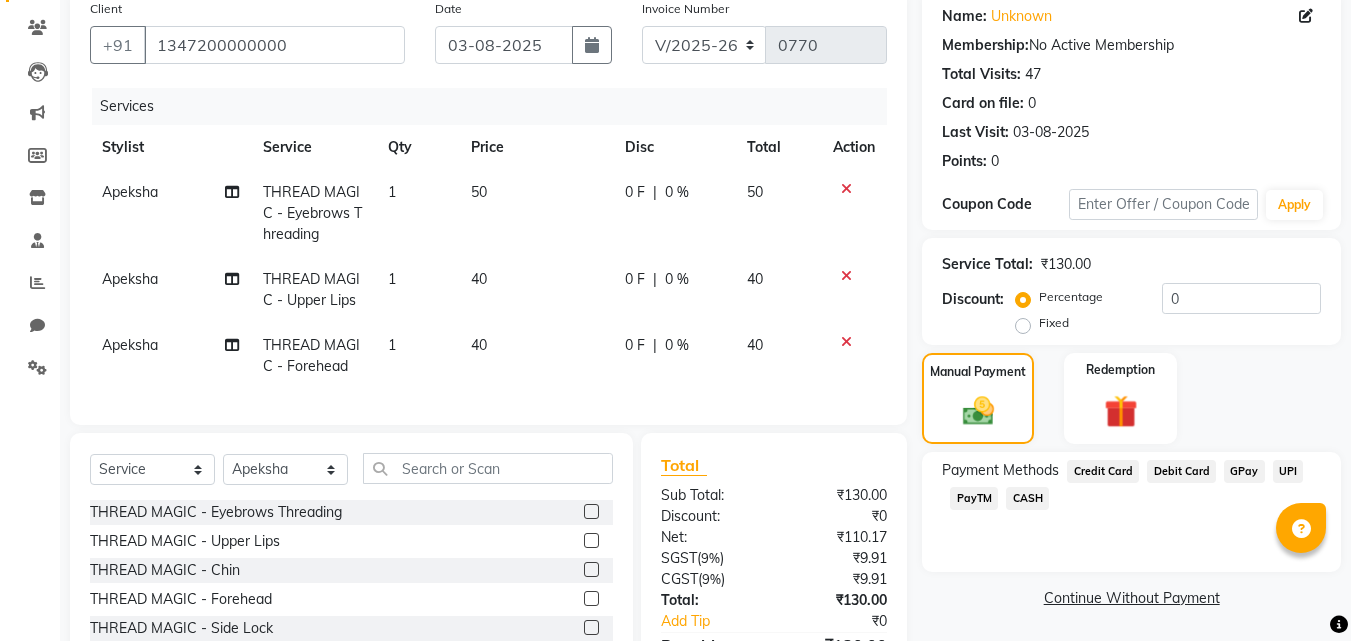click on "GPay" 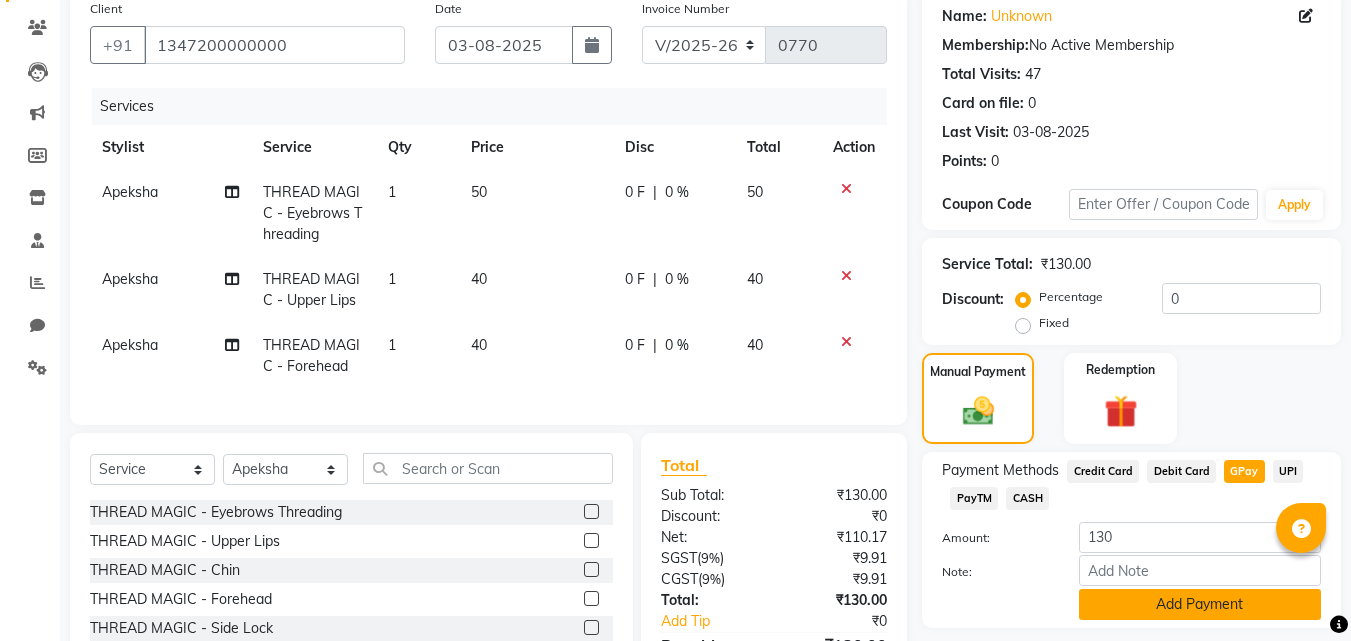 click on "Add Payment" 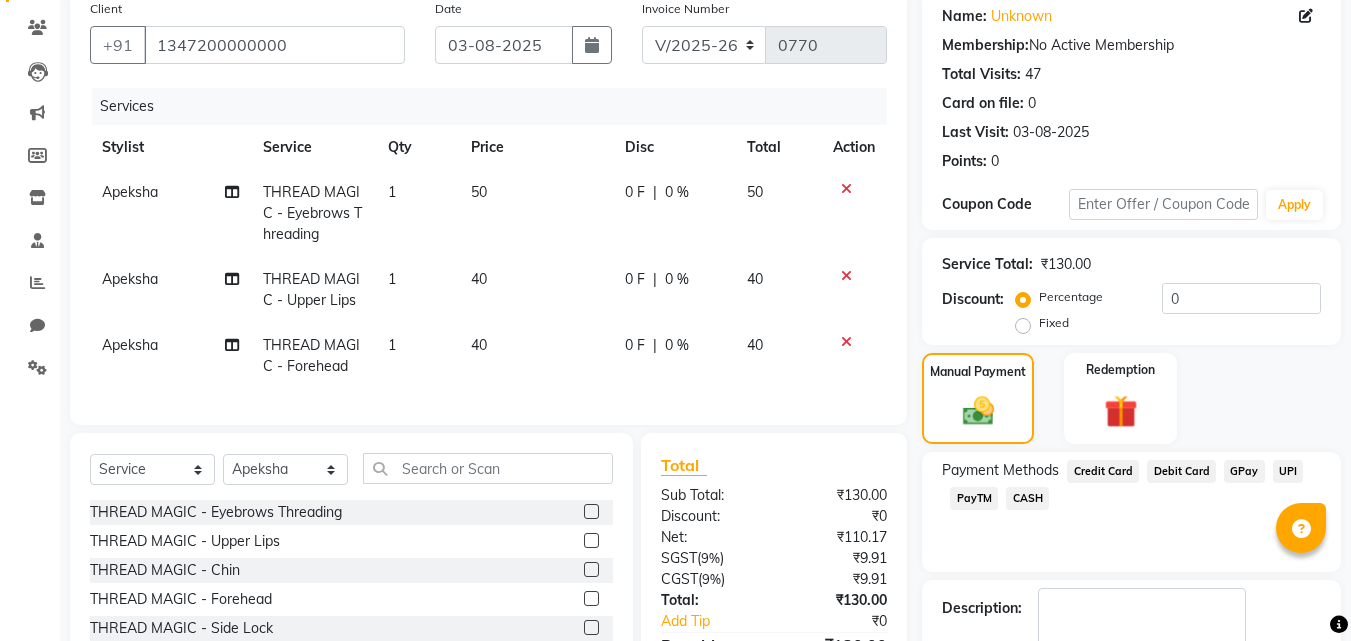 scroll, scrollTop: 333, scrollLeft: 0, axis: vertical 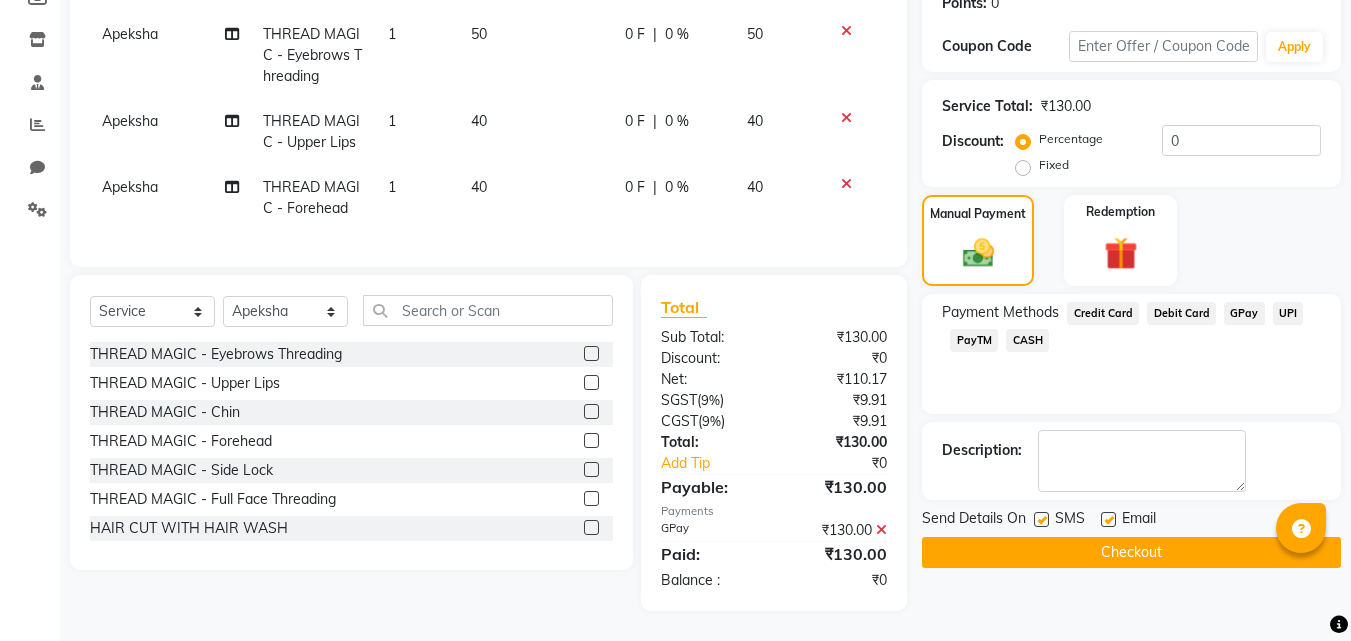 click on "Checkout" 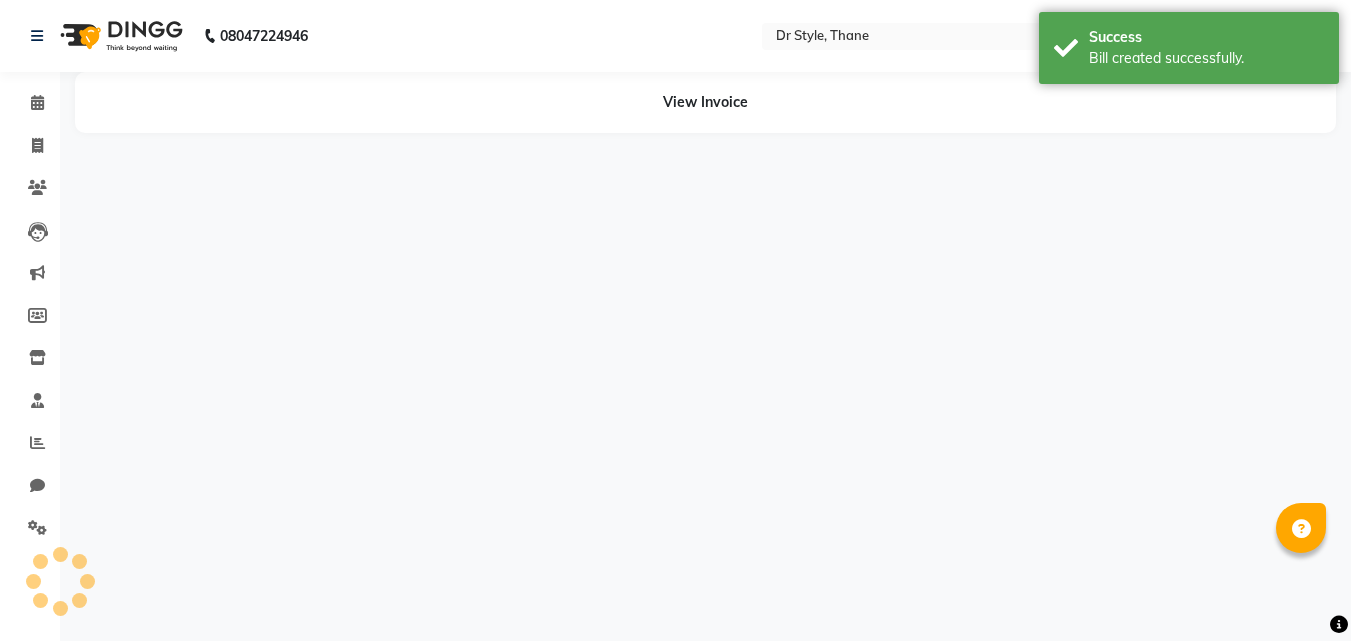 scroll, scrollTop: 0, scrollLeft: 0, axis: both 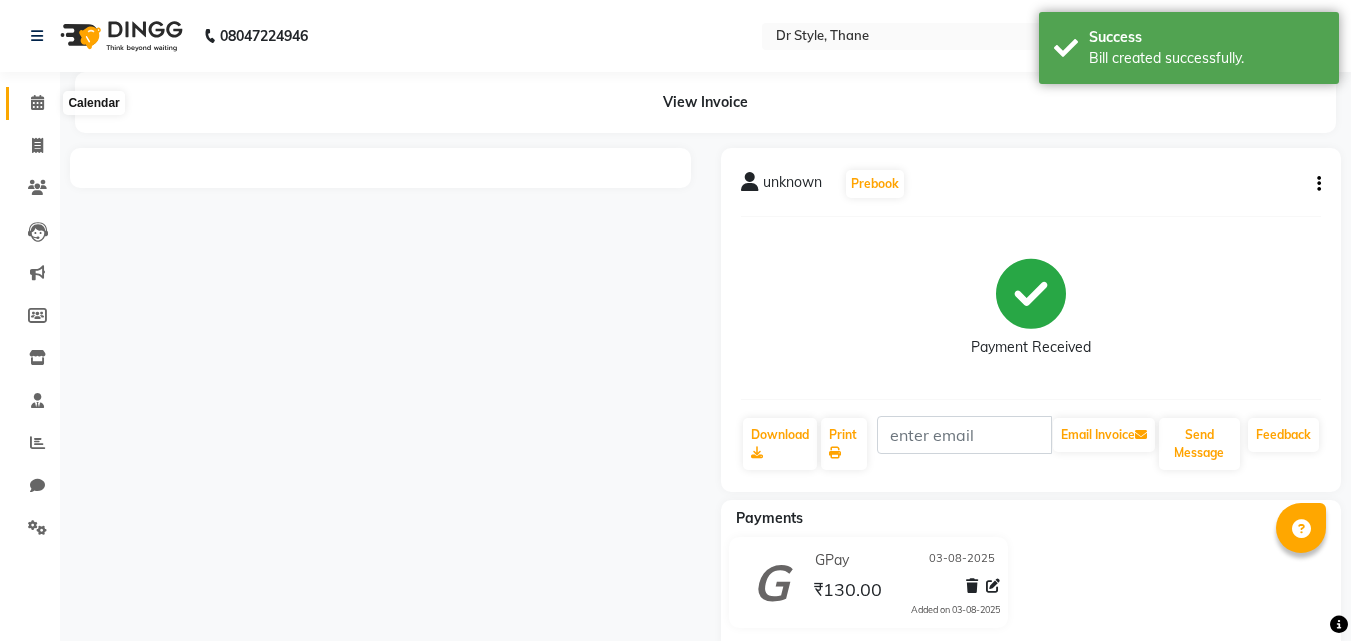 click 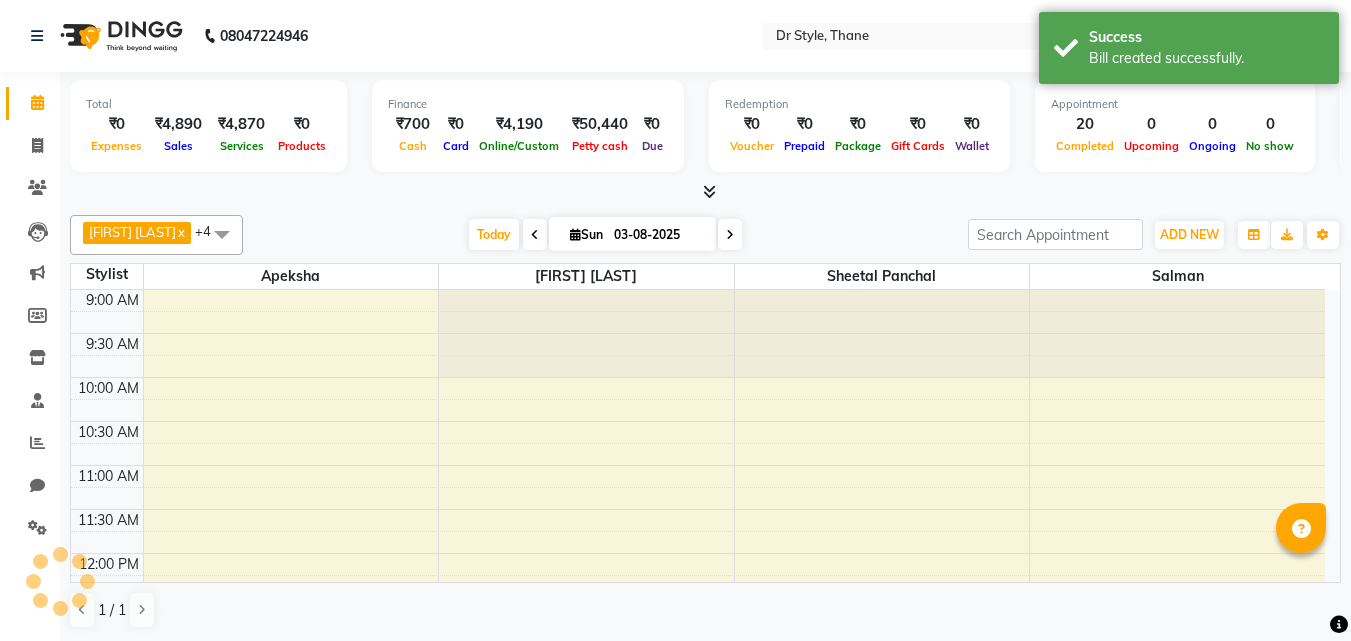 scroll, scrollTop: 793, scrollLeft: 0, axis: vertical 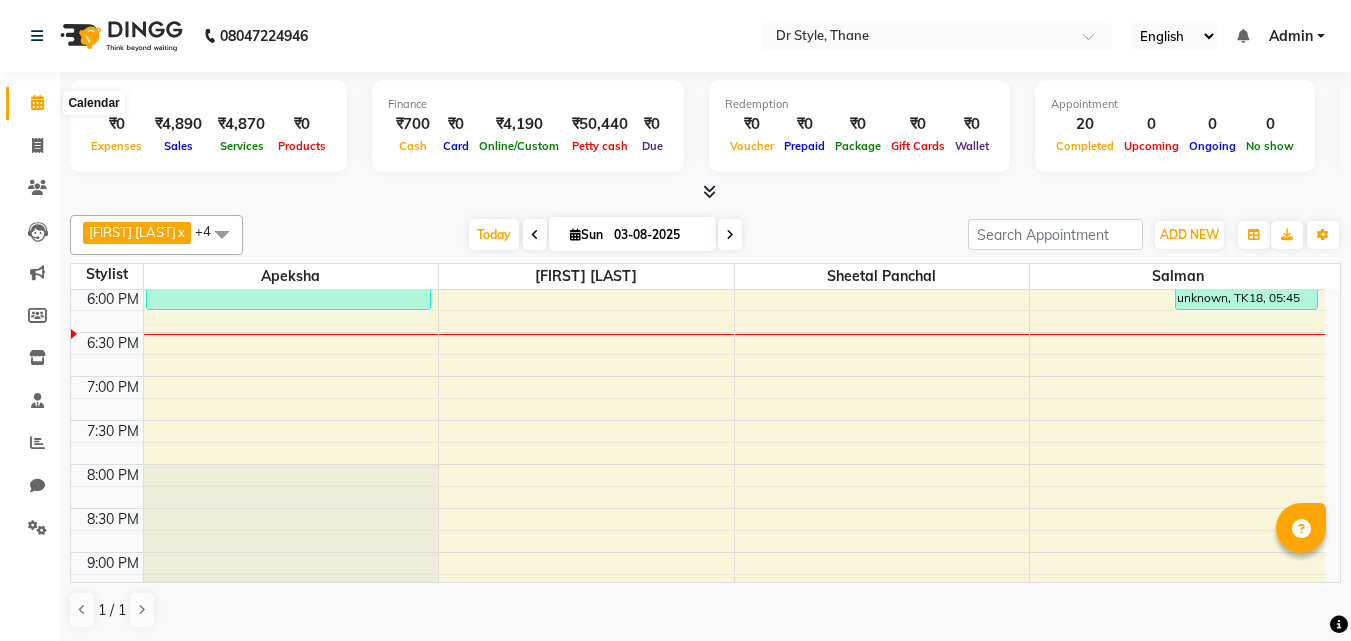 click 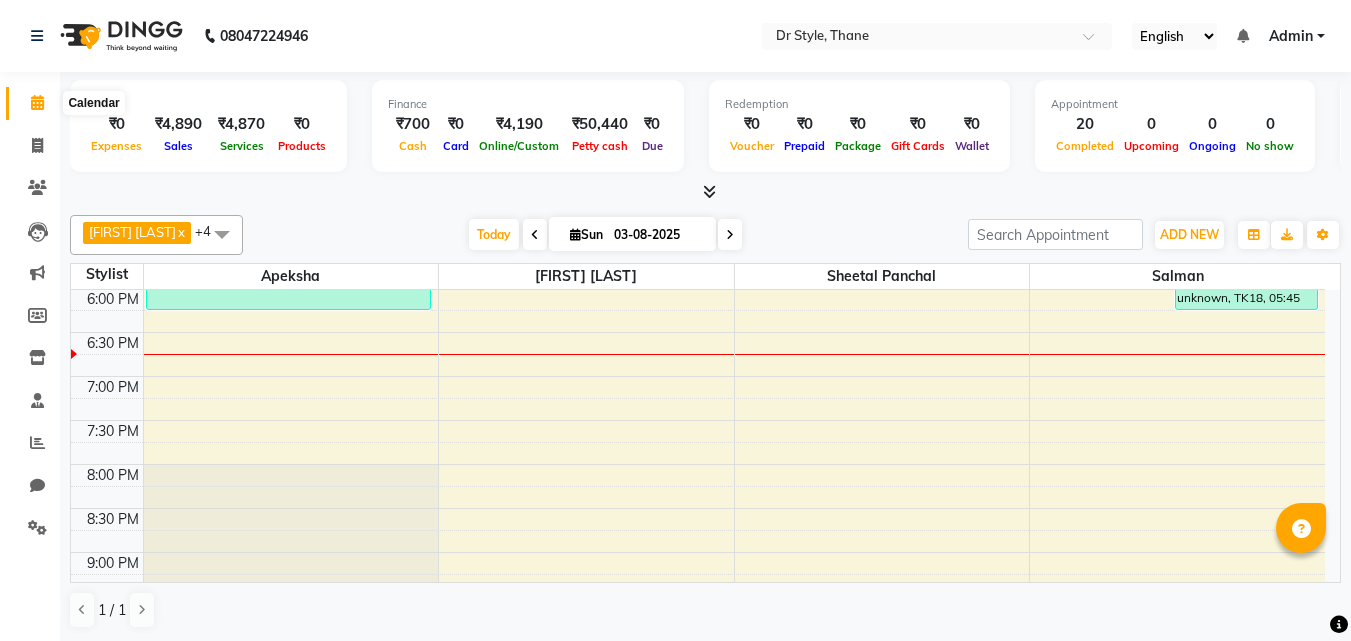 click 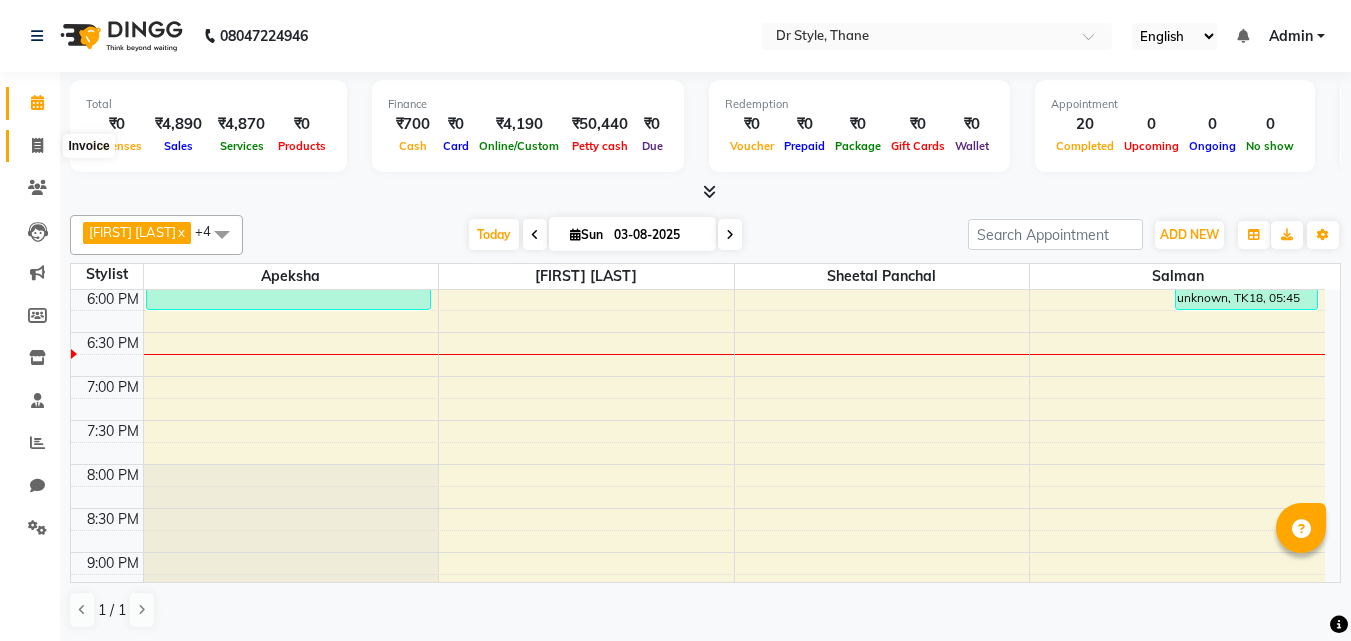 click 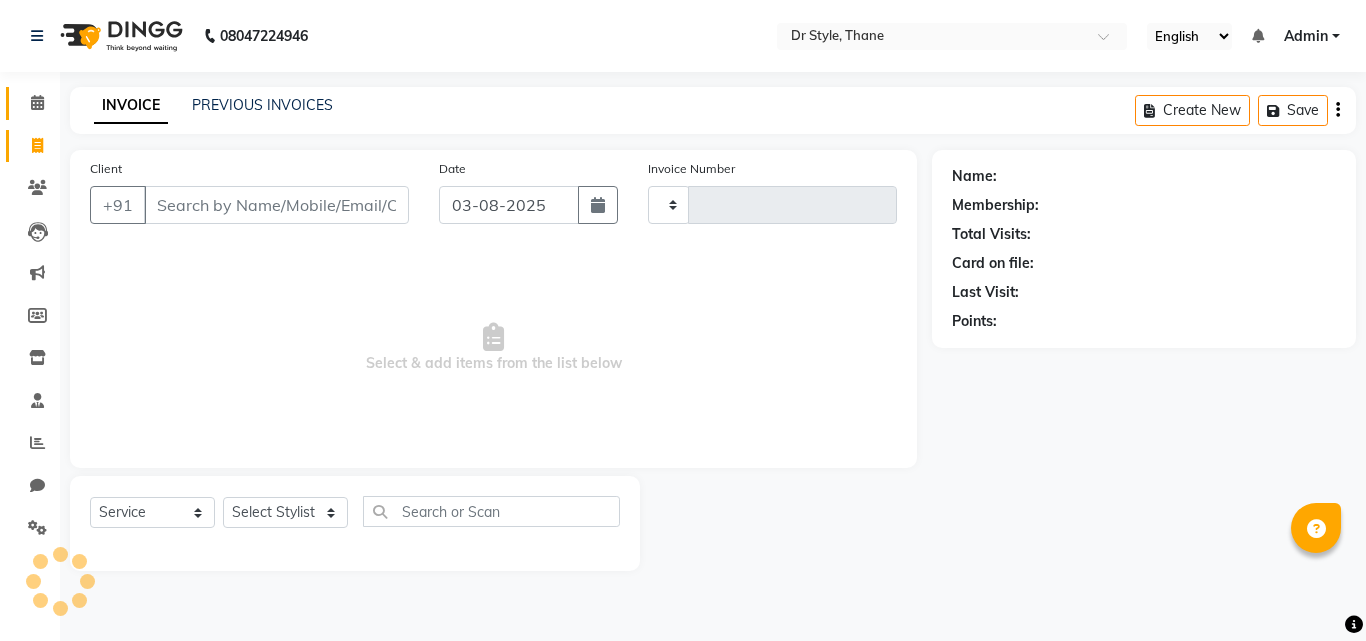 type on "0771" 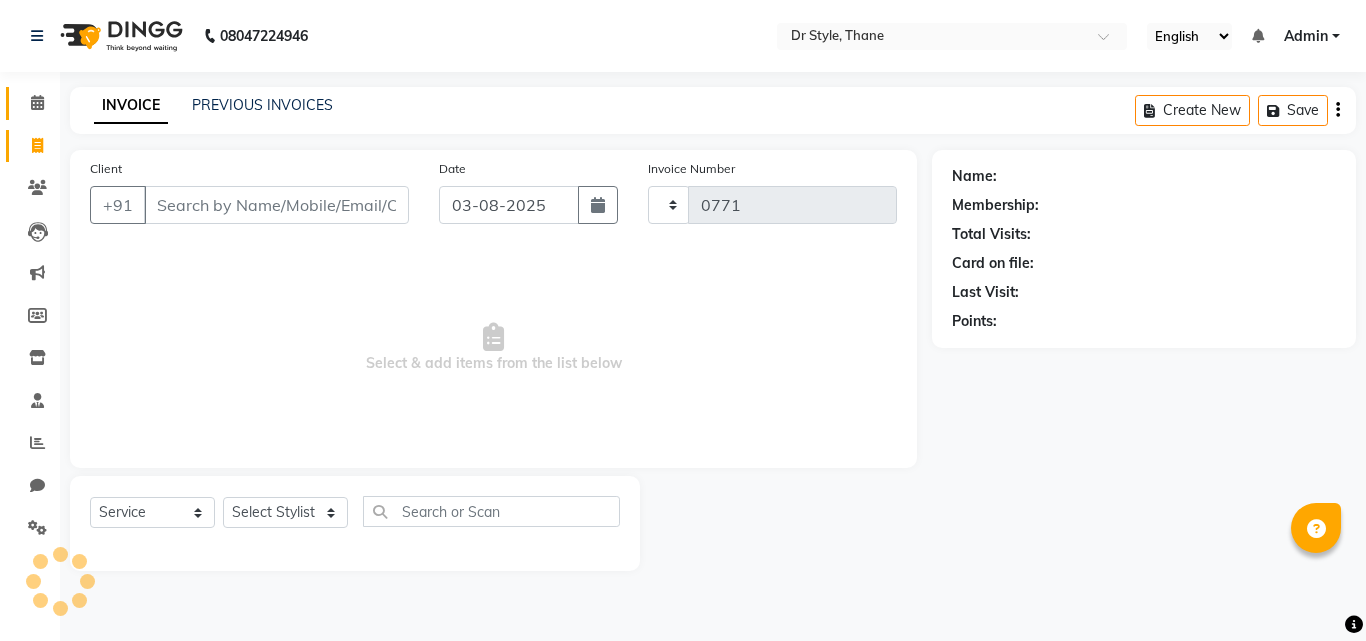 select on "7832" 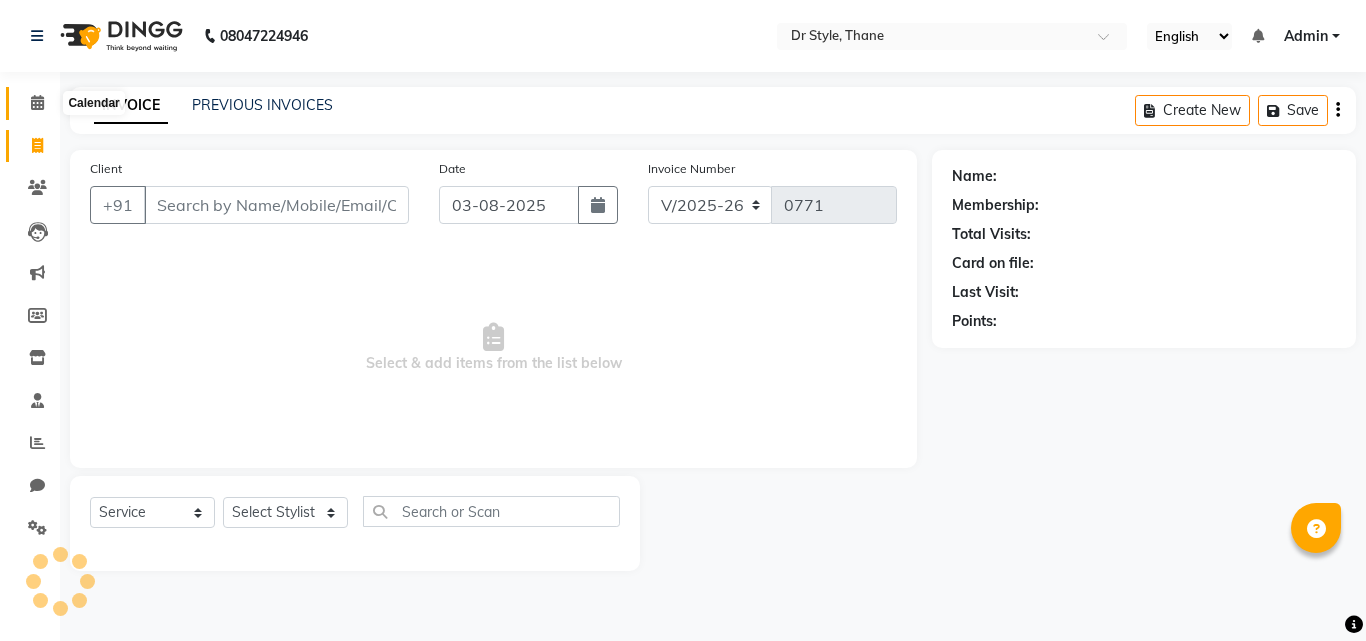click 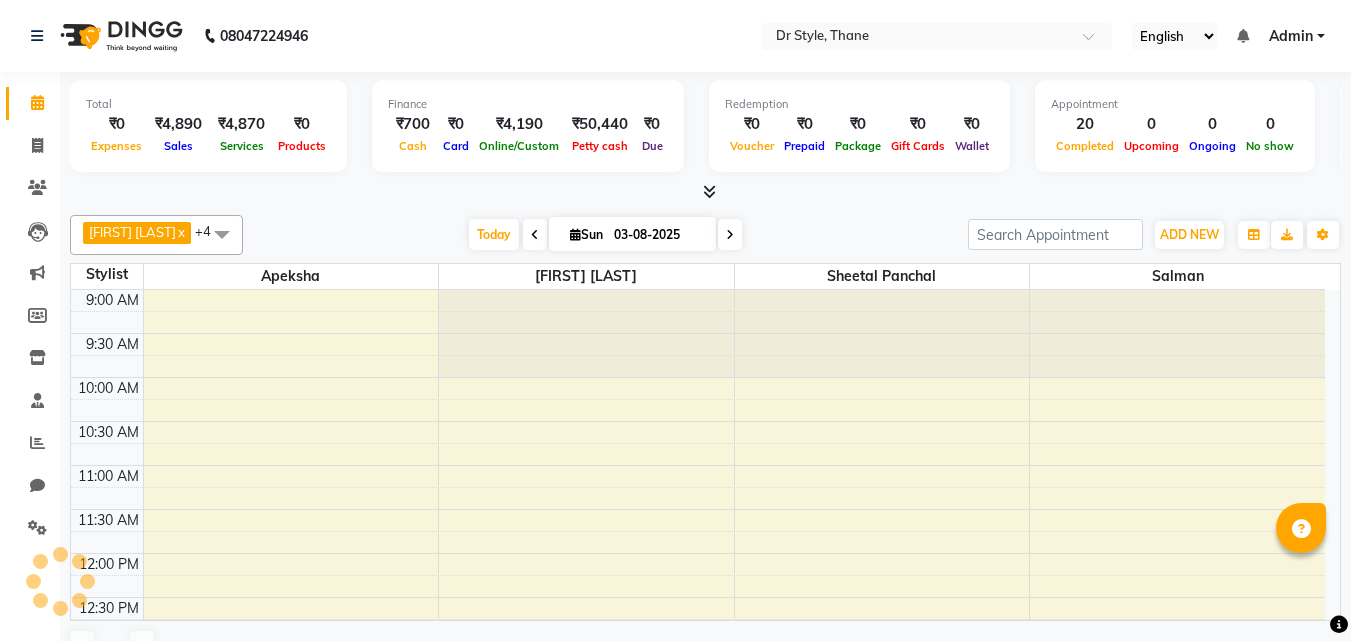 scroll, scrollTop: 793, scrollLeft: 0, axis: vertical 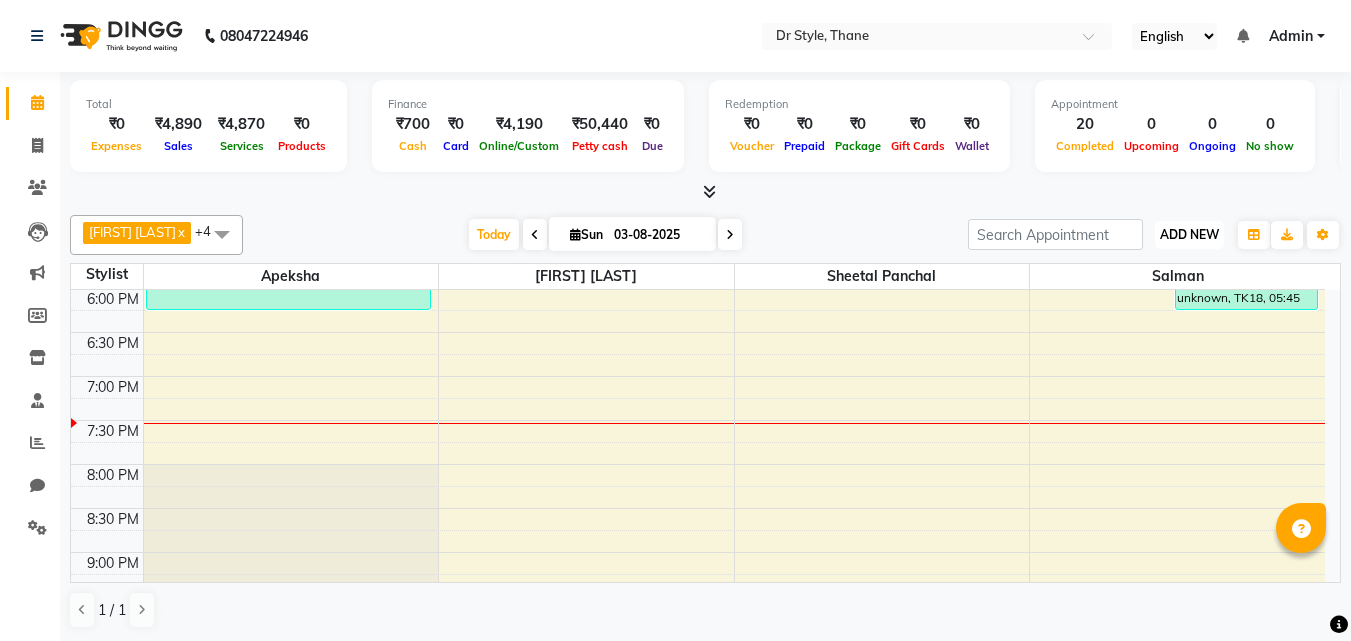 click on "ADD NEW" at bounding box center (1189, 234) 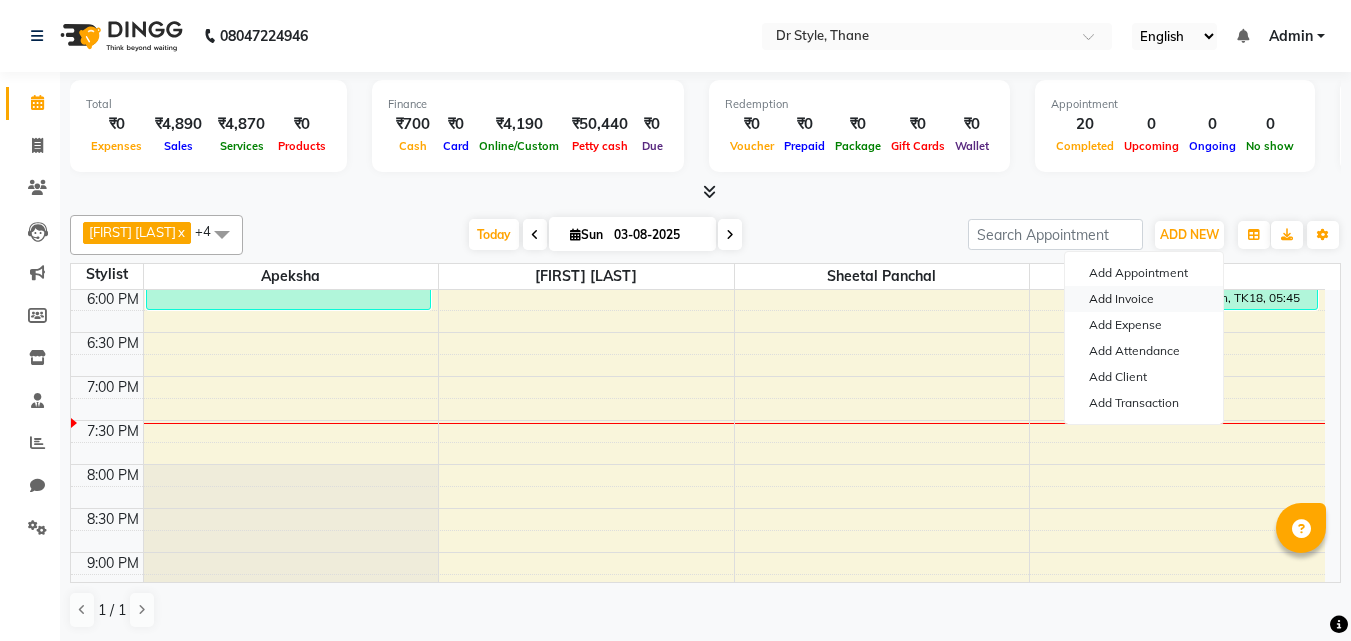 click on "Add Invoice" at bounding box center (1144, 299) 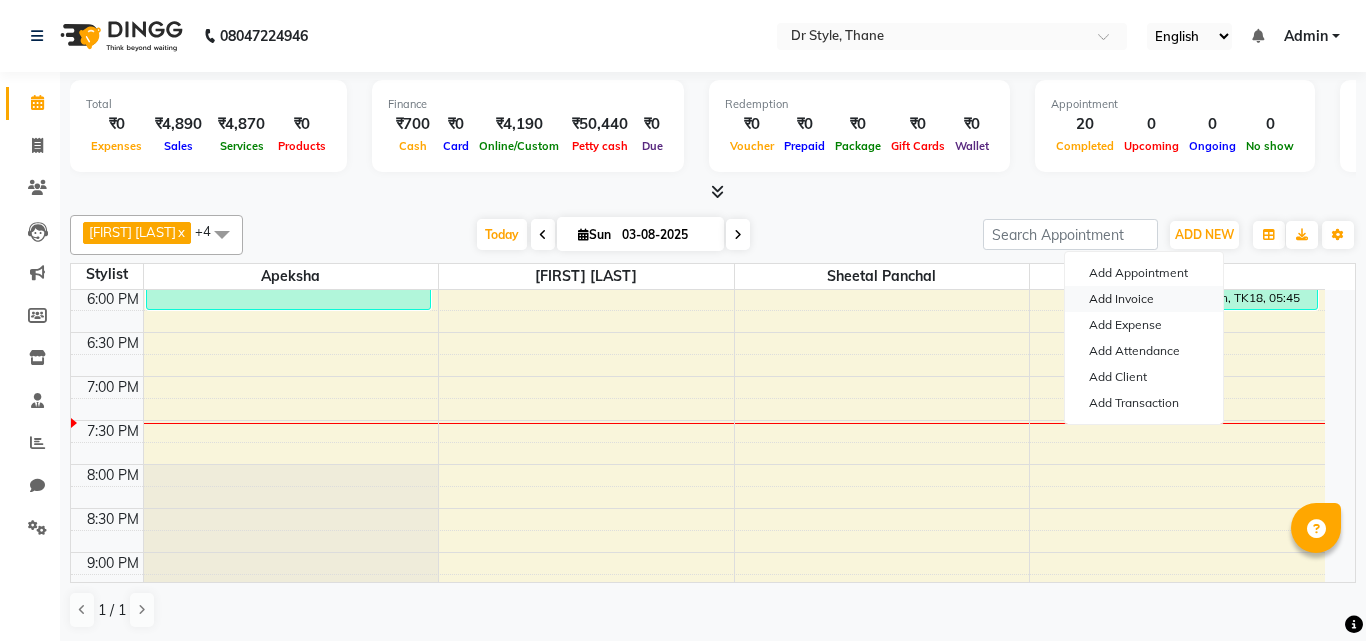 select on "service" 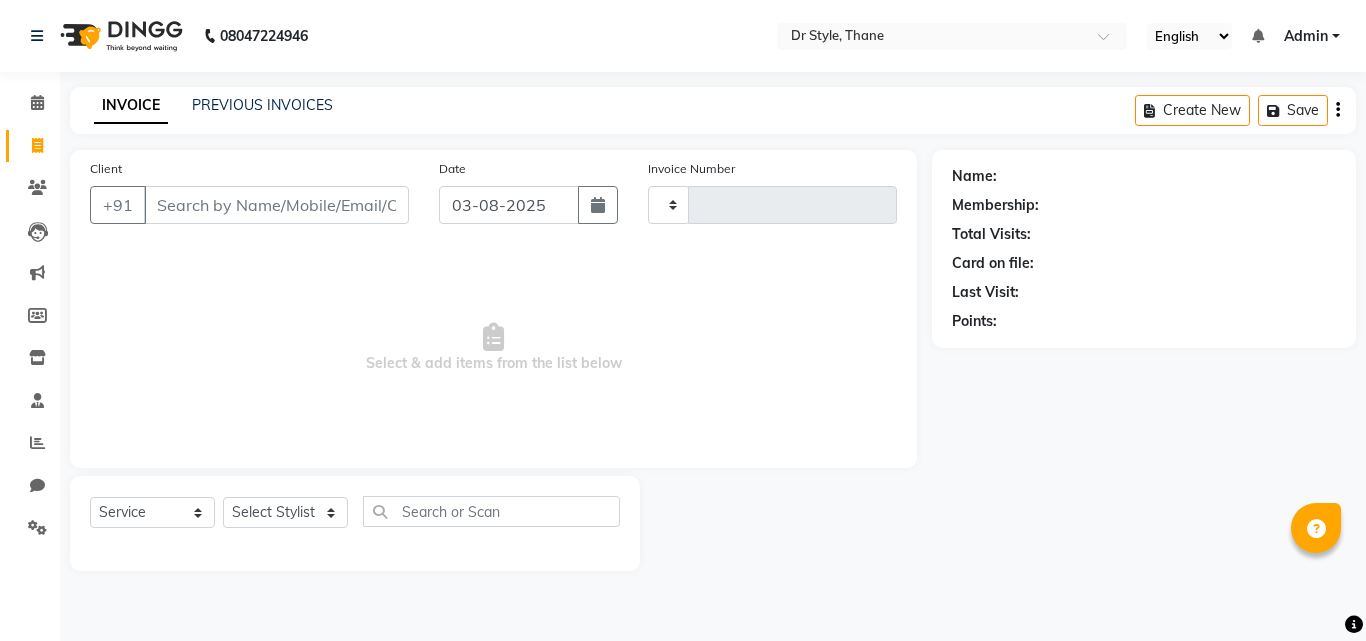 click on "Client" at bounding box center (276, 205) 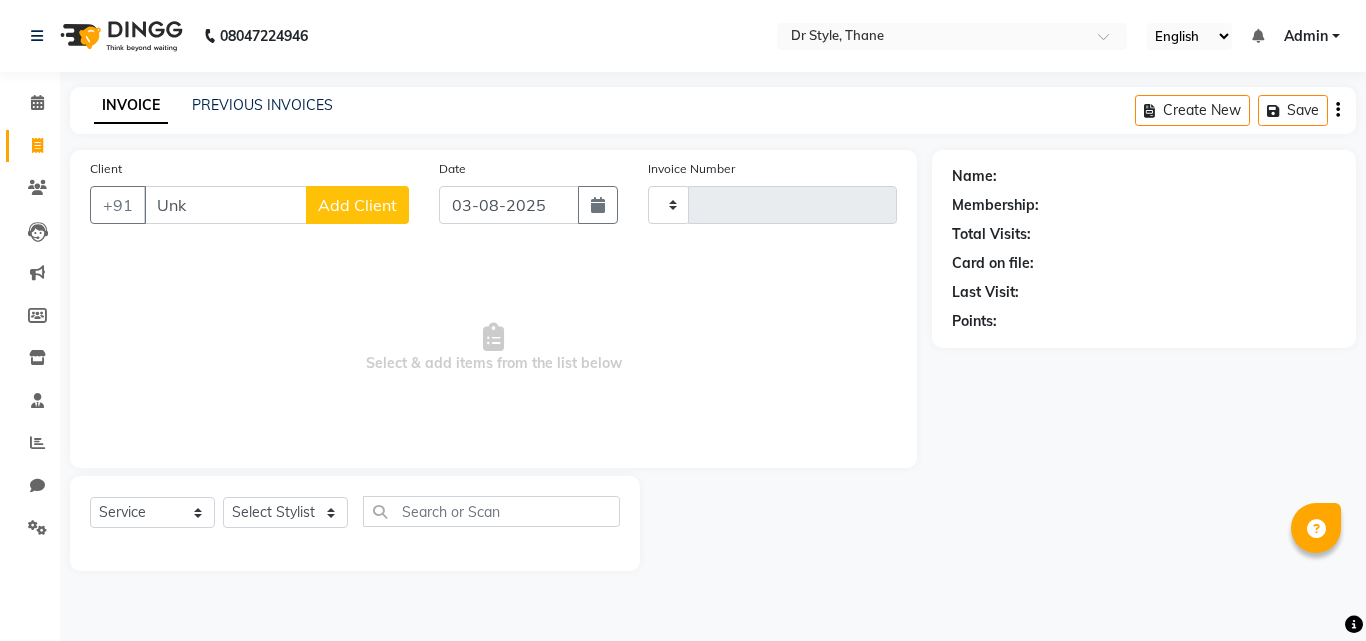 type on "Unk" 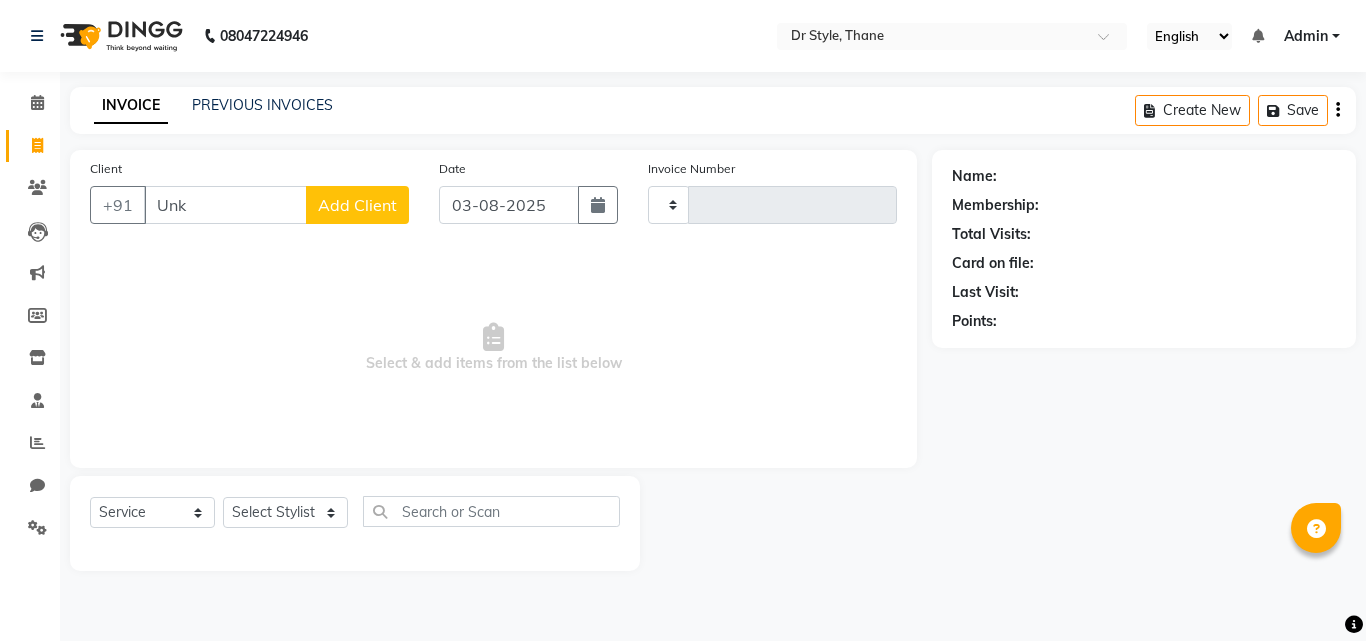 click on "Select & add items from the list below" at bounding box center (493, 348) 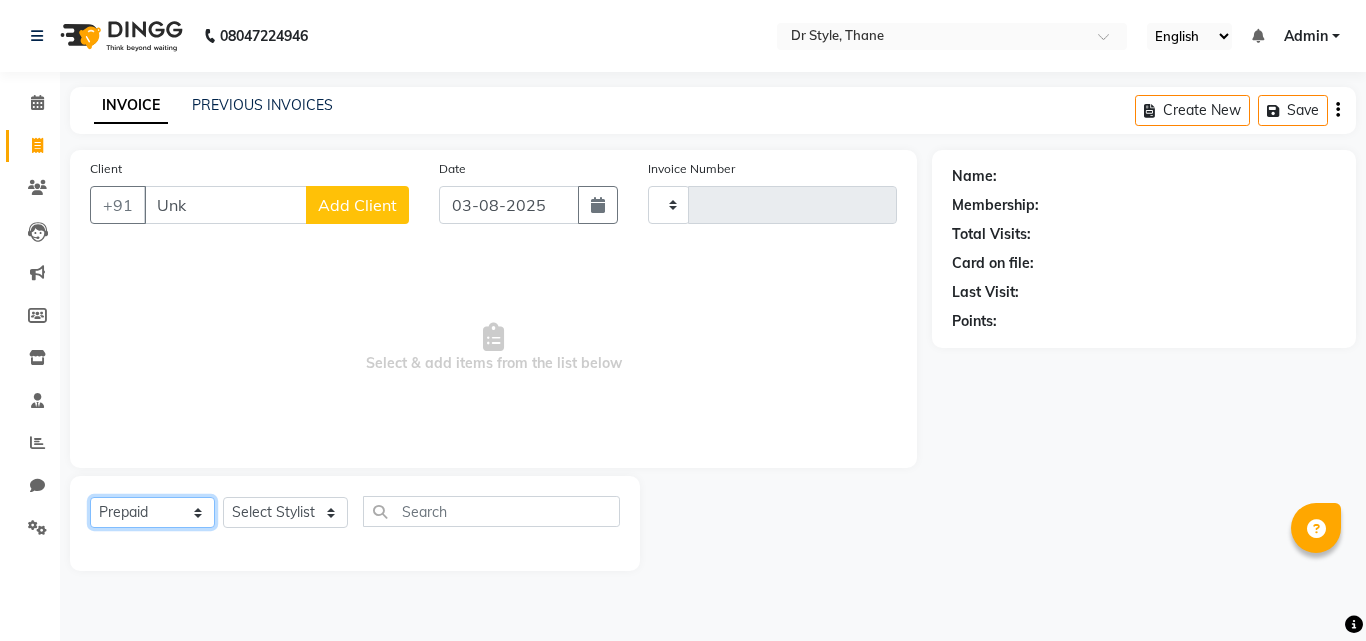 select on "G" 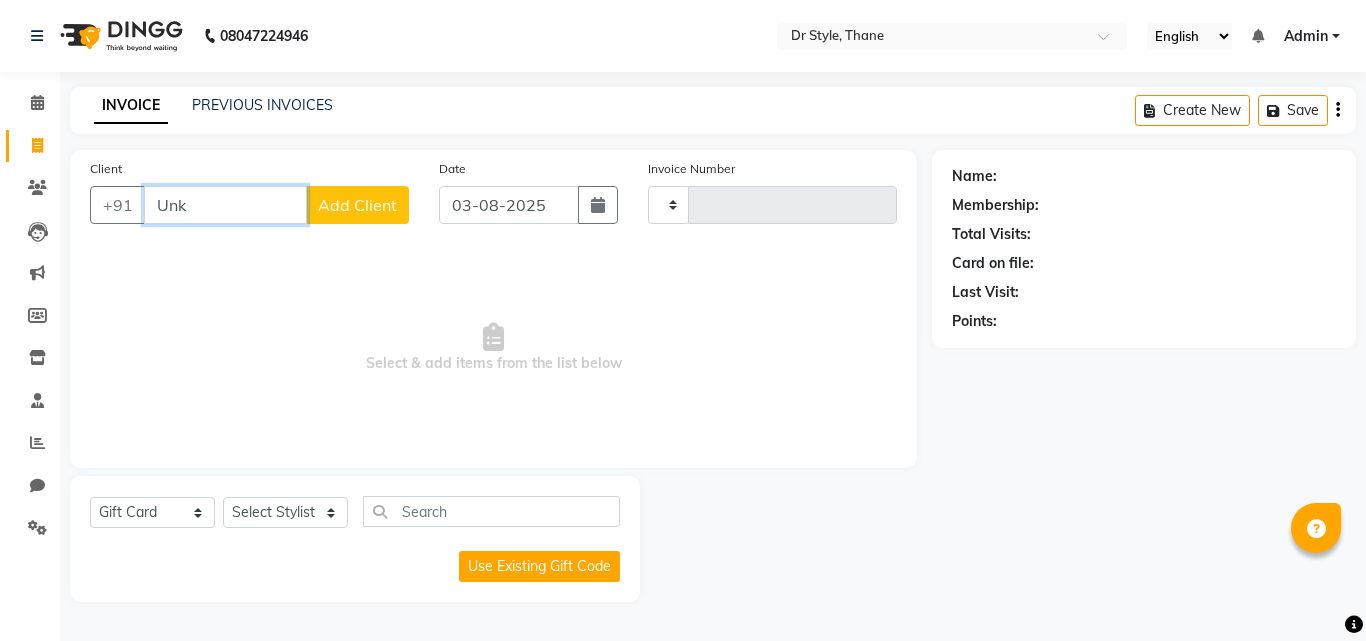 click on "Unk" at bounding box center (225, 205) 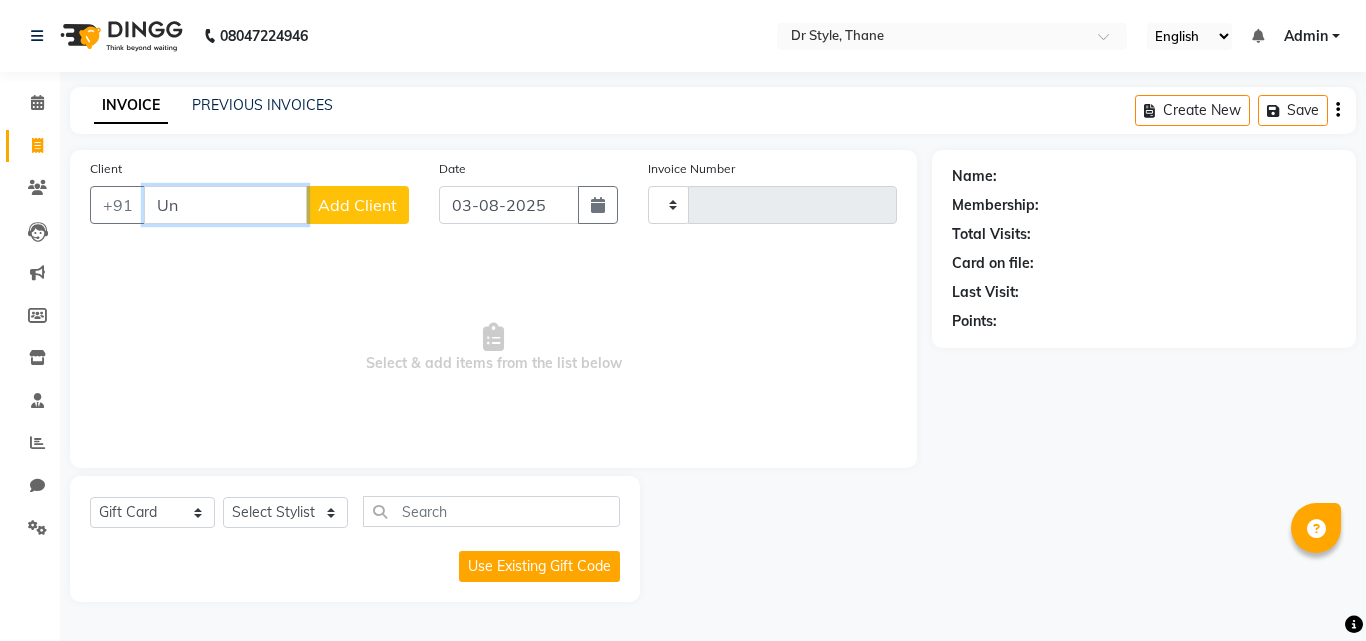 type on "U" 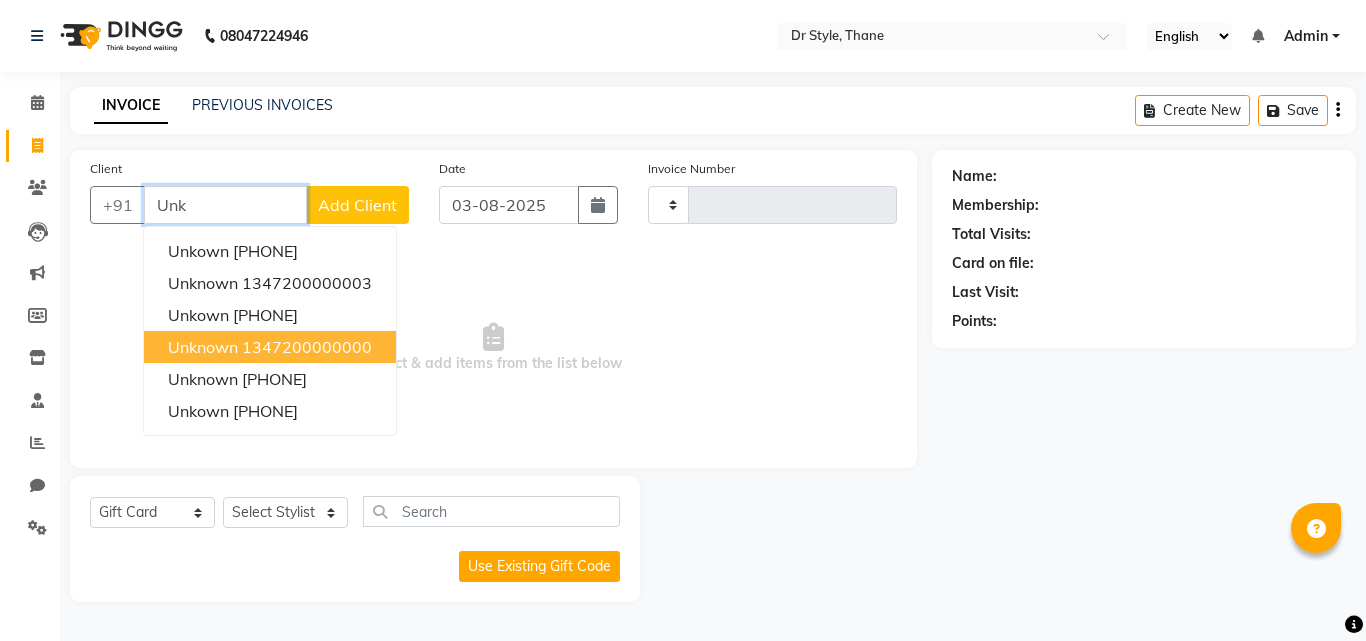 click on "1347200000000" at bounding box center (307, 347) 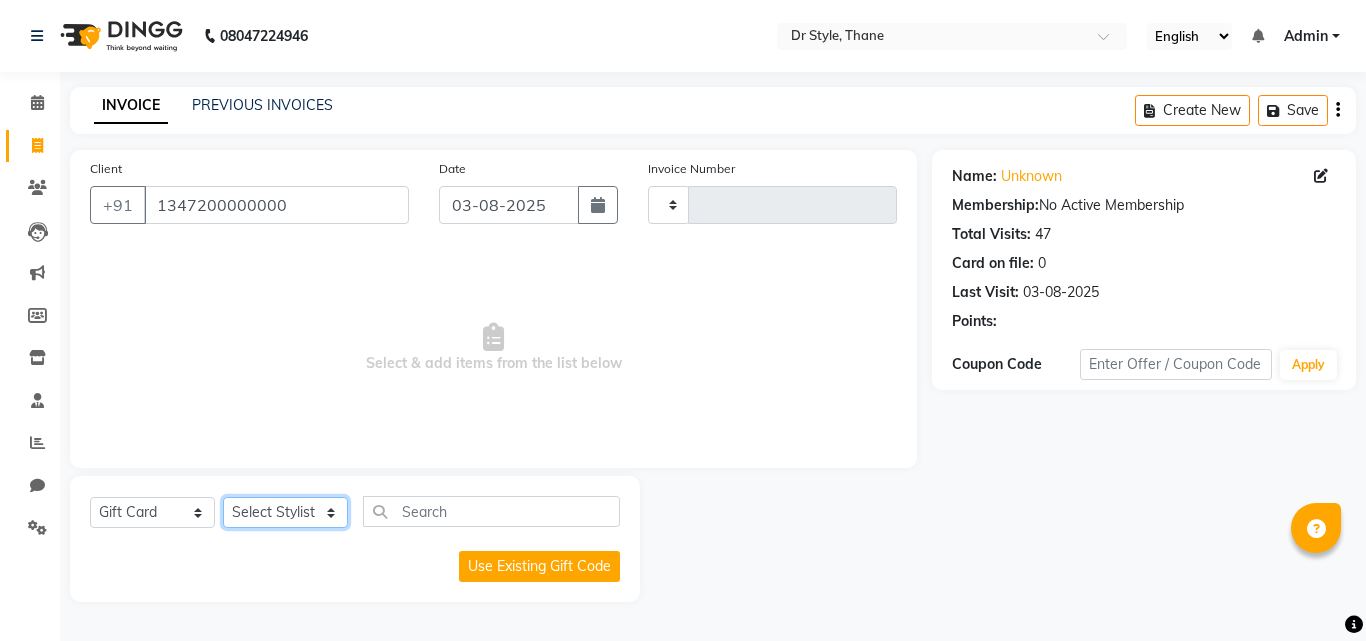 click on "Select Stylist" 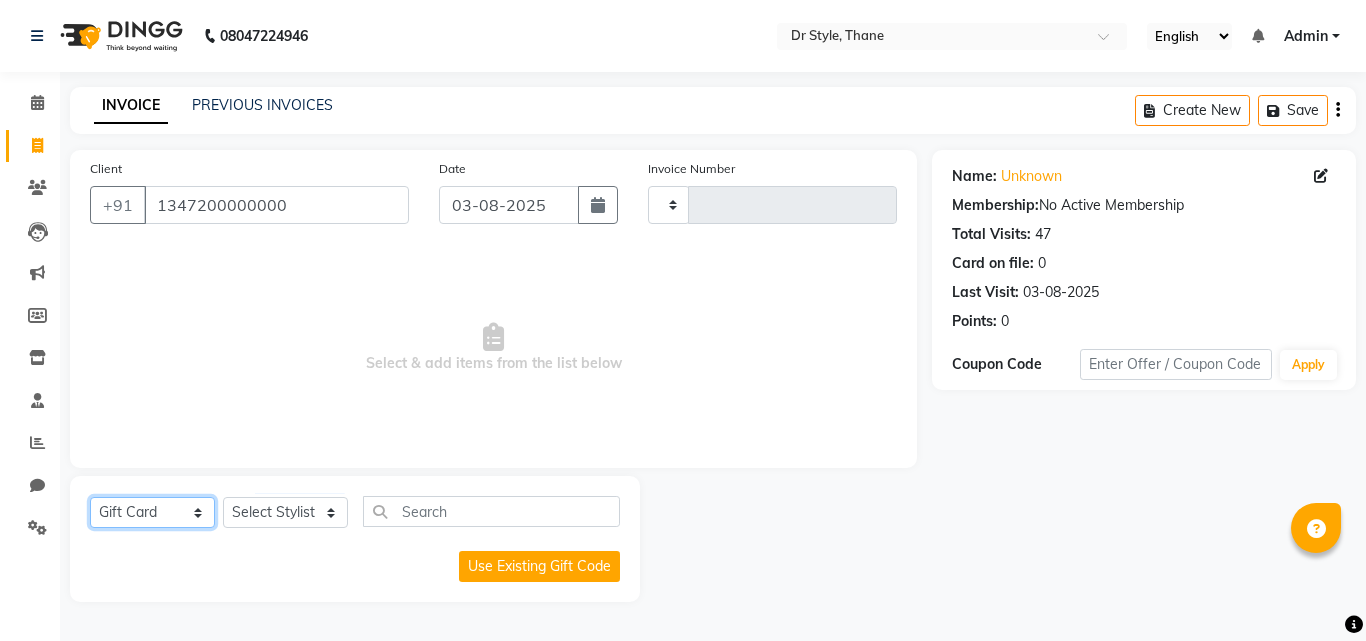 click on "Select  Service  Product  Membership  Package Voucher Prepaid Gift Card" 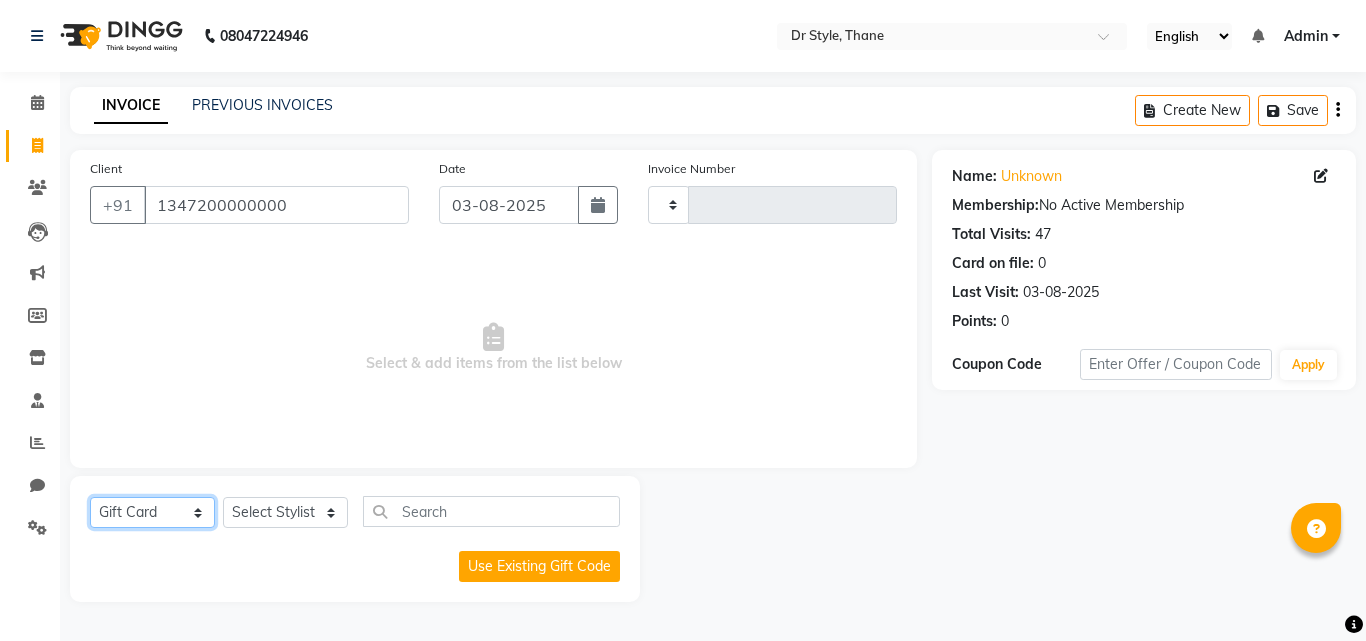 select on "service" 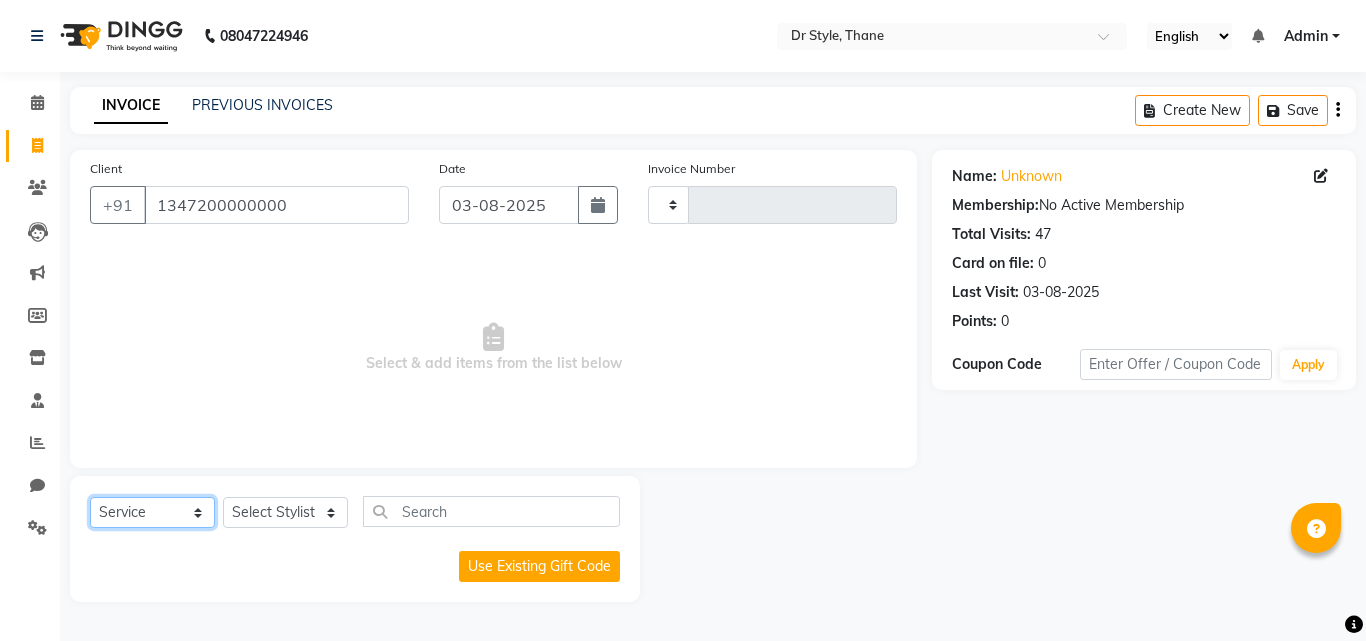 click on "Select  Service  Product  Membership  Package Voucher Prepaid Gift Card" 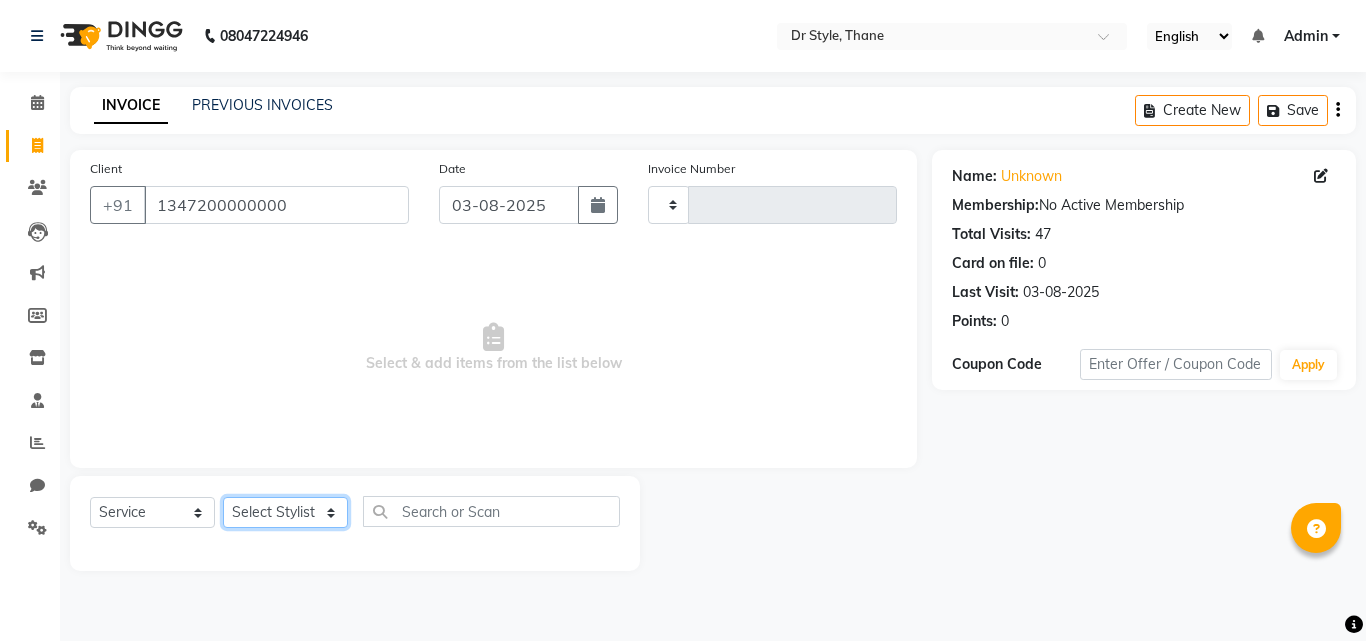 click on "Select Stylist" 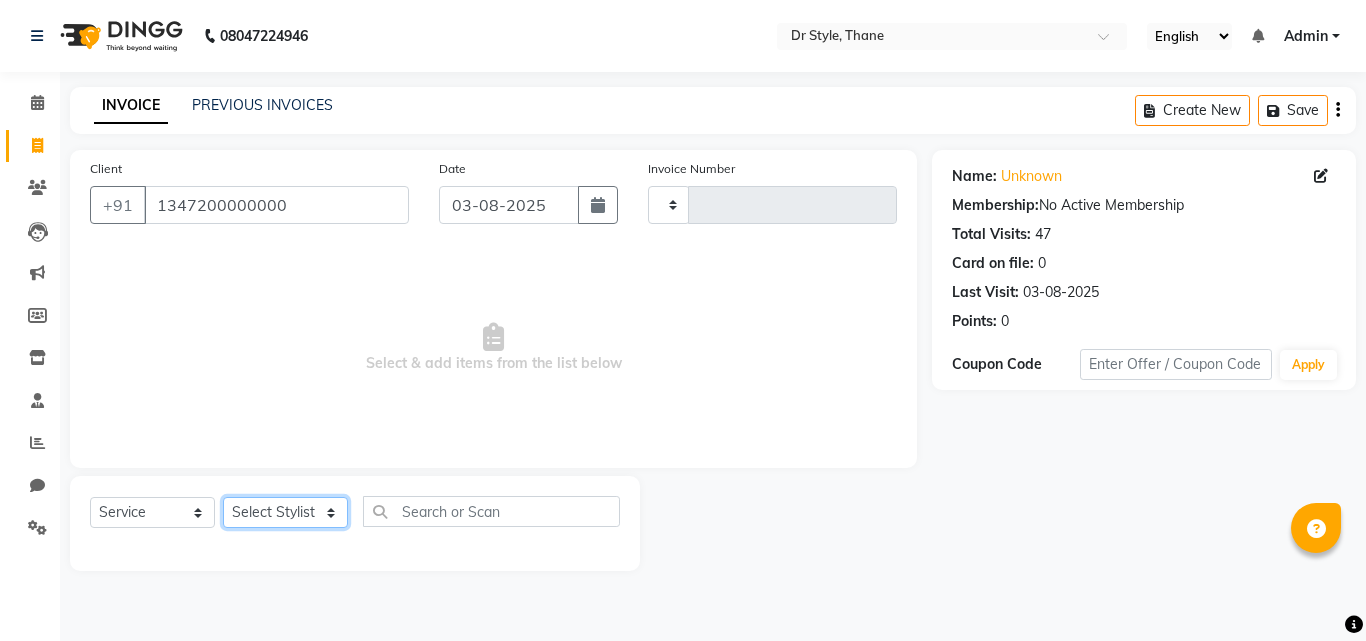 click on "Select Stylist" 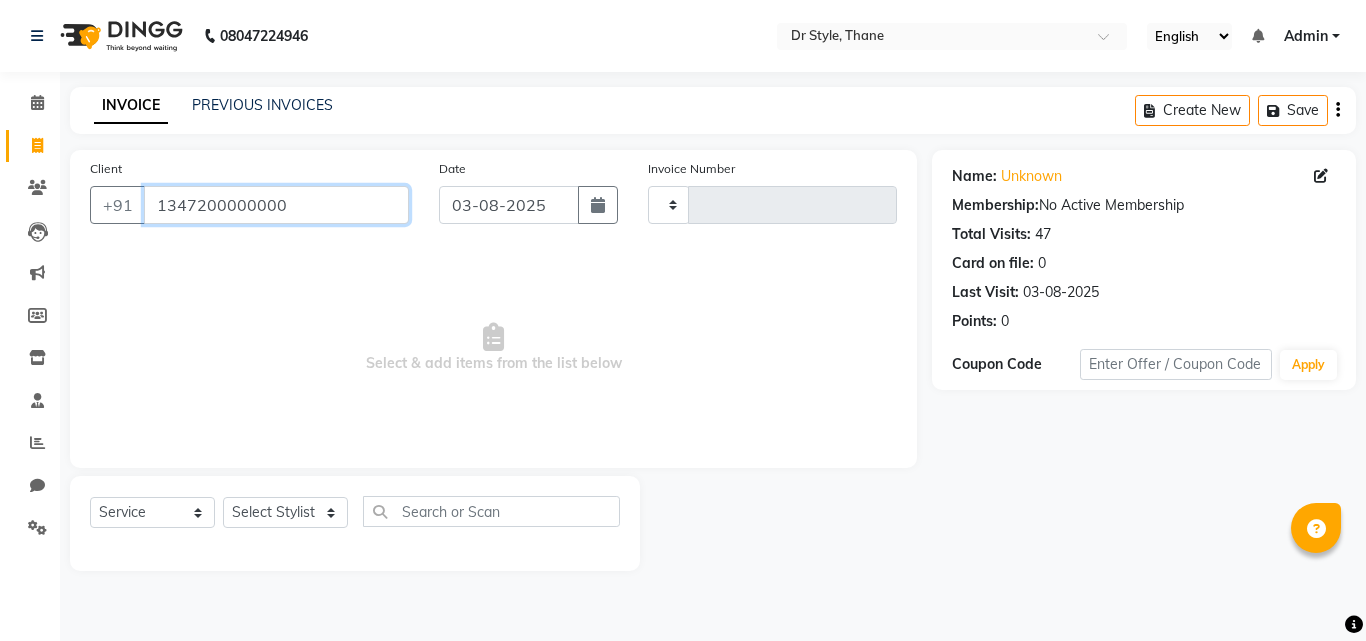 click on "1347200000000" at bounding box center [276, 205] 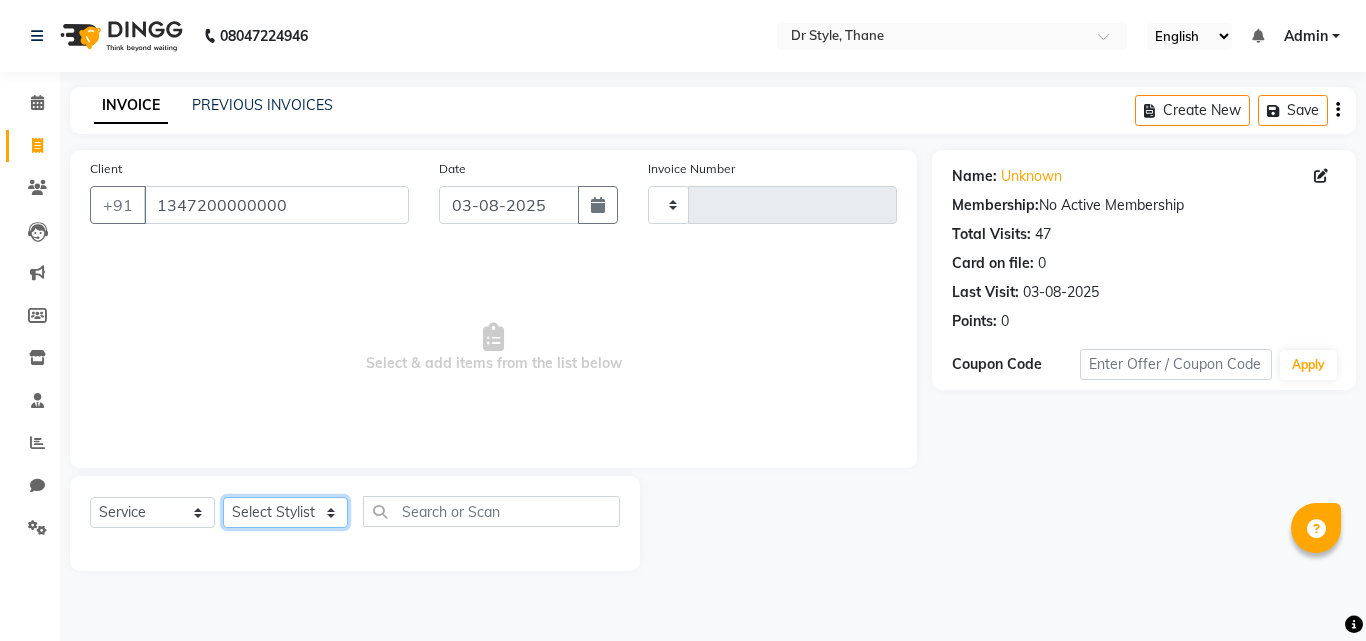 click on "Select Stylist" 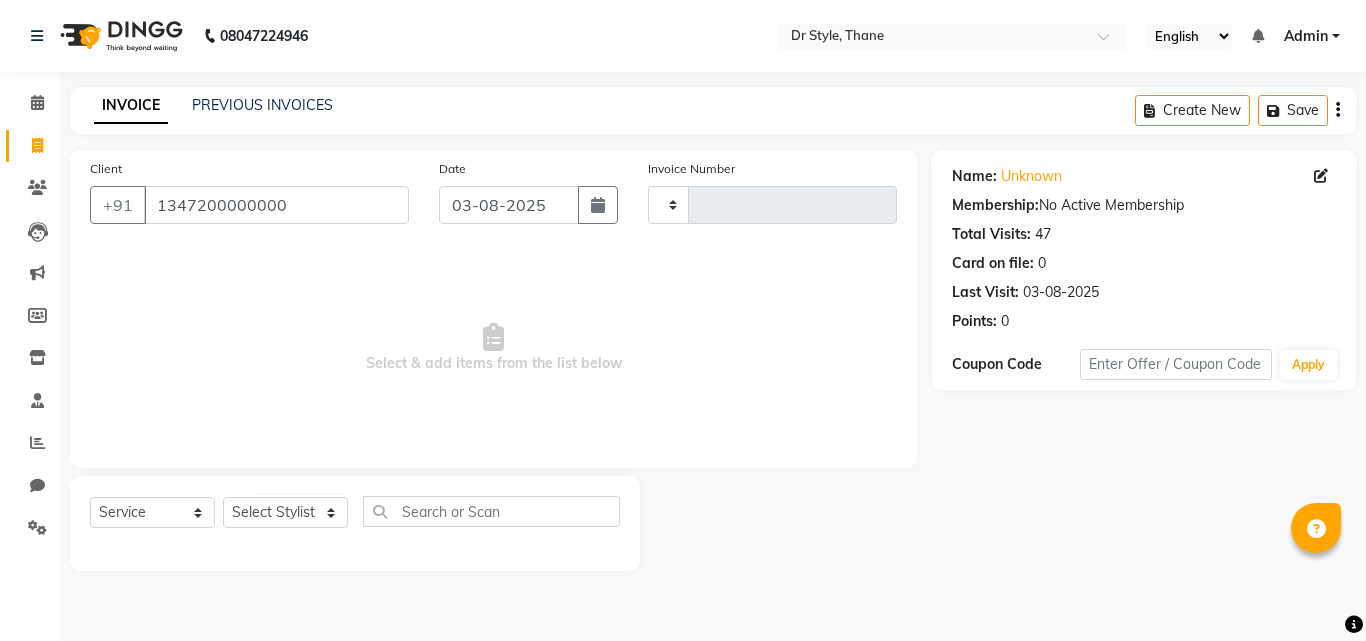 drag, startPoint x: 235, startPoint y: 355, endPoint x: 239, endPoint y: 416, distance: 61.13101 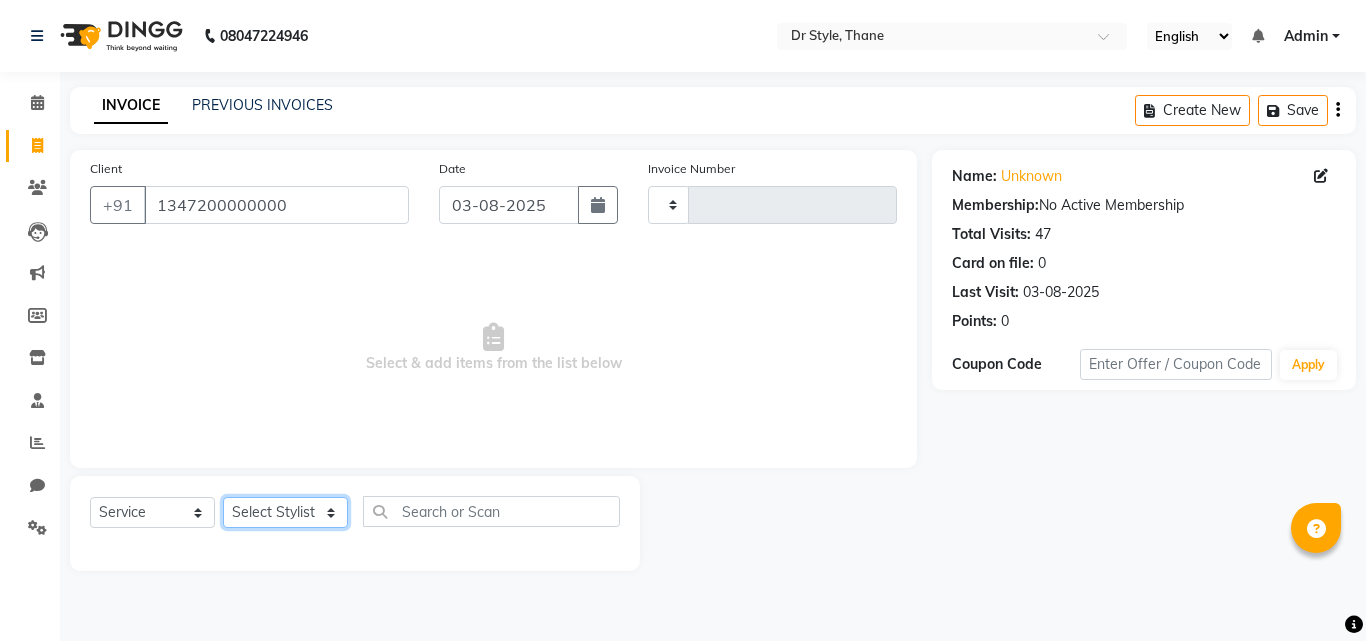click on "Select Stylist" 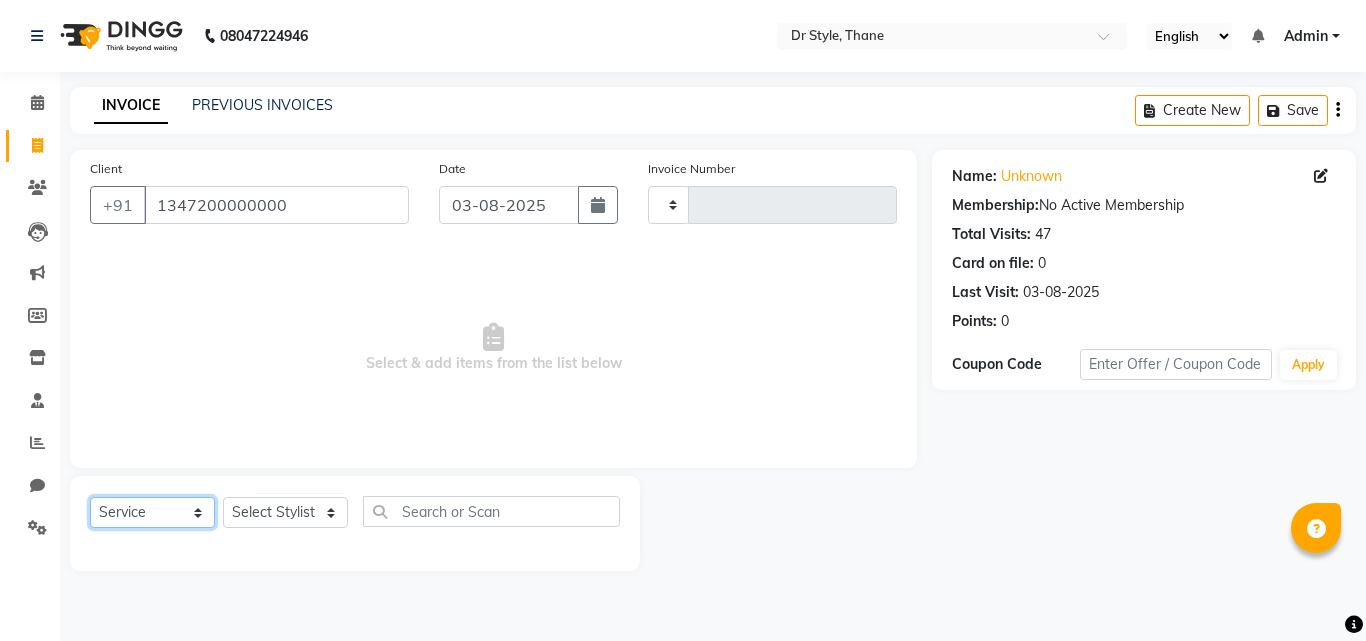click on "Select  Service  Product  Membership  Package Voucher Prepaid Gift Card" 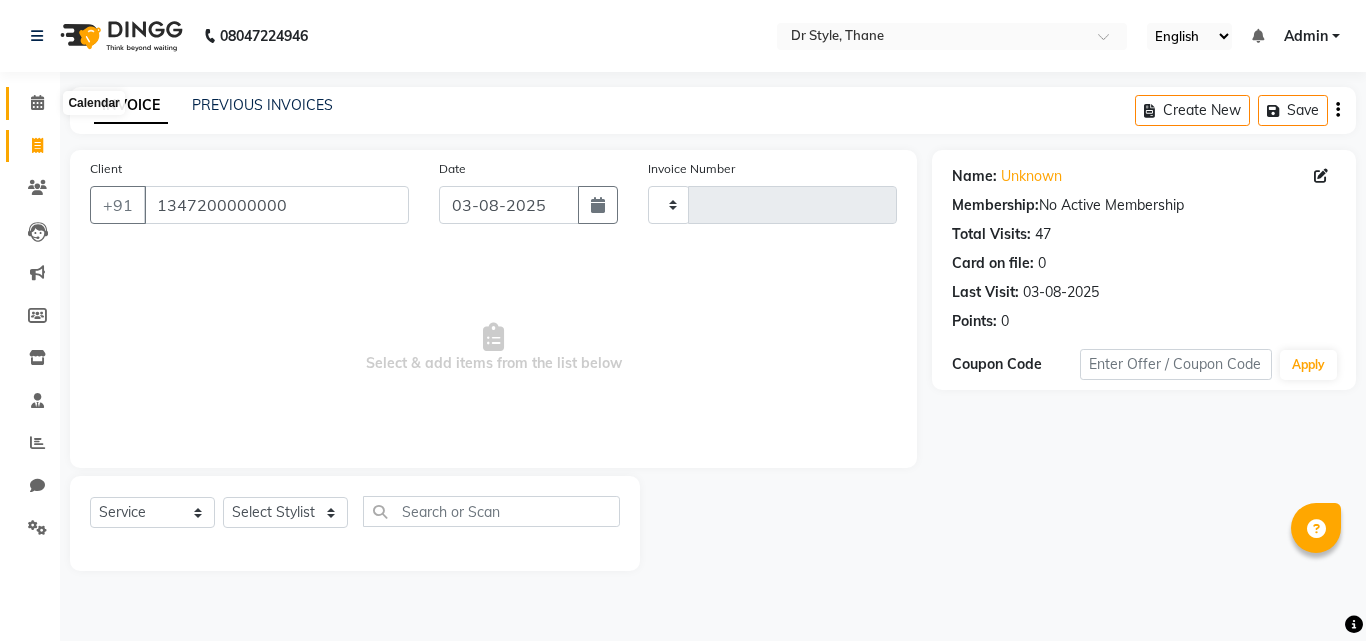 click 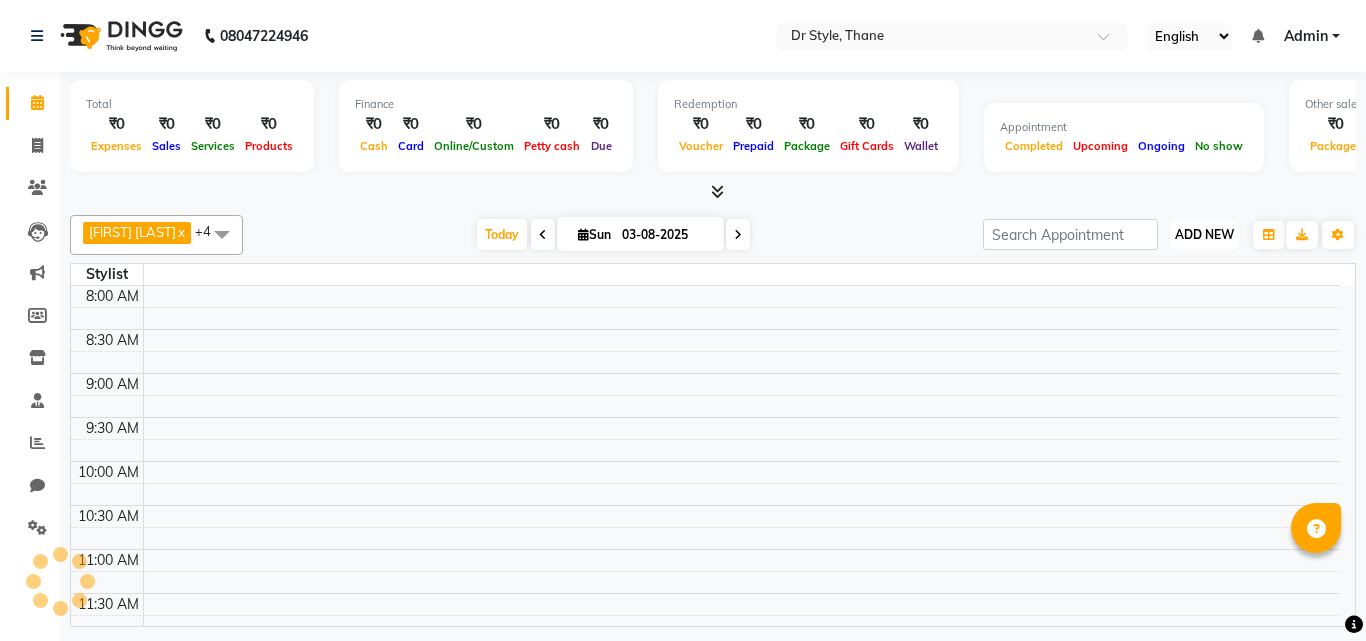 click on "ADD NEW" at bounding box center (1204, 234) 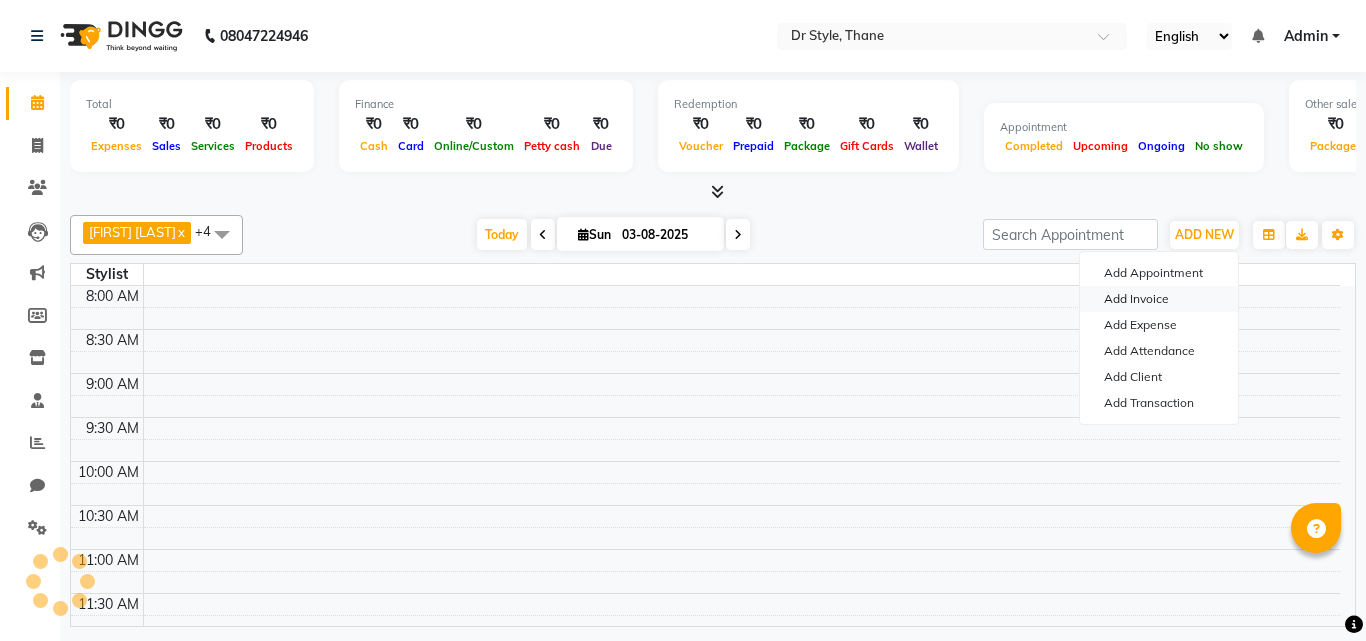 click on "Add Invoice" at bounding box center (1159, 299) 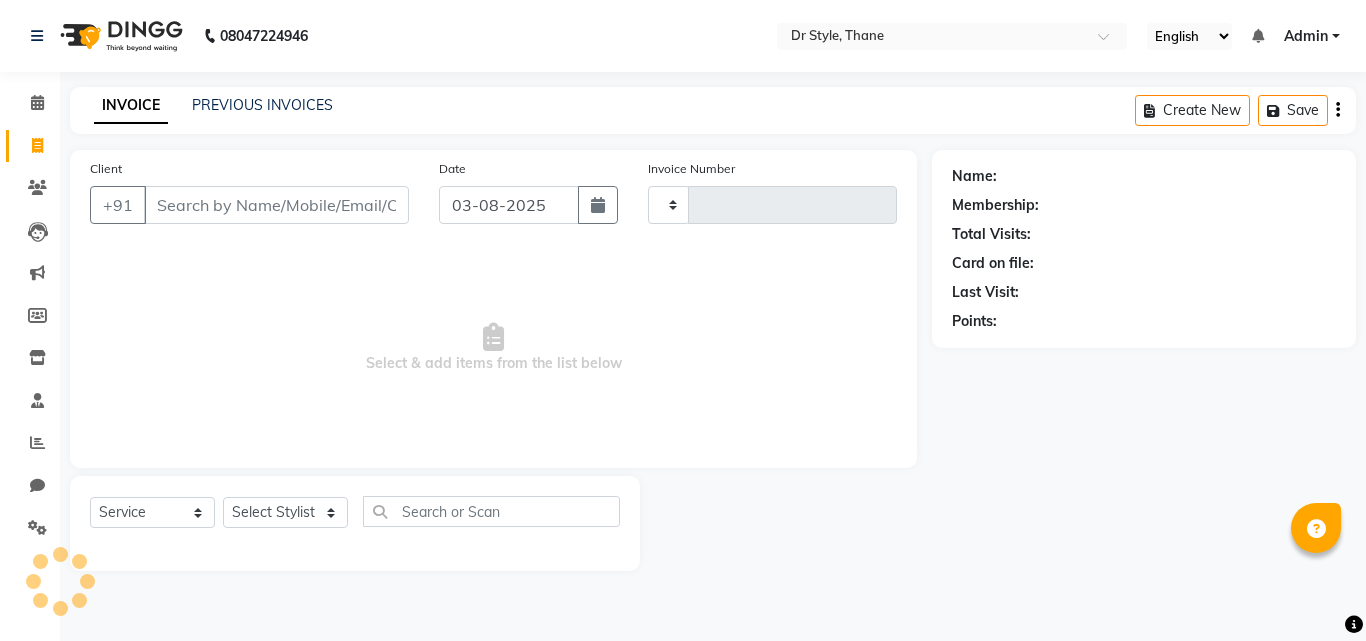 click on "Client" at bounding box center (276, 205) 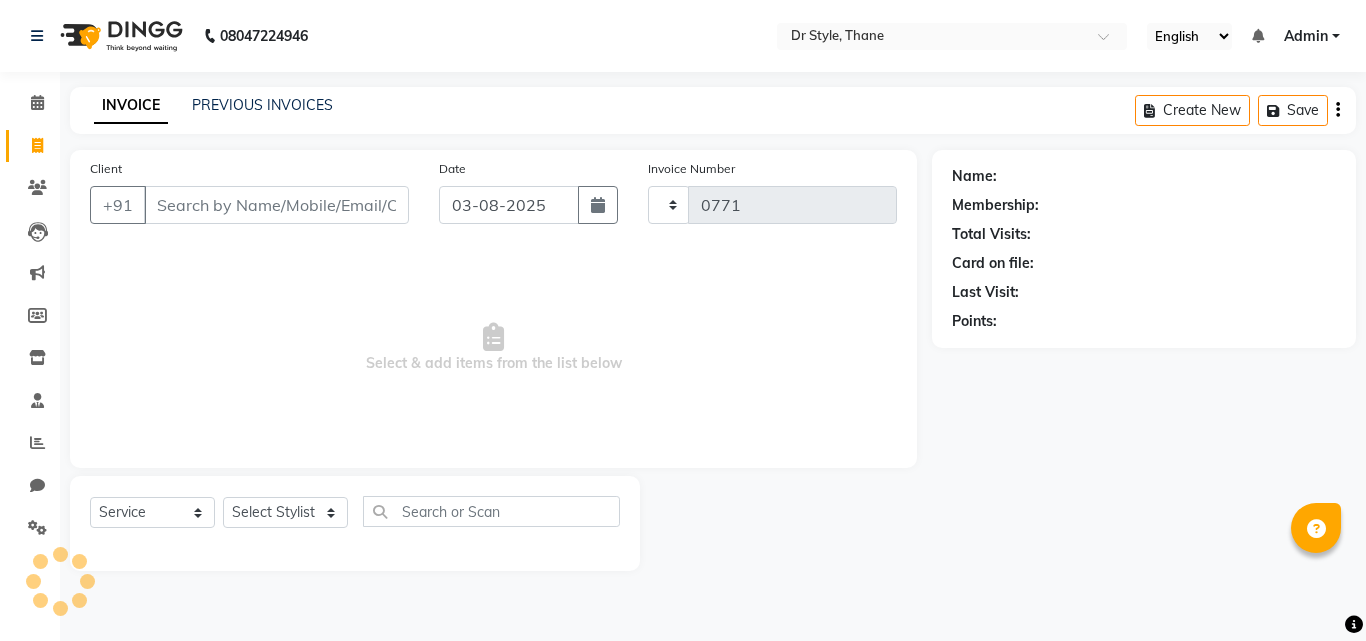 select on "7832" 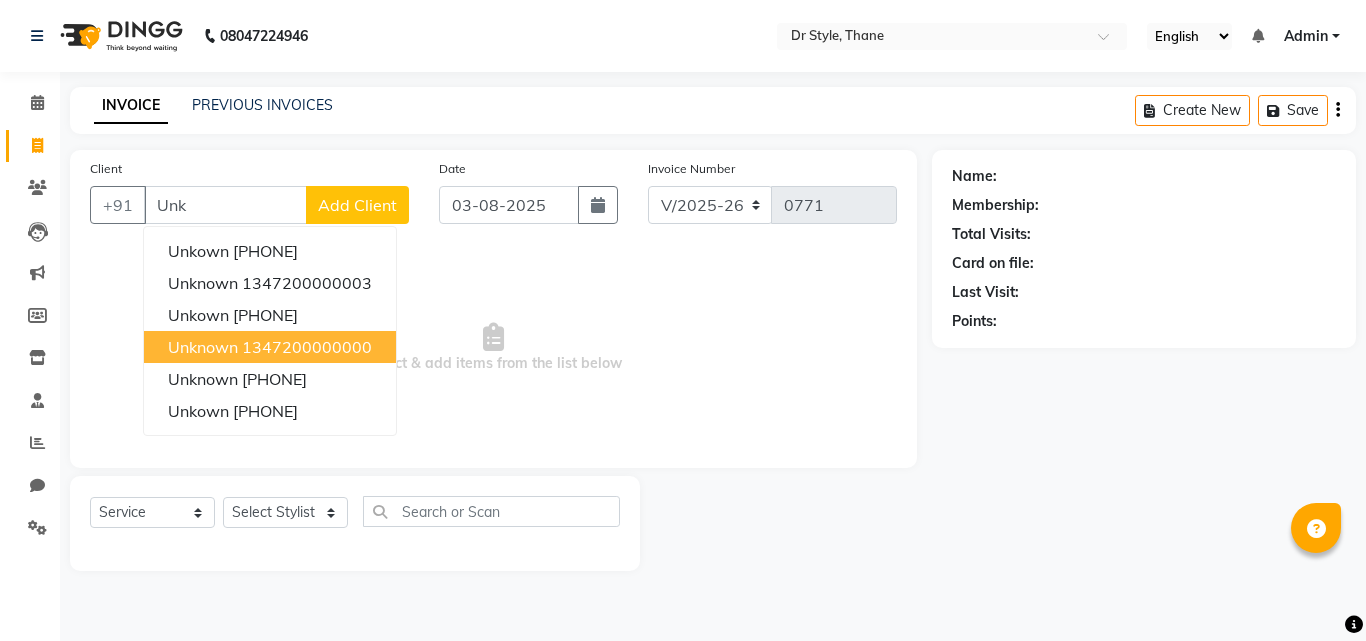click on "1347200000000" at bounding box center [307, 347] 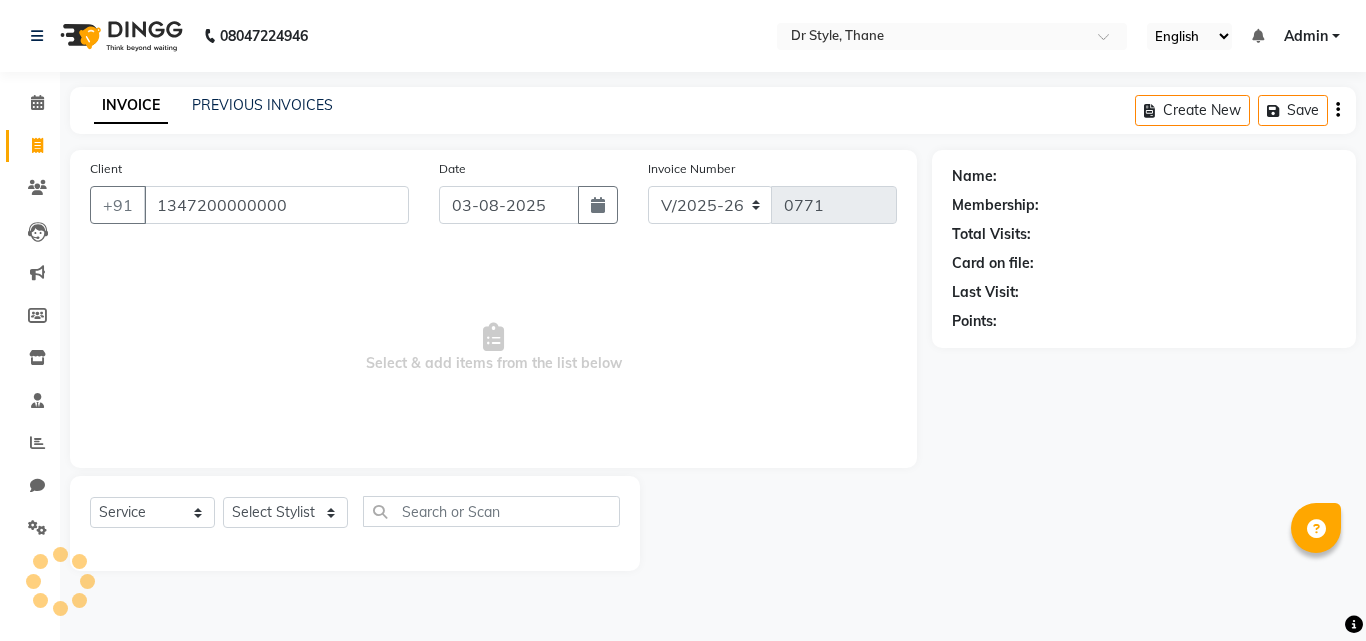 type on "1347200000000" 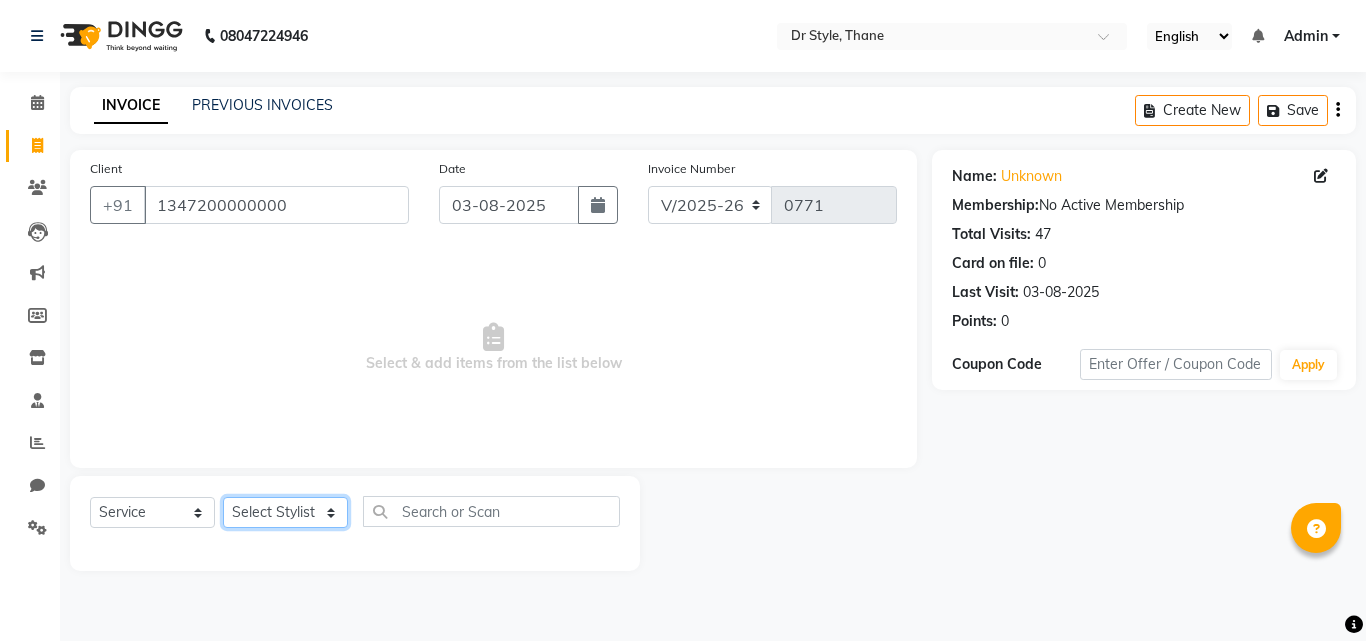 click on "Select Stylist Amir Apeksha Haider Salmani HASIM Salman Sheetal Panchal" 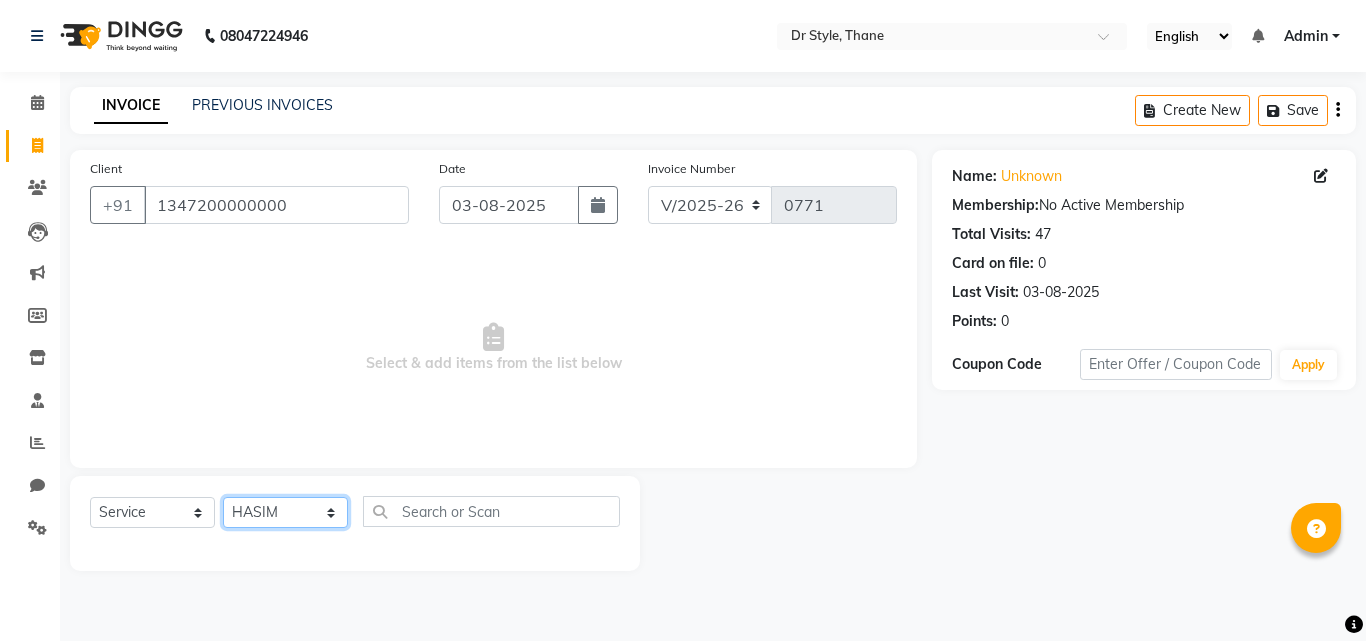 click on "Select Stylist Amir Apeksha Haider Salmani HASIM Salman Sheetal Panchal" 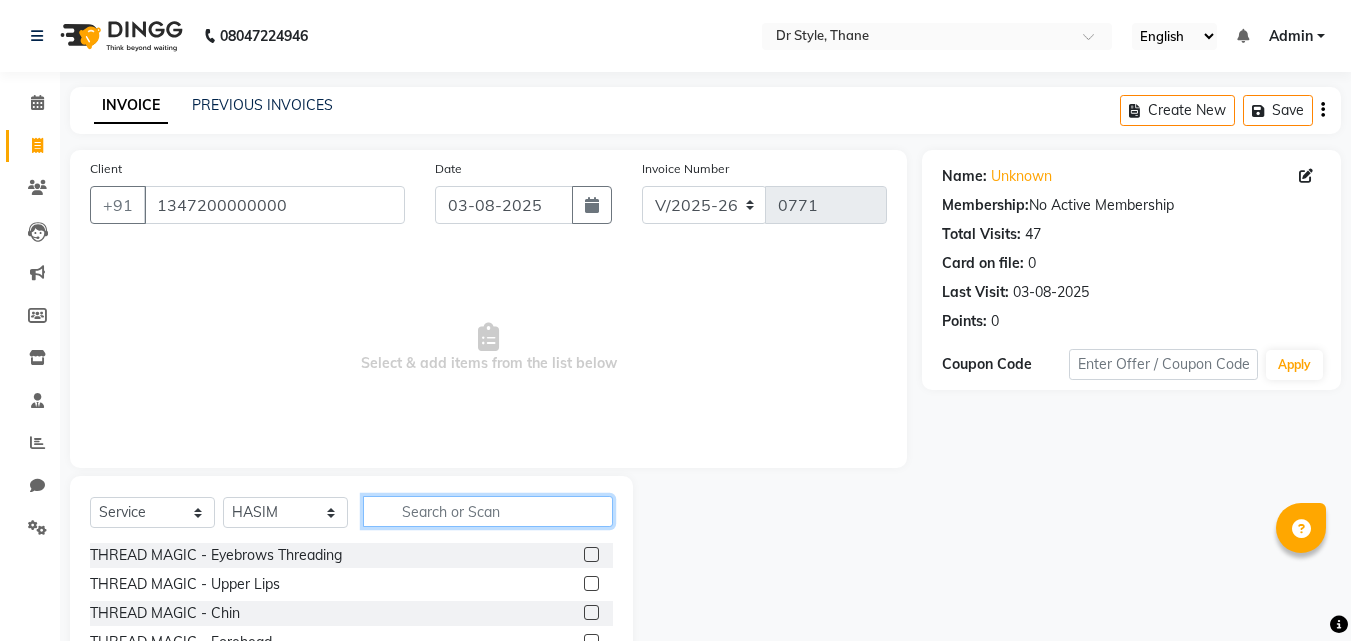click 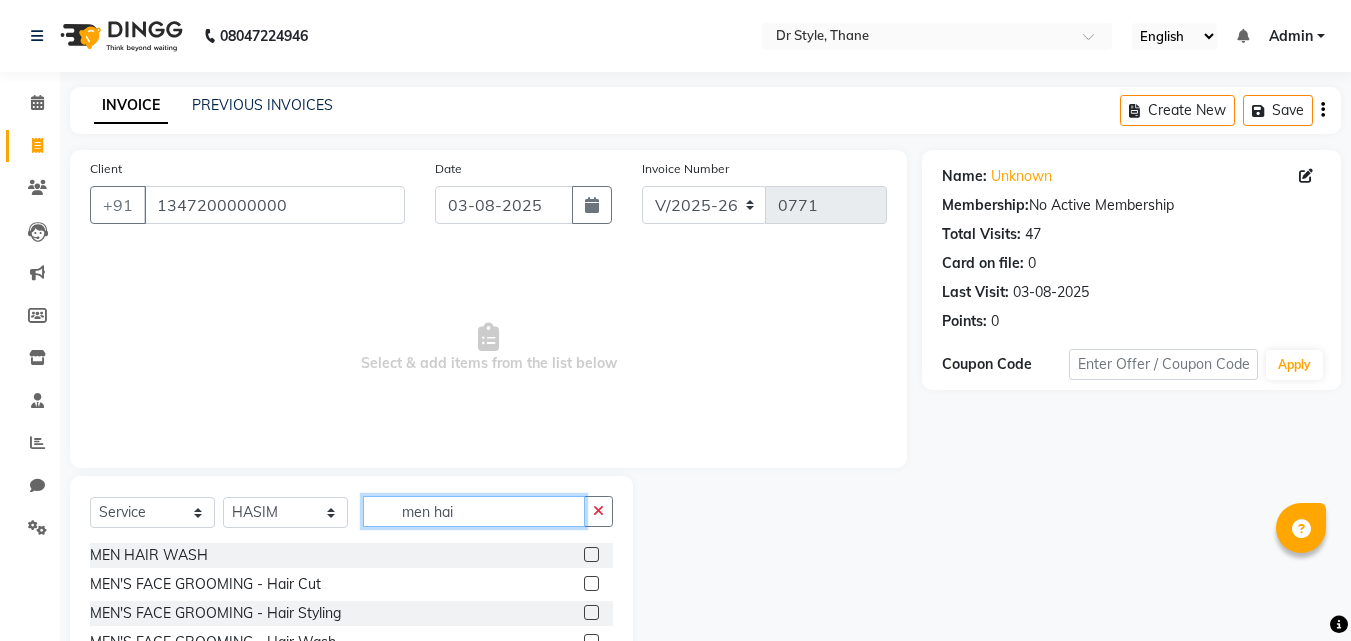 type on "men hai" 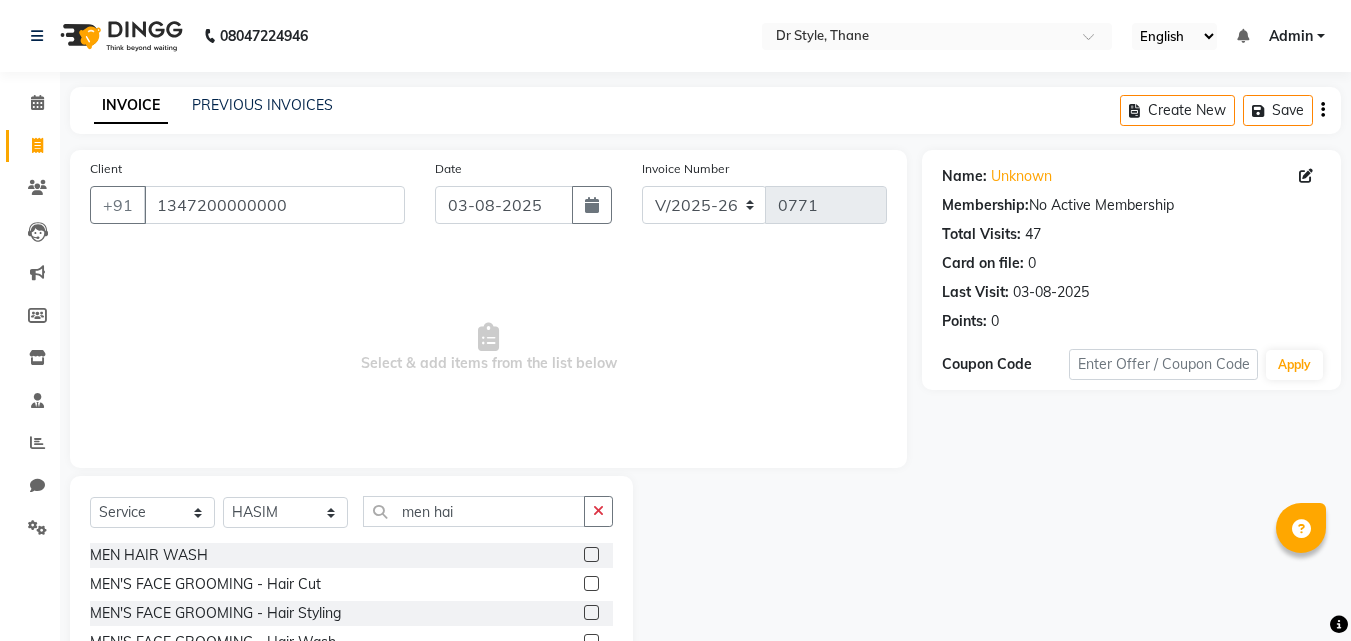 click 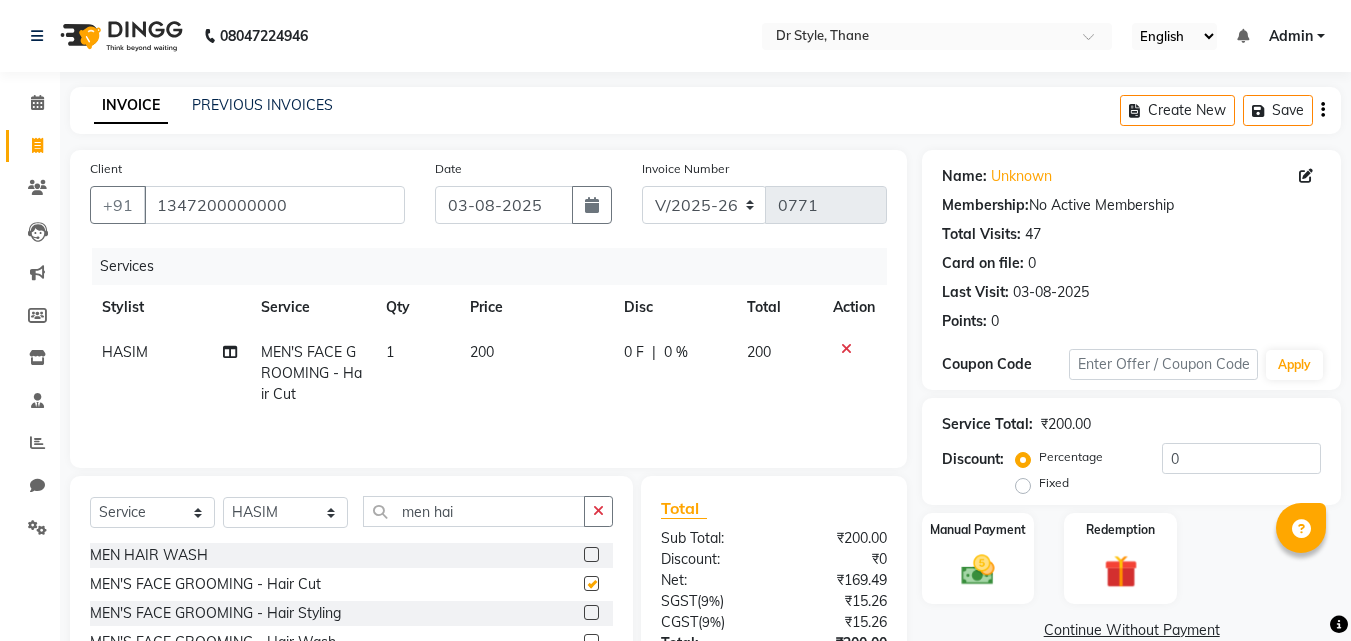 checkbox on "false" 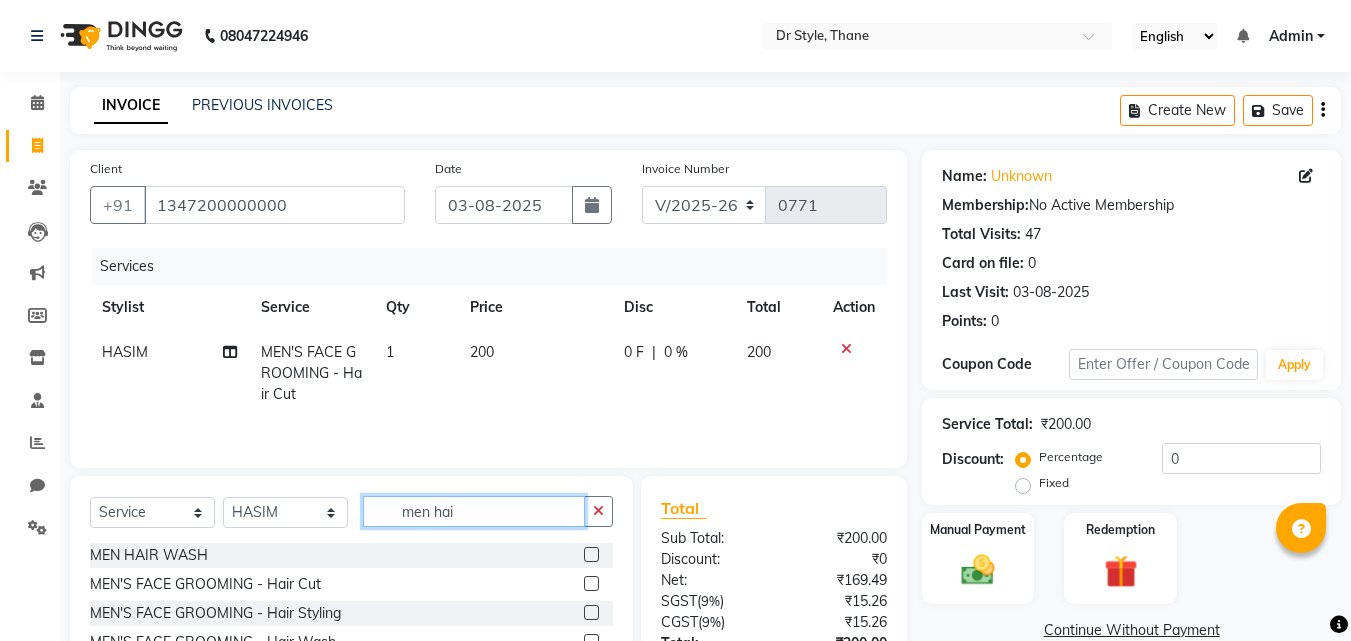 click on "men hai" 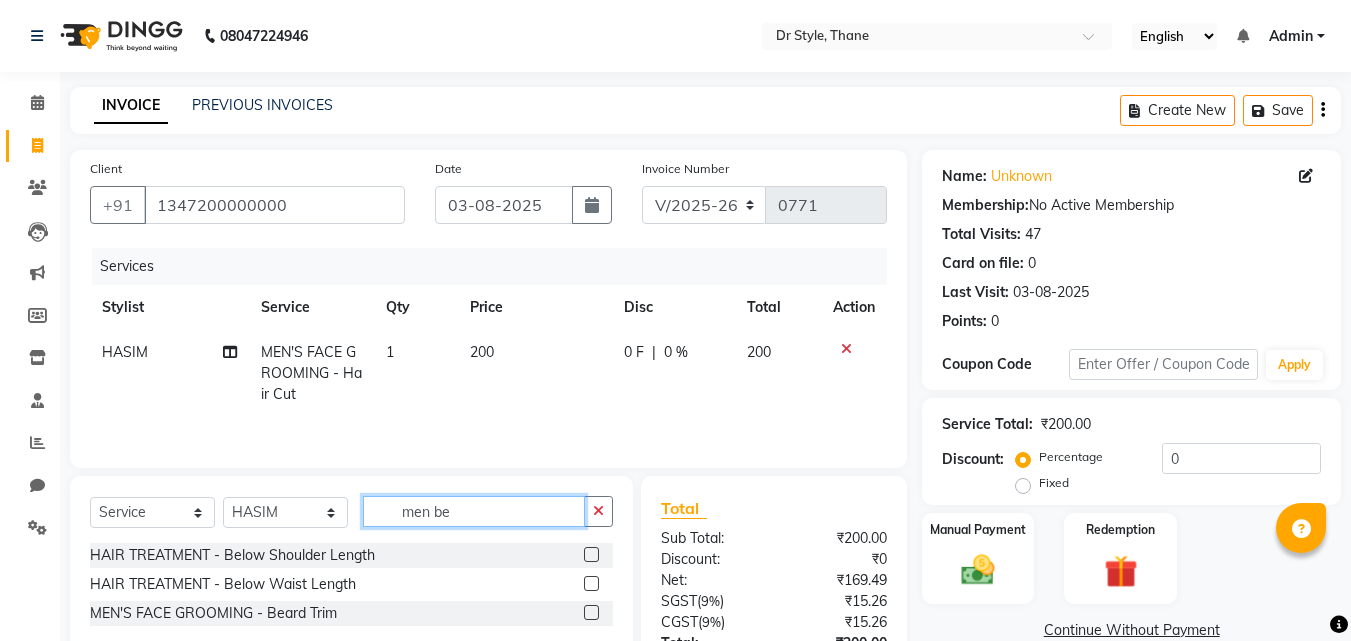 type on "men be" 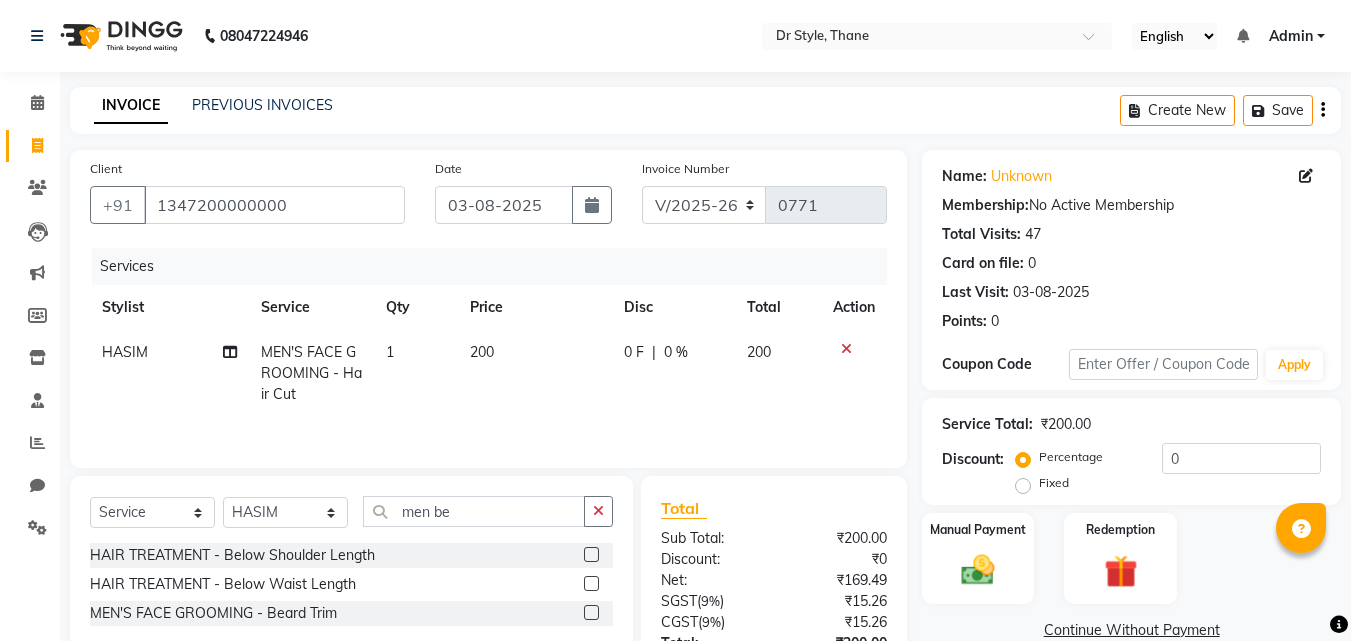 click 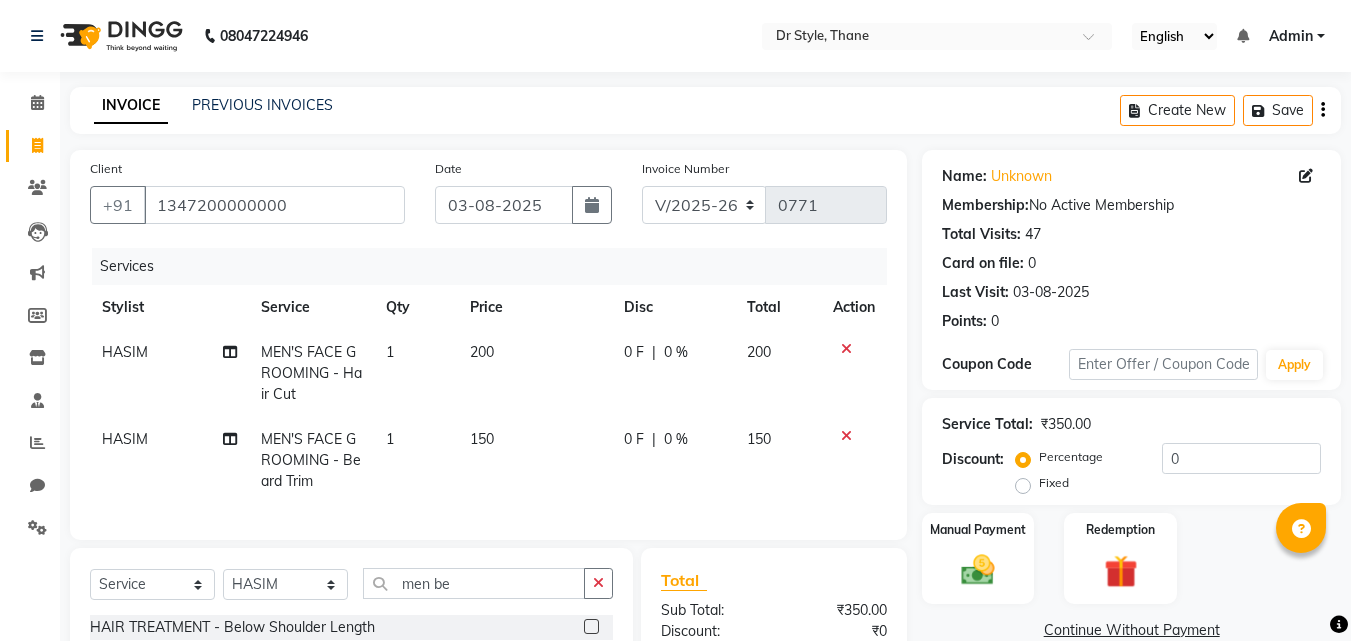 checkbox on "false" 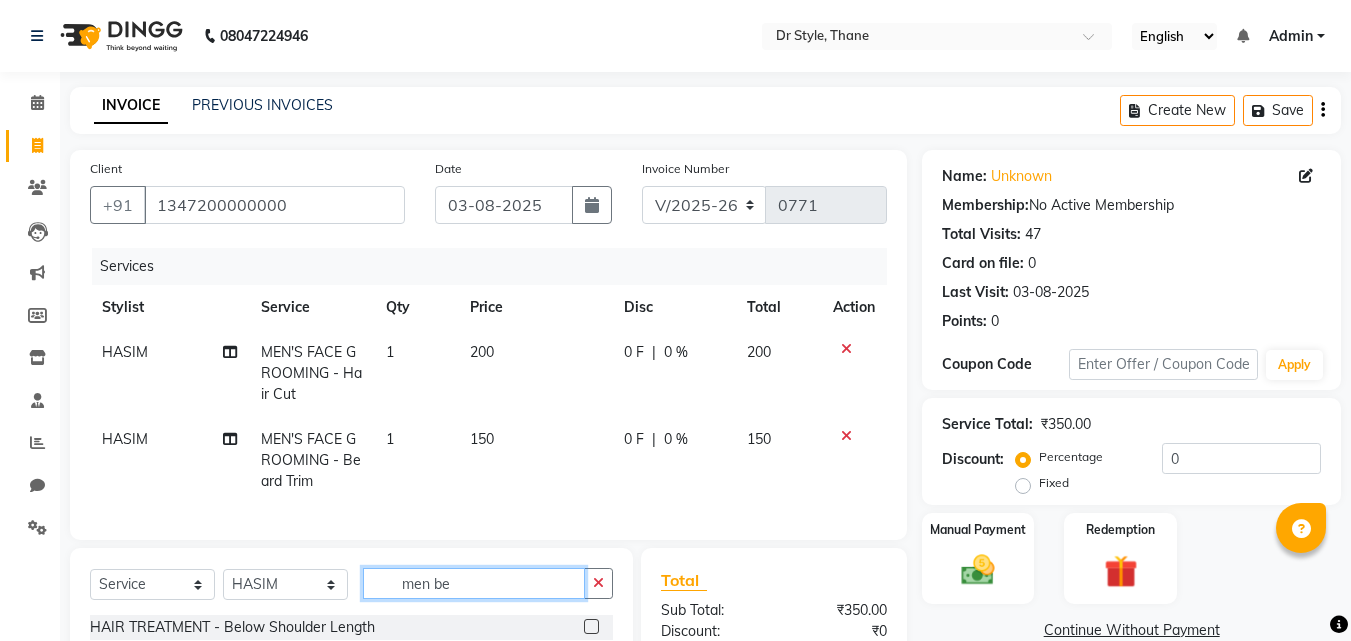 click on "men be" 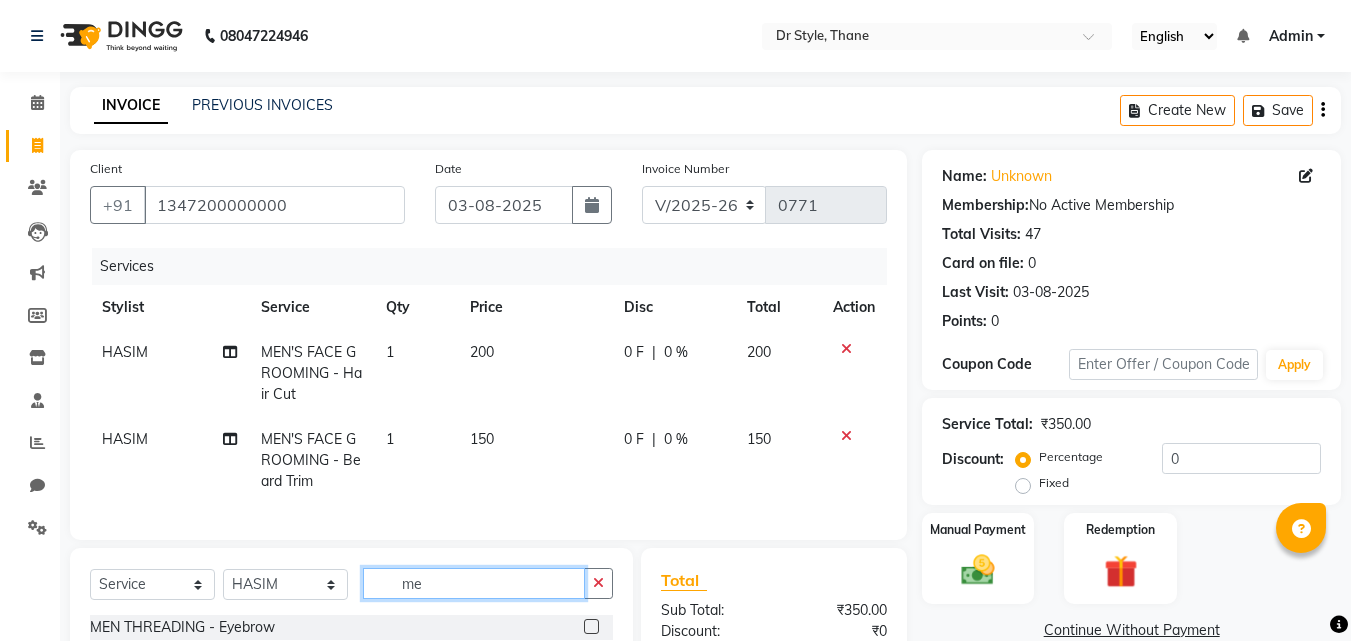 type on "m" 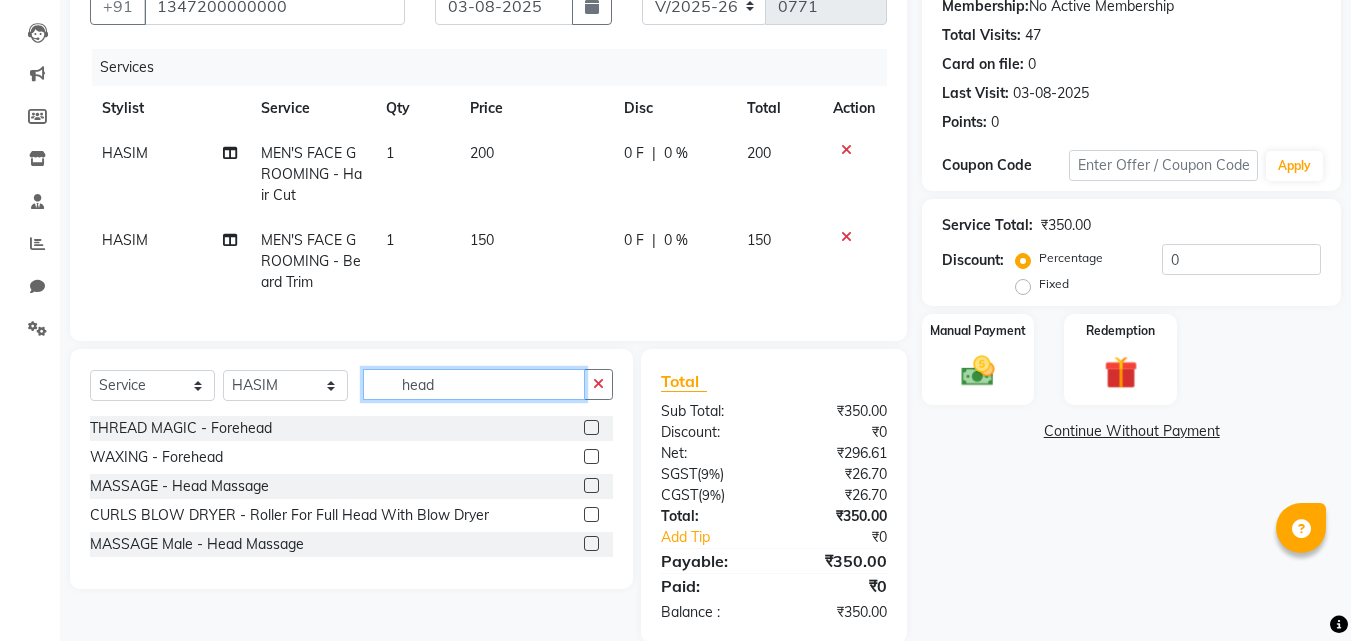 scroll, scrollTop: 200, scrollLeft: 0, axis: vertical 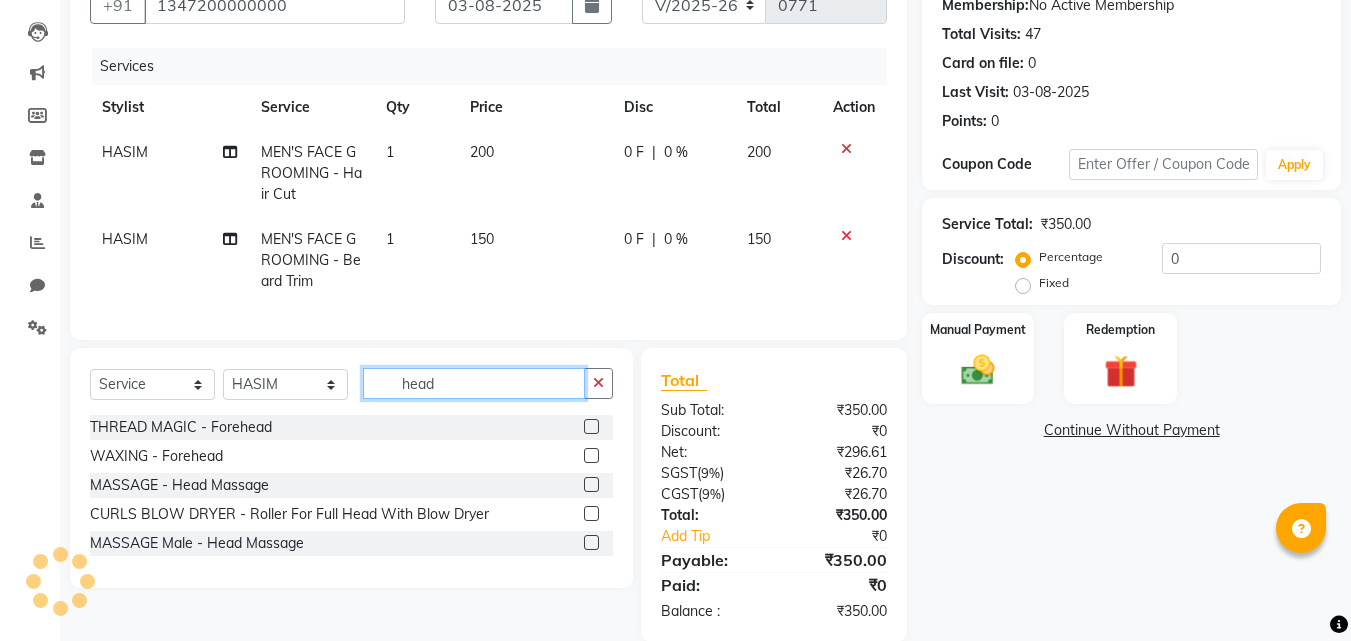 type on "head" 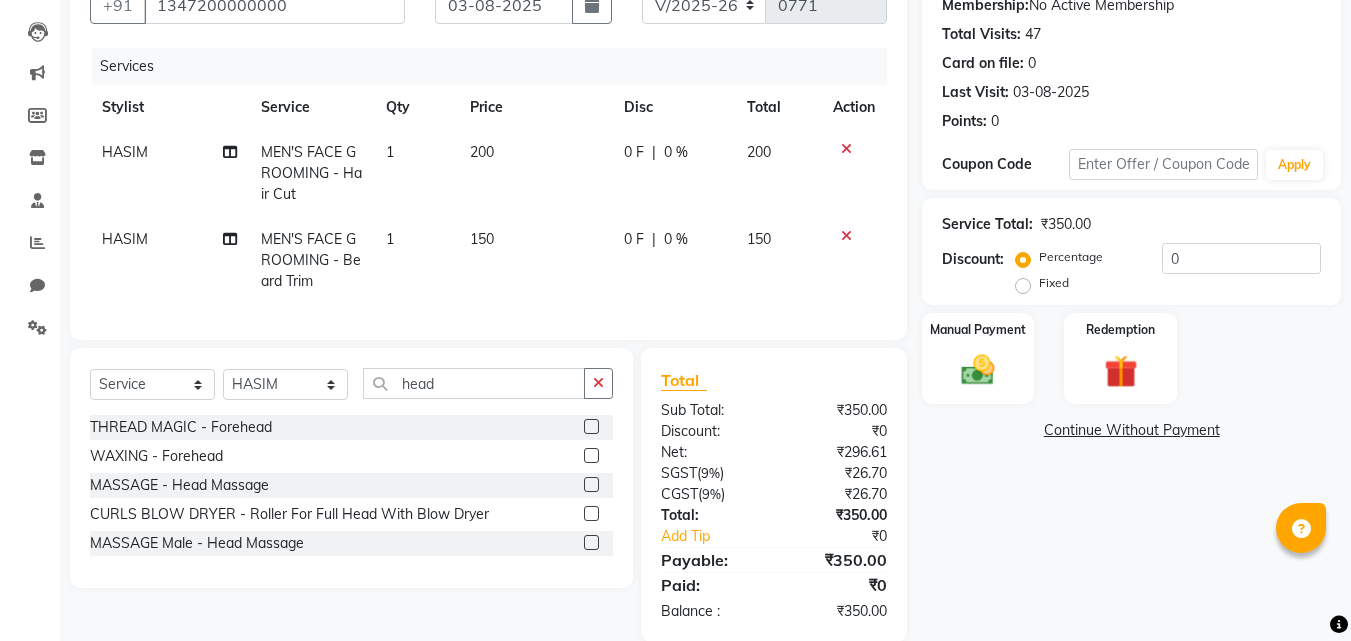 click 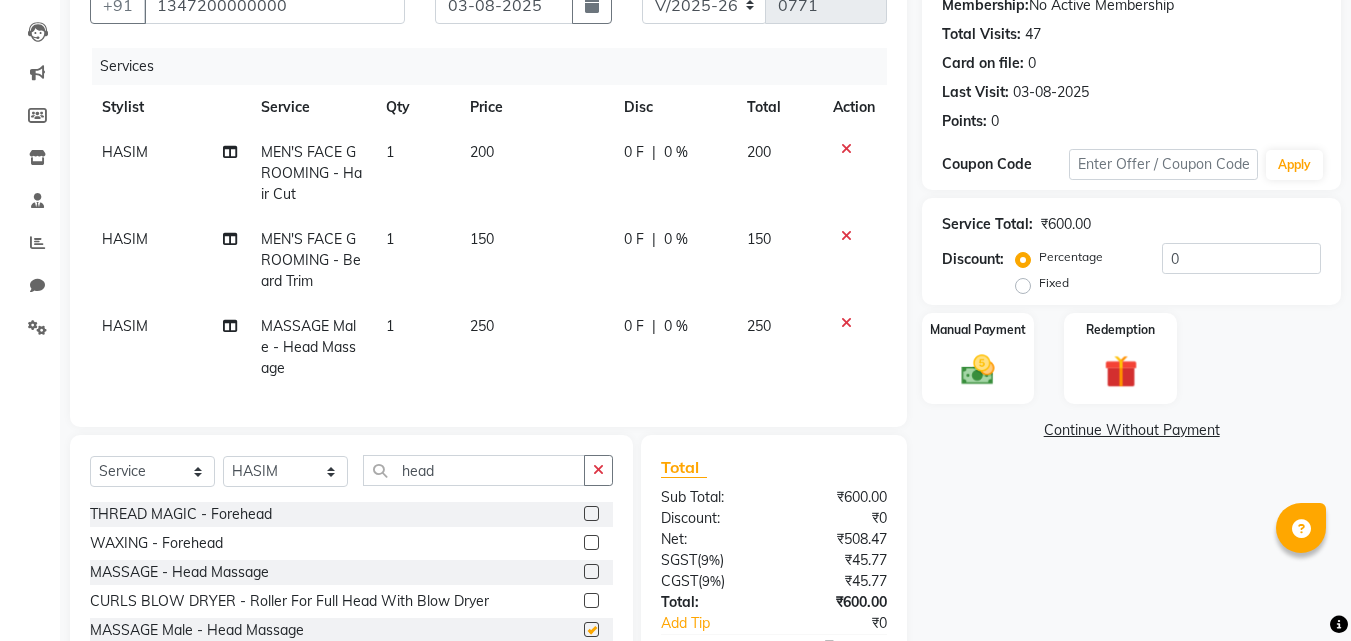 checkbox on "false" 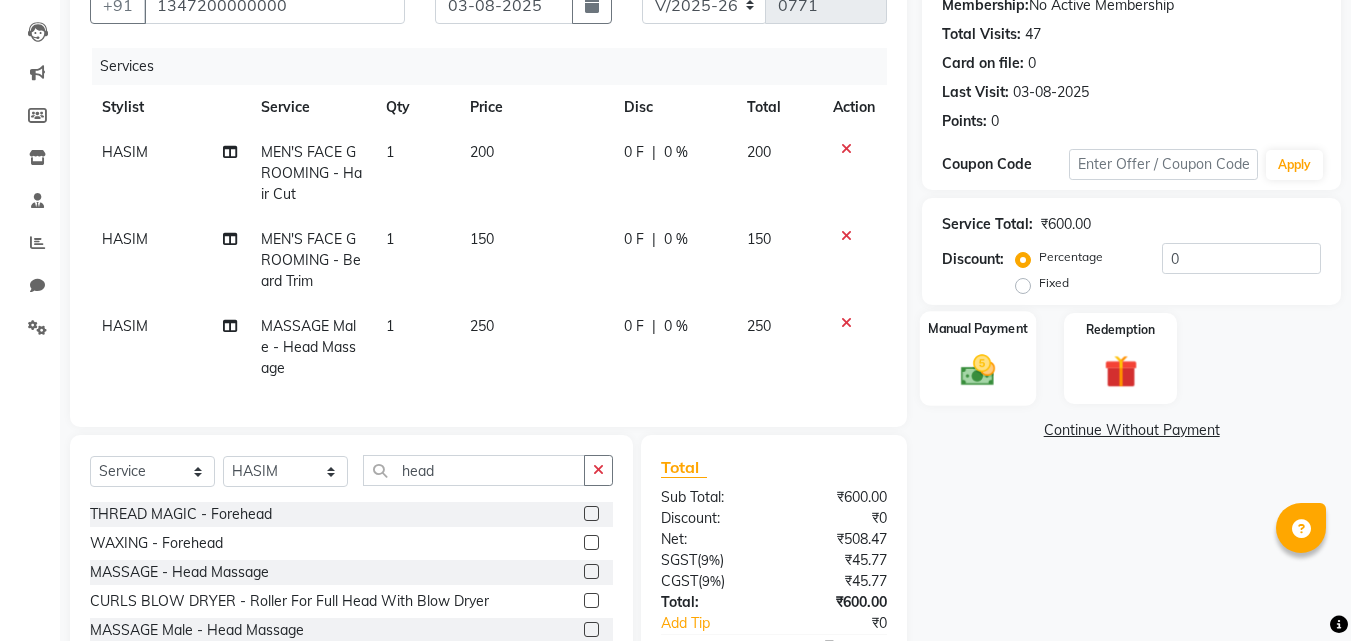 click on "Manual Payment" 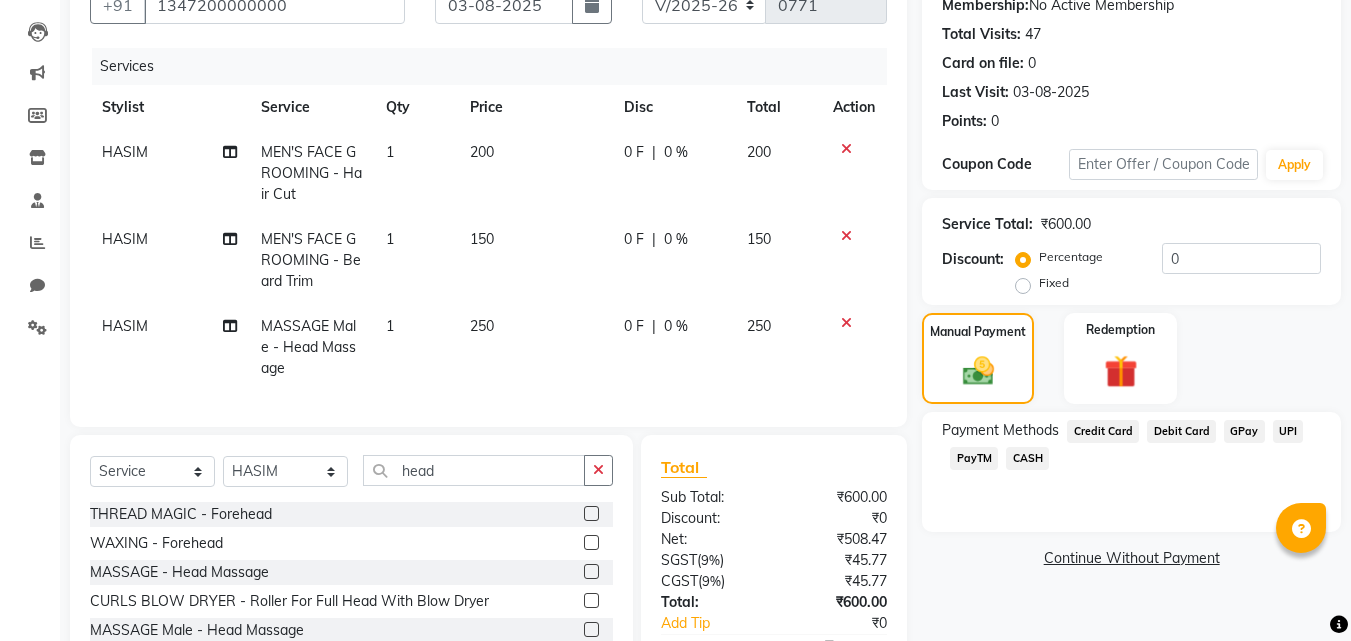 click on "GPay" 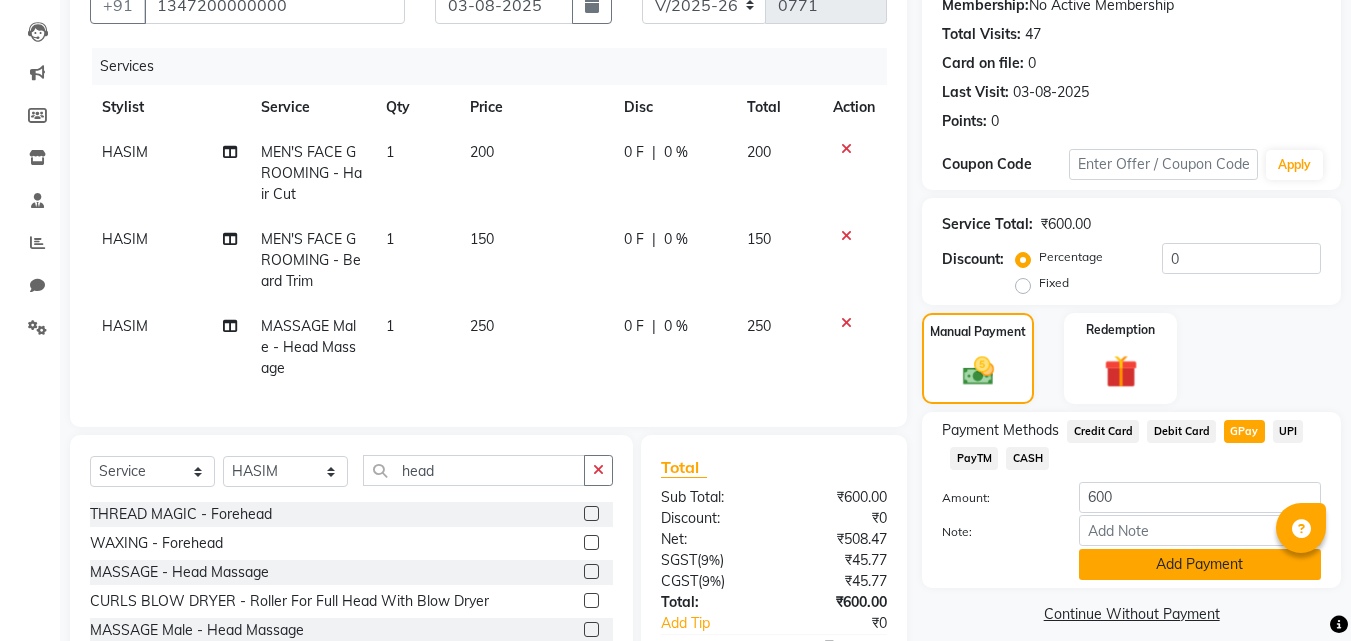 click on "Add Payment" 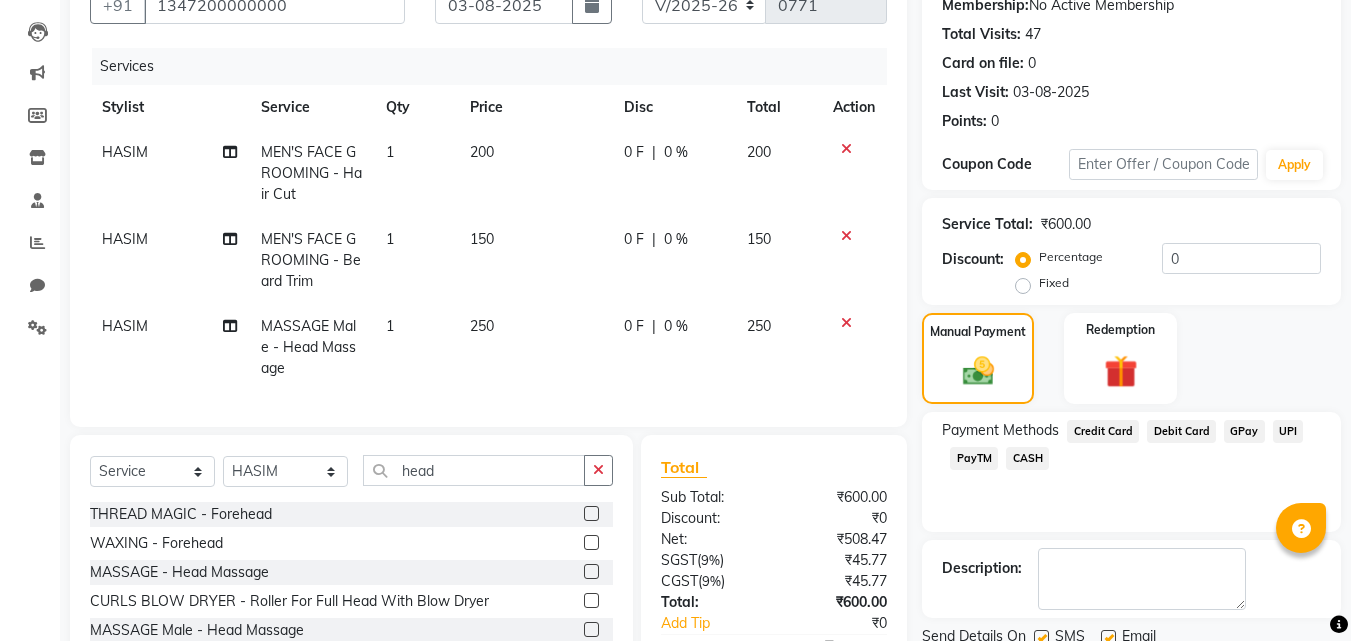 scroll, scrollTop: 375, scrollLeft: 0, axis: vertical 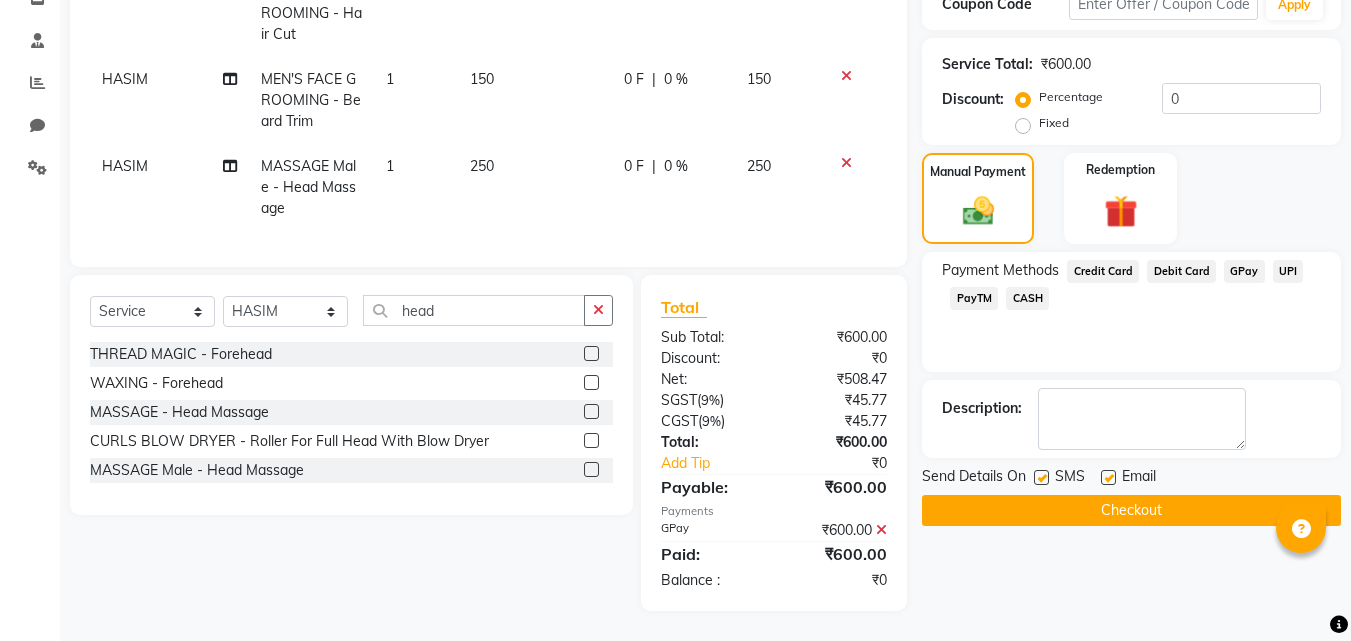 click on "Checkout" 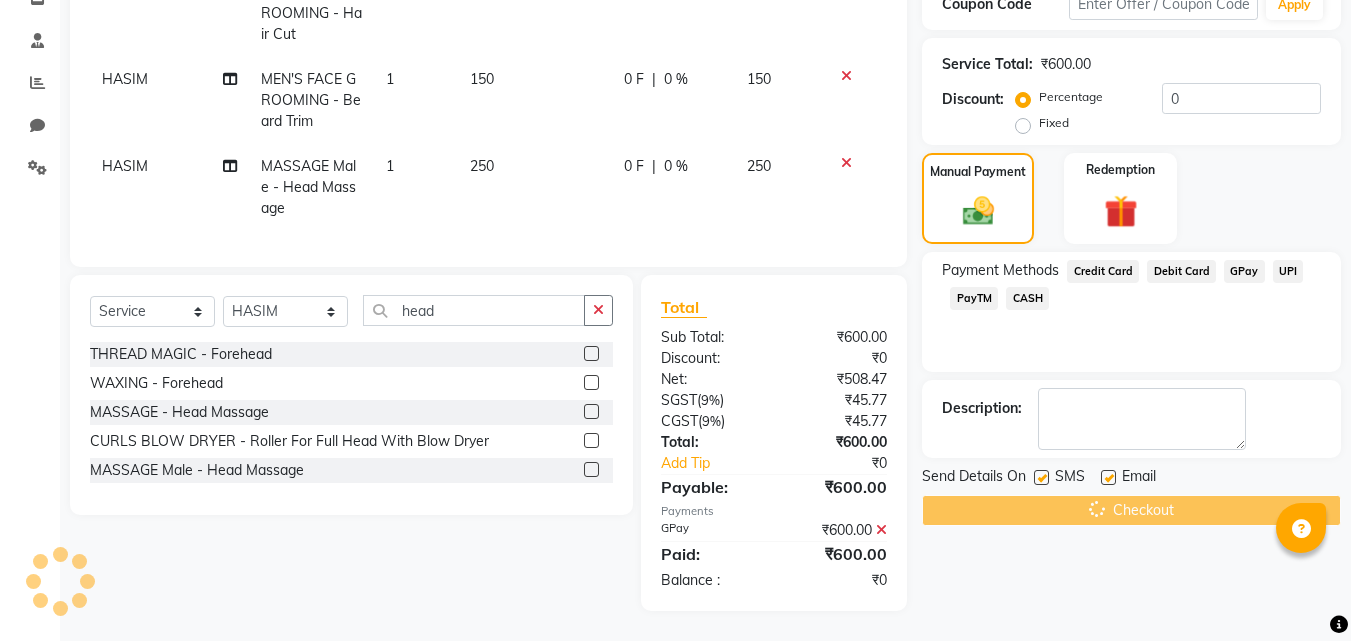 scroll, scrollTop: 0, scrollLeft: 0, axis: both 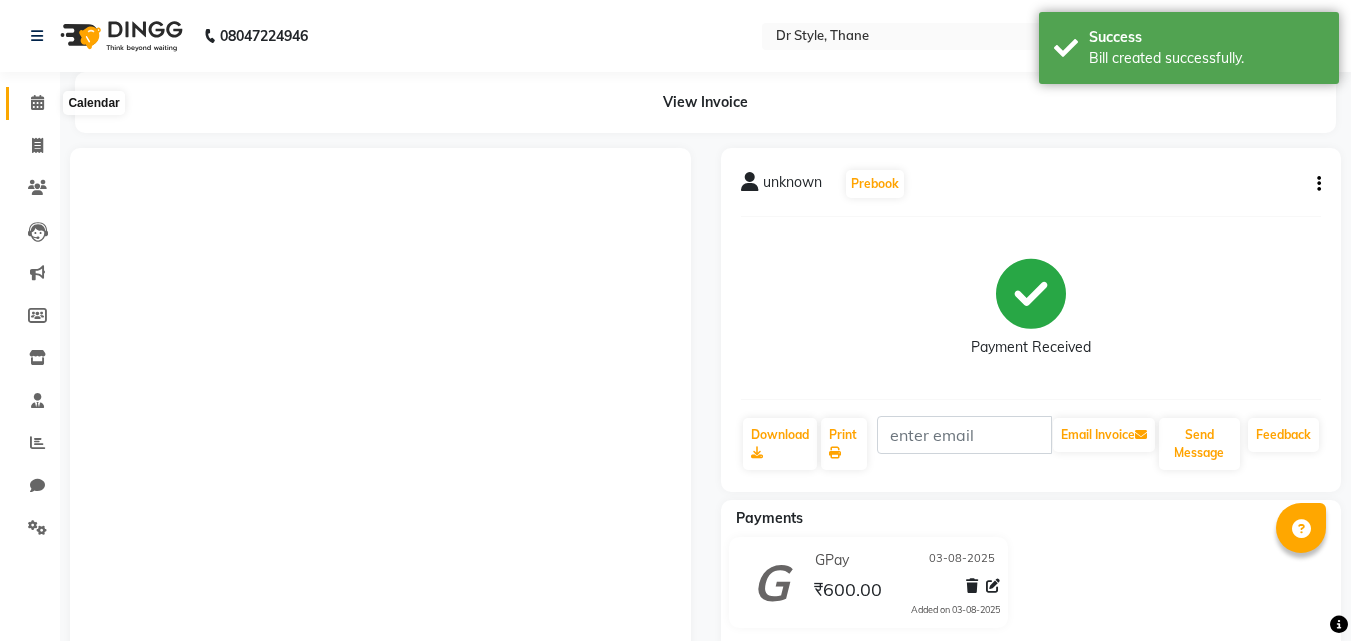 click 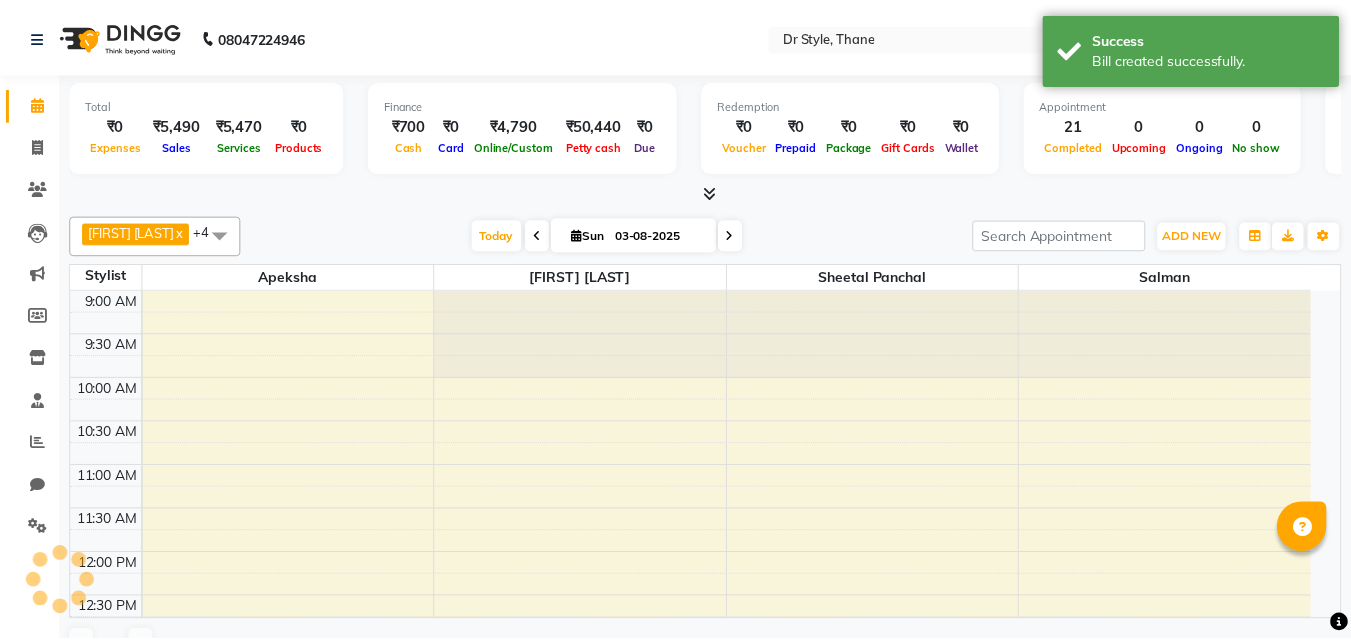 scroll, scrollTop: 0, scrollLeft: 0, axis: both 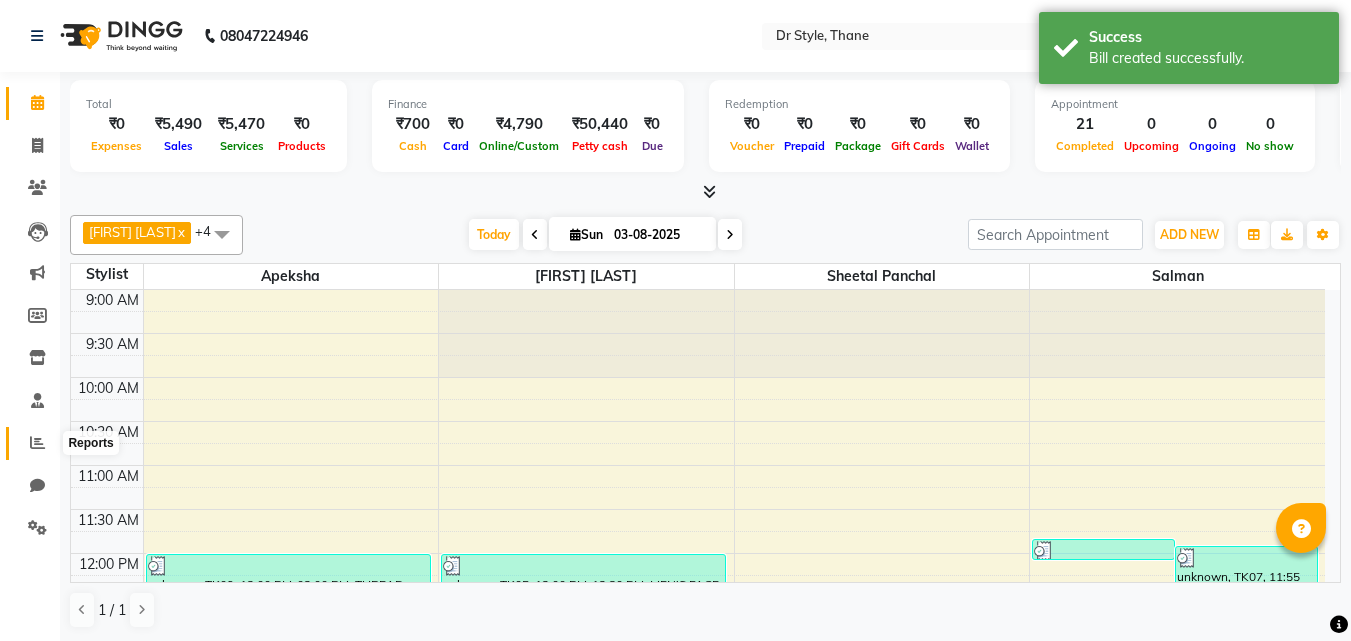 click 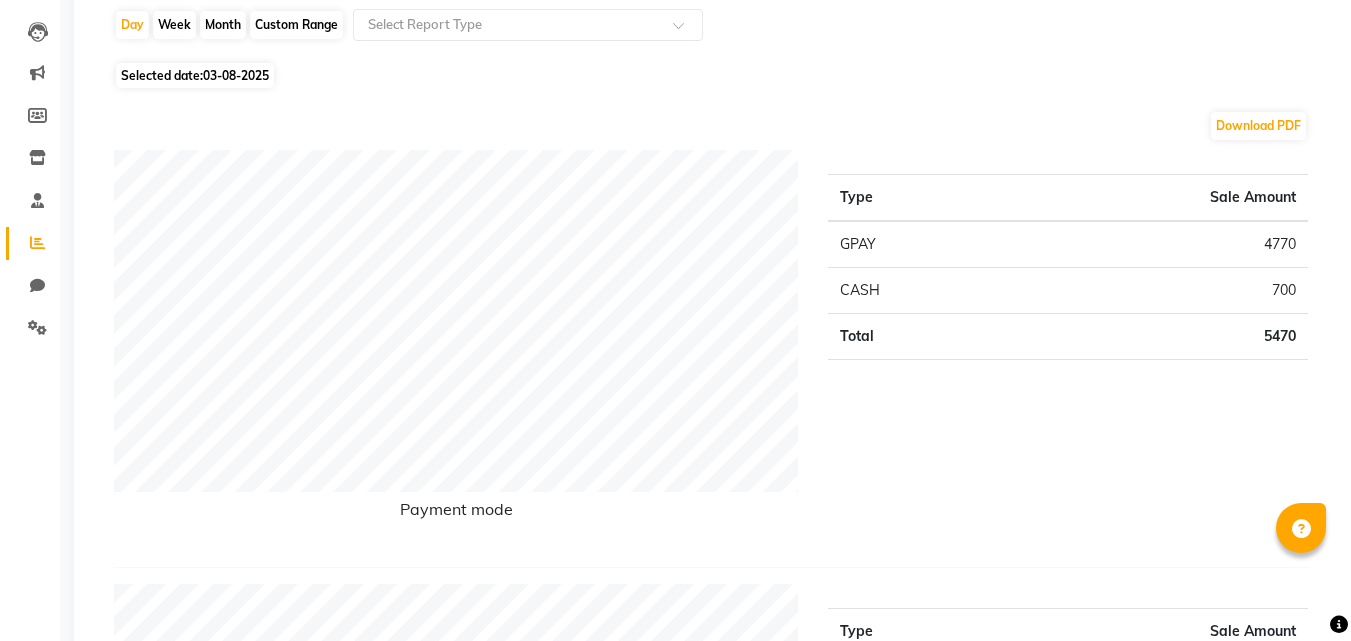 scroll, scrollTop: 0, scrollLeft: 0, axis: both 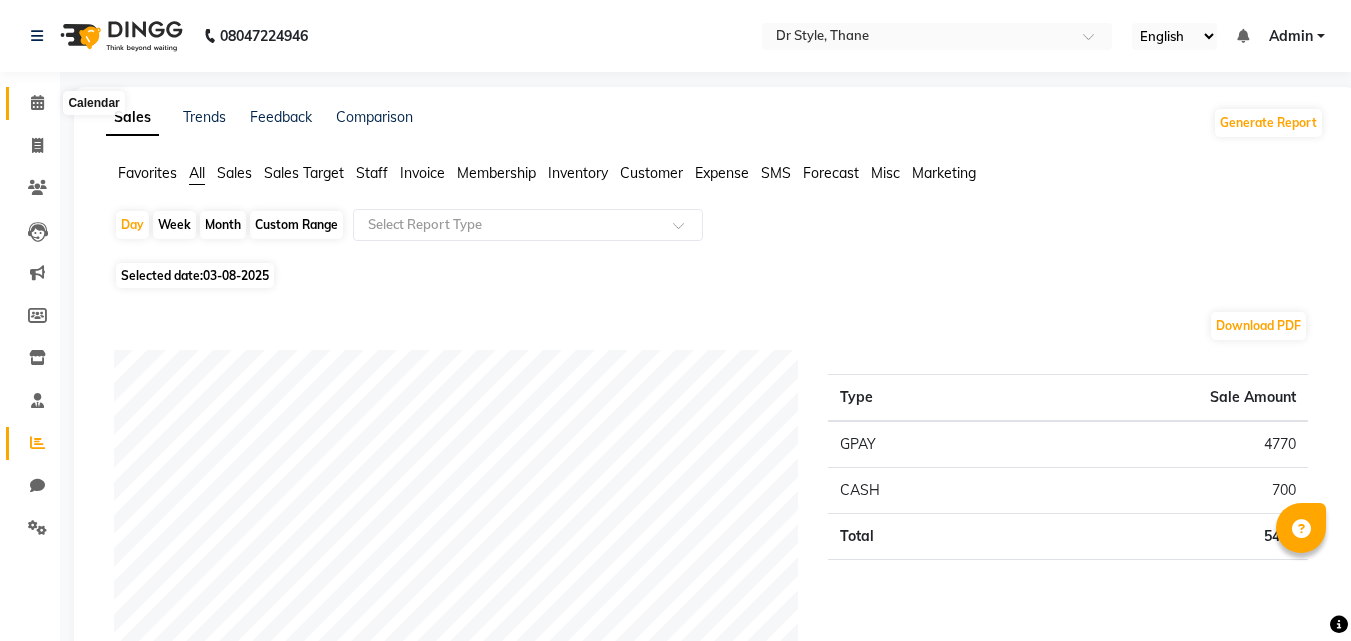 click 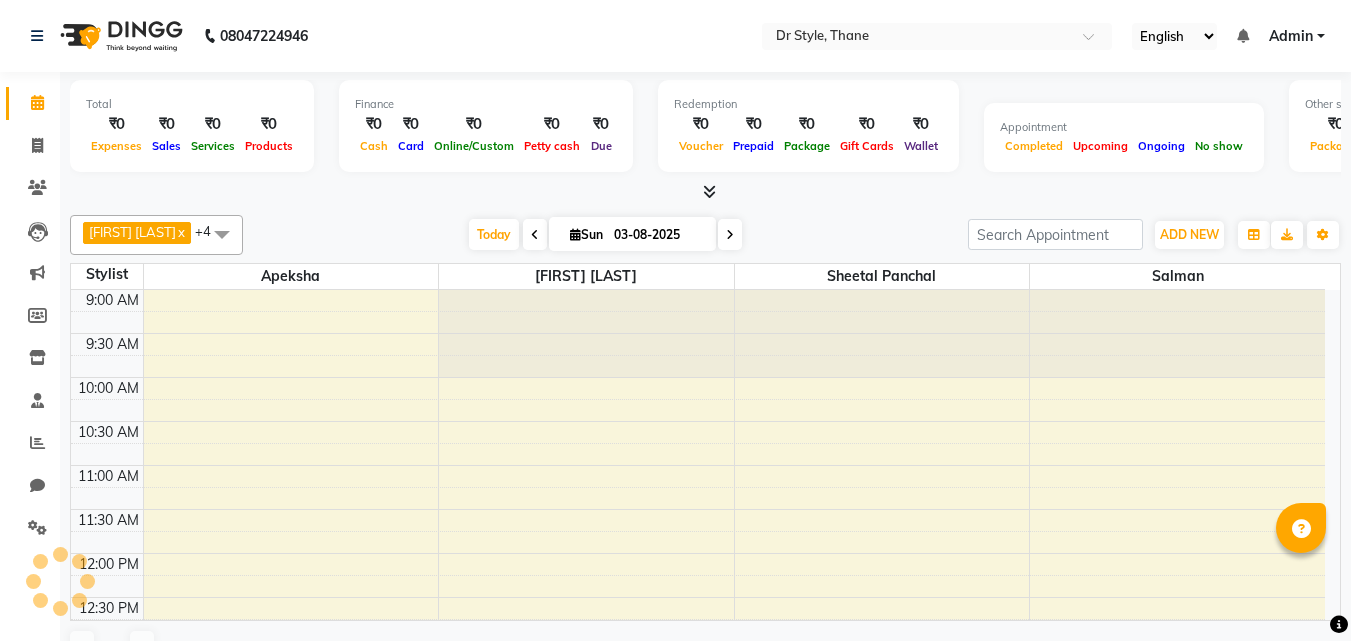 scroll, scrollTop: 0, scrollLeft: 0, axis: both 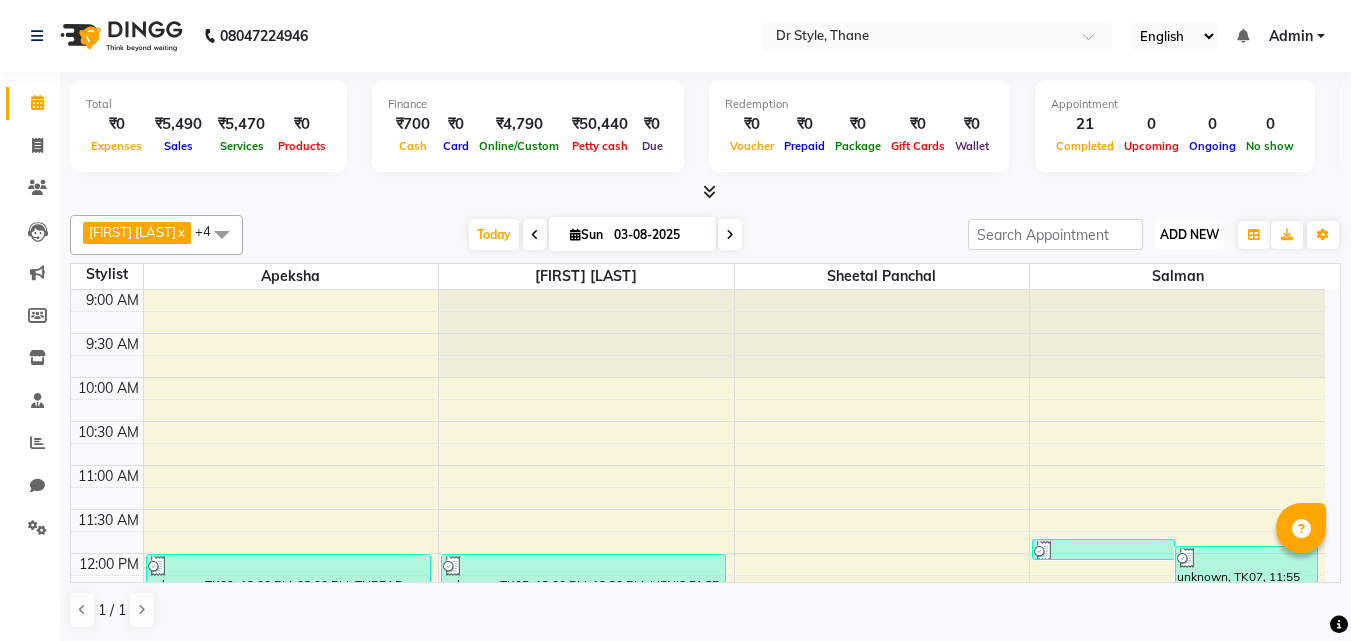 click on "ADD NEW Toggle Dropdown" at bounding box center [1189, 235] 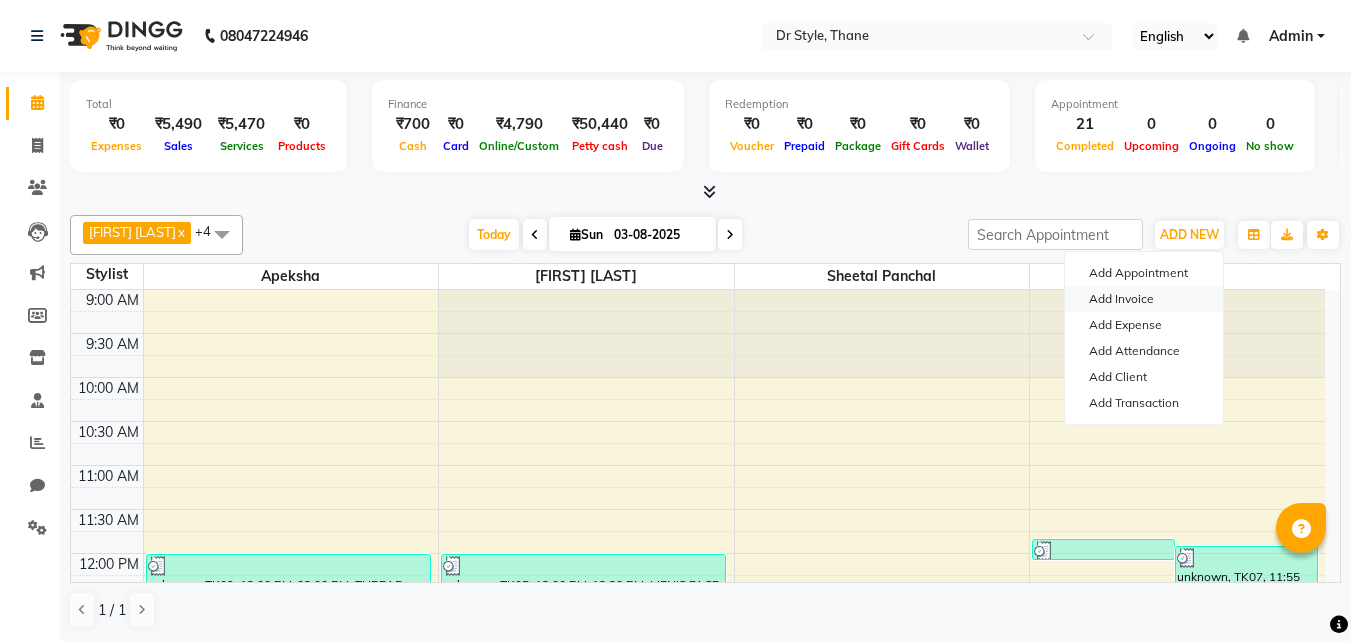 click on "Add Invoice" at bounding box center [1144, 299] 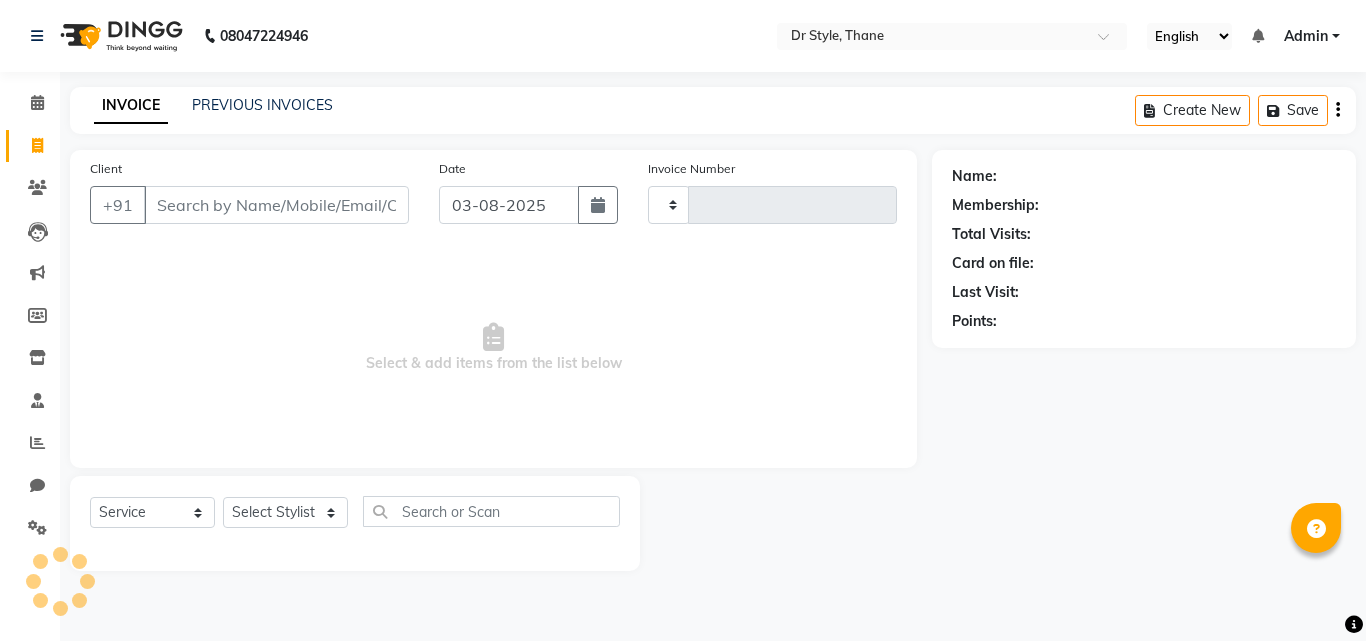 type on "0772" 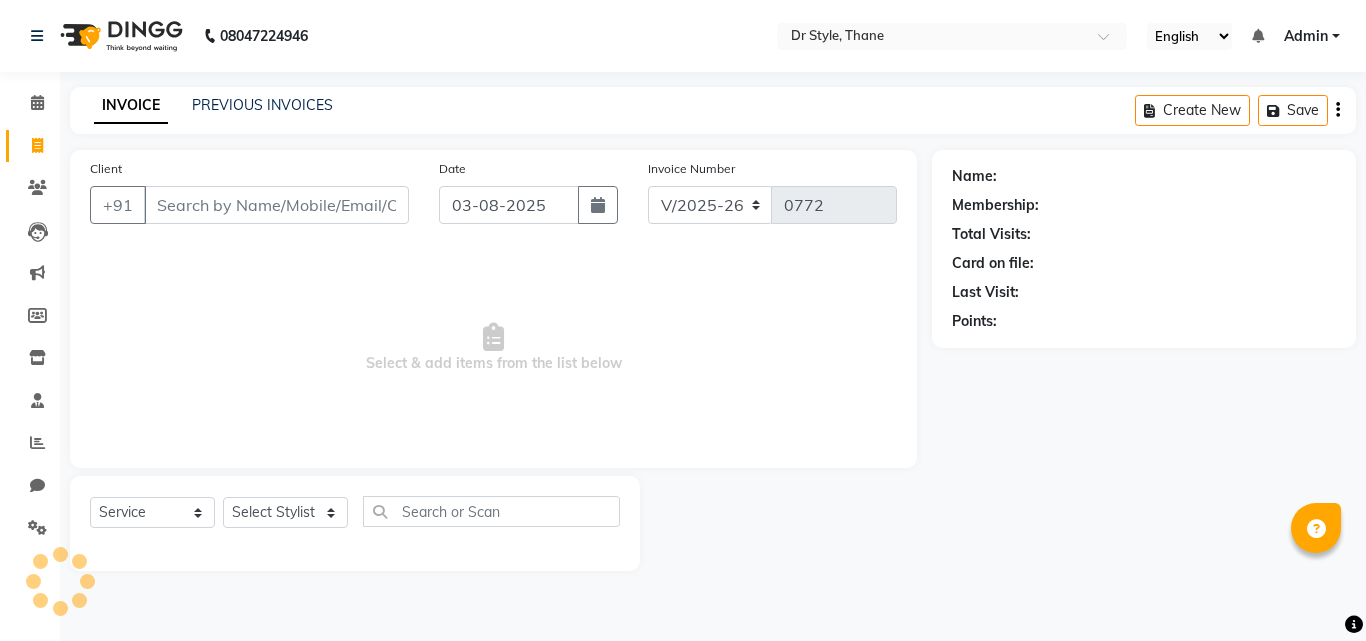 click on "Client" at bounding box center [276, 205] 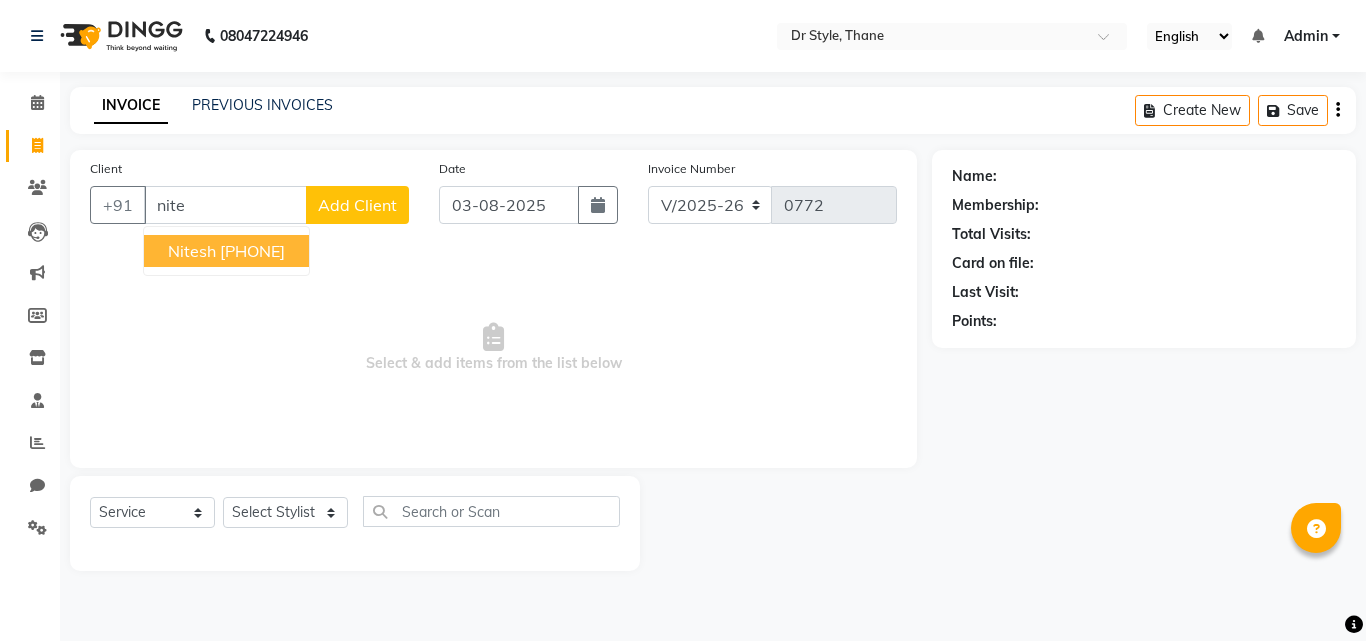 click on "7411220938" at bounding box center [252, 251] 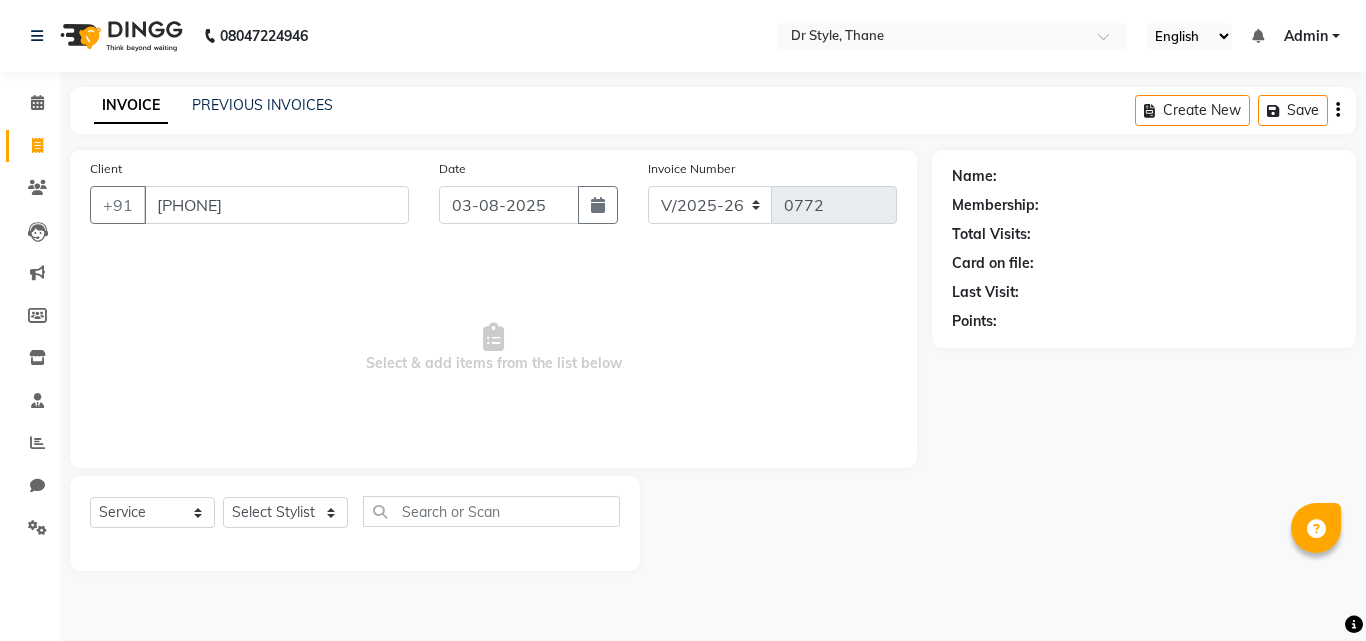 type on "7411220938" 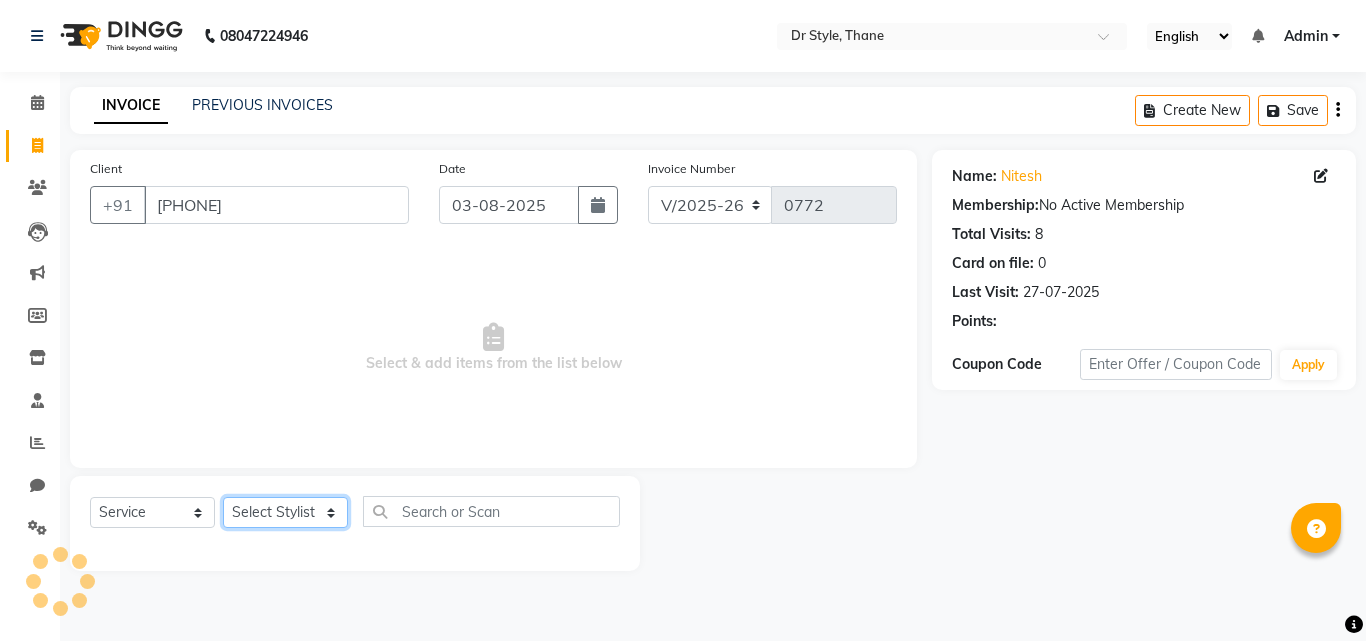 click on "Select Stylist Amir Apeksha Haider Salmani HASIM Salman Sheetal Panchal" 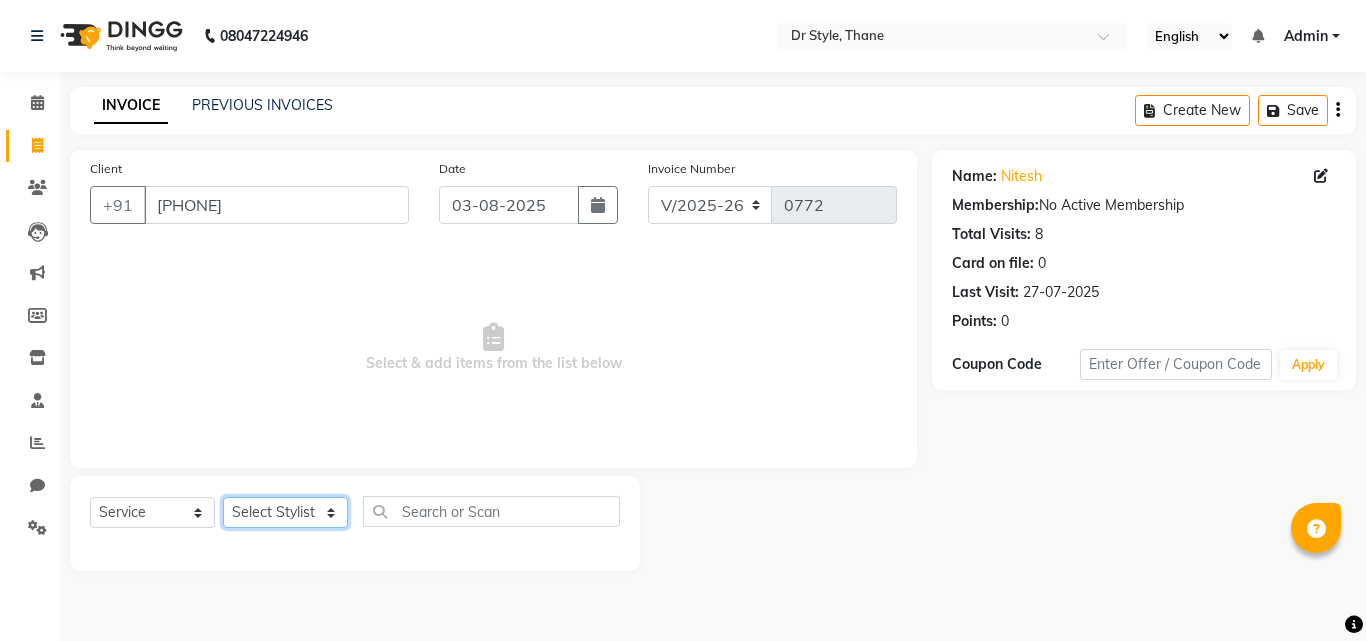 select on "86376" 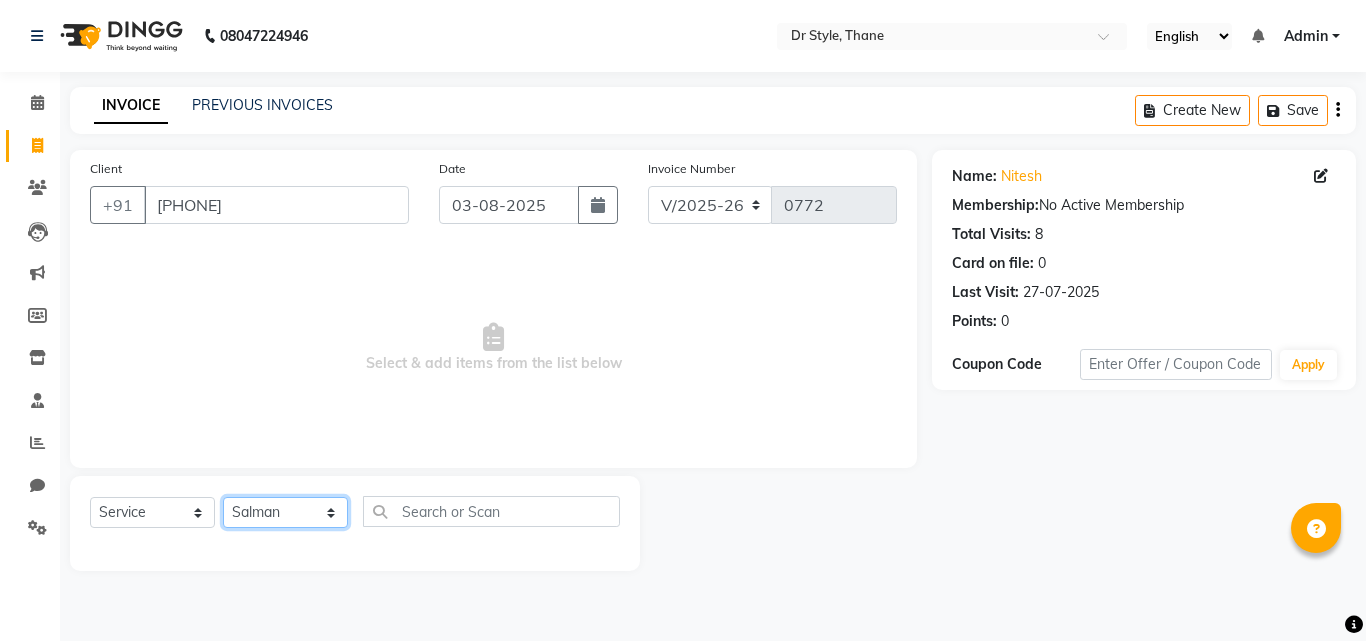 click on "Select Stylist Amir Apeksha Haider Salmani HASIM Salman Sheetal Panchal" 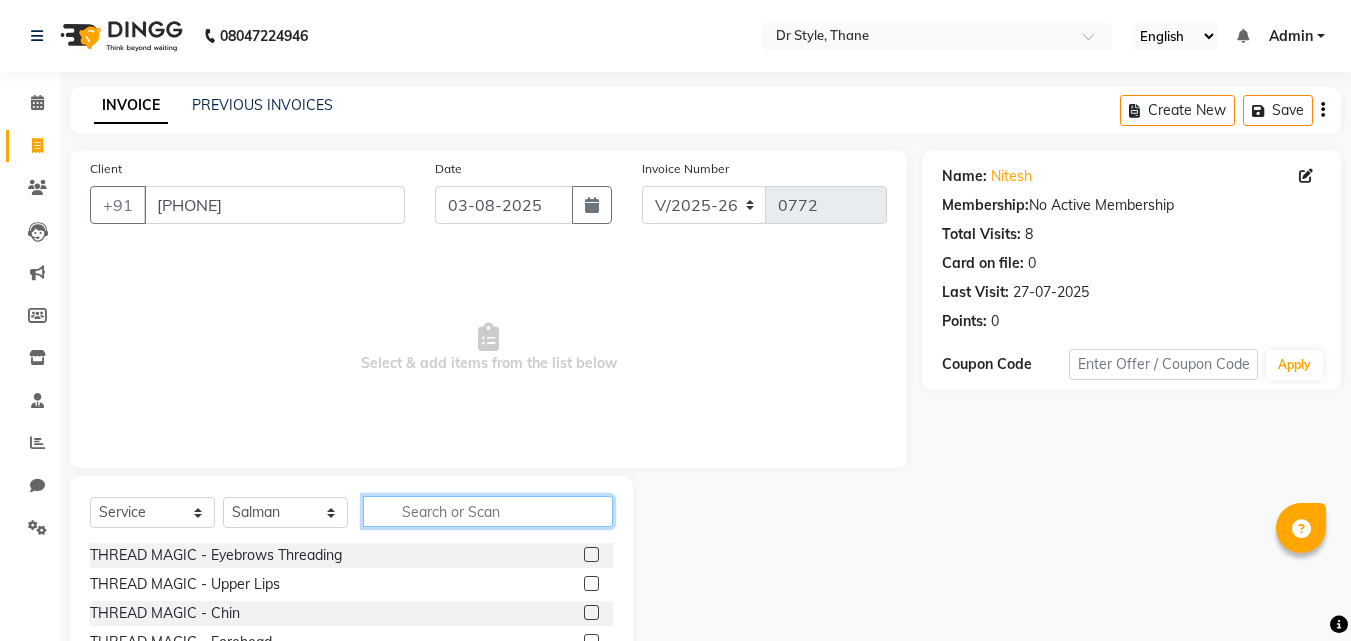 click 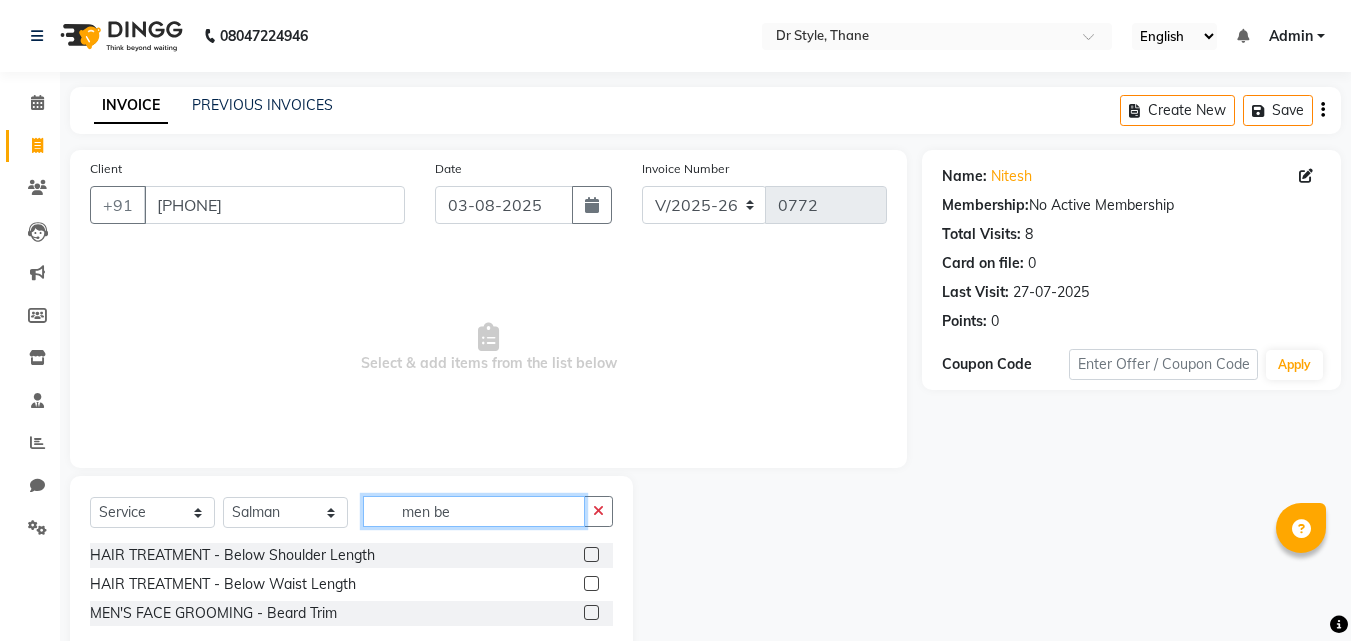 type on "men be" 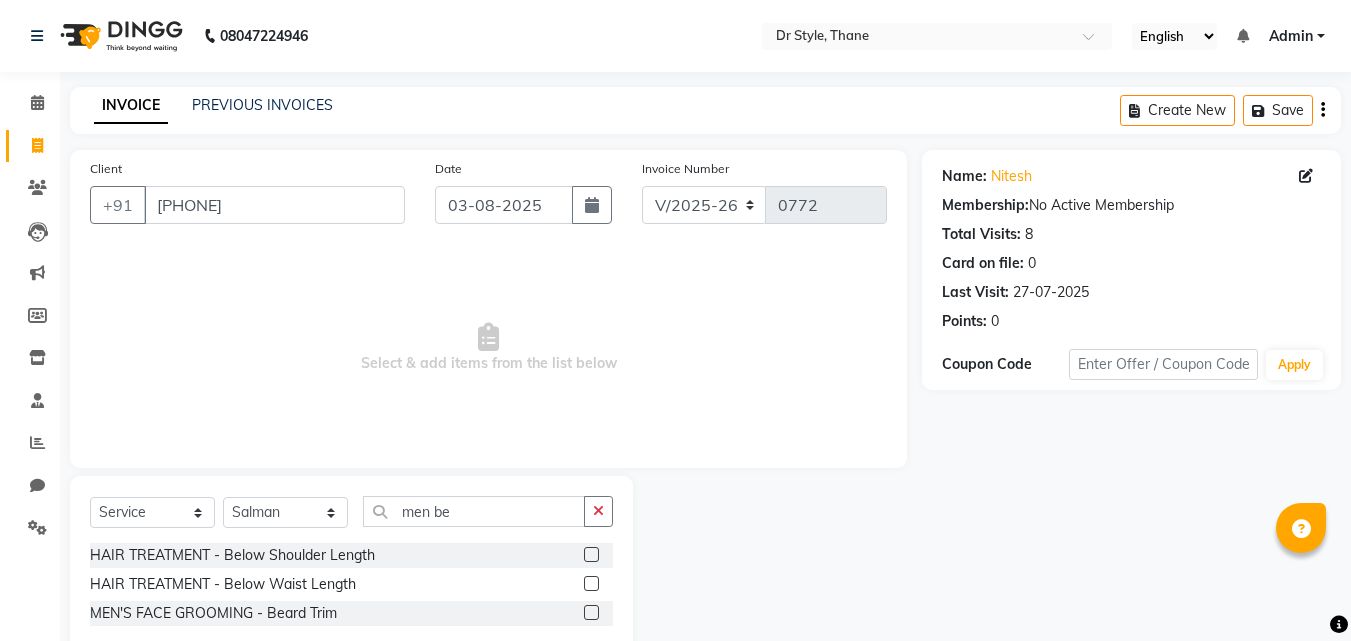 click 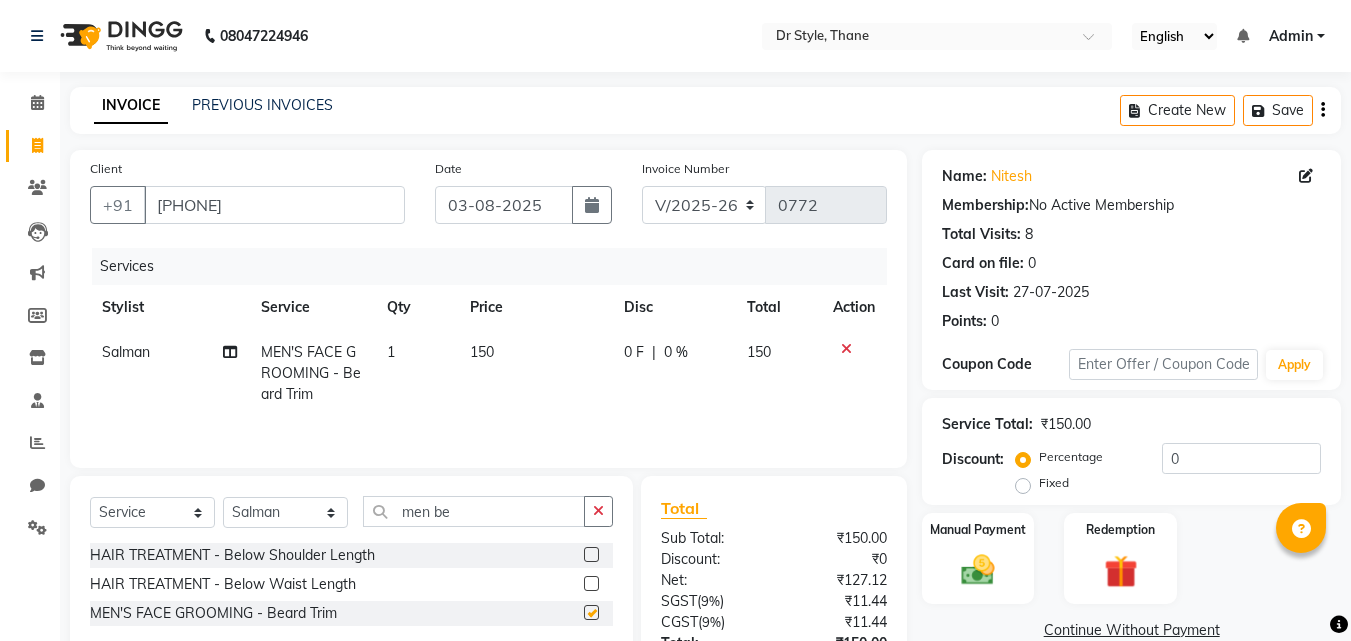 checkbox on "false" 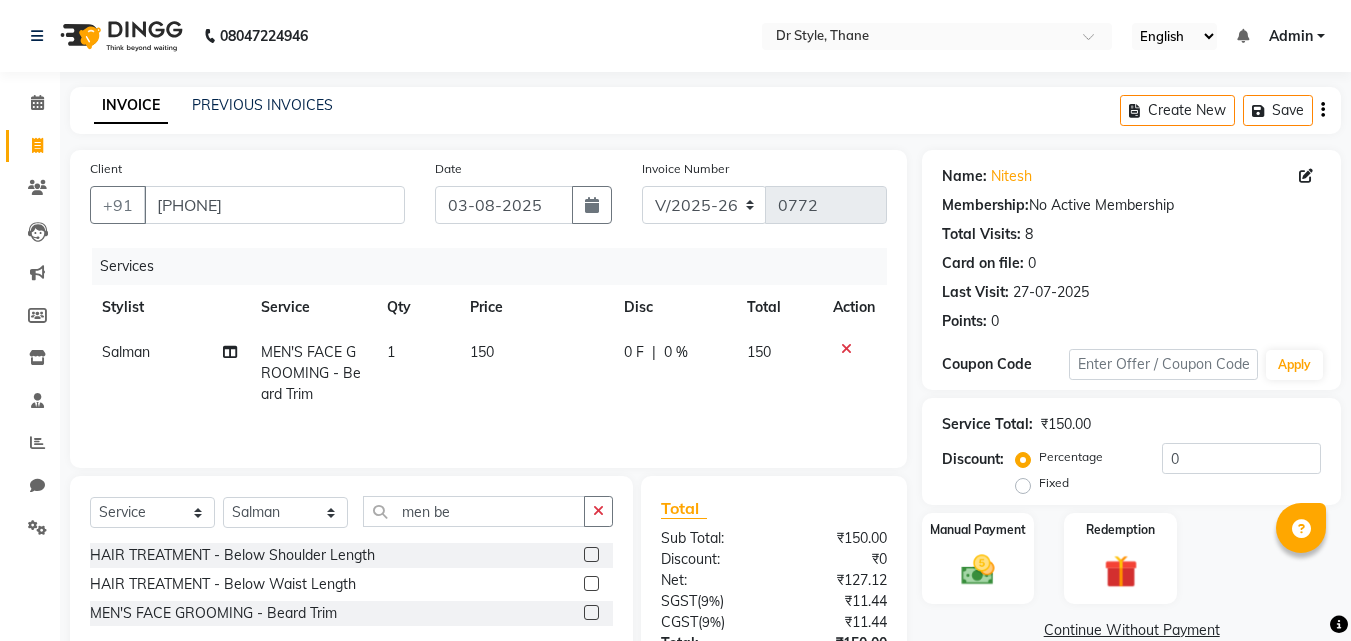 scroll, scrollTop: 159, scrollLeft: 0, axis: vertical 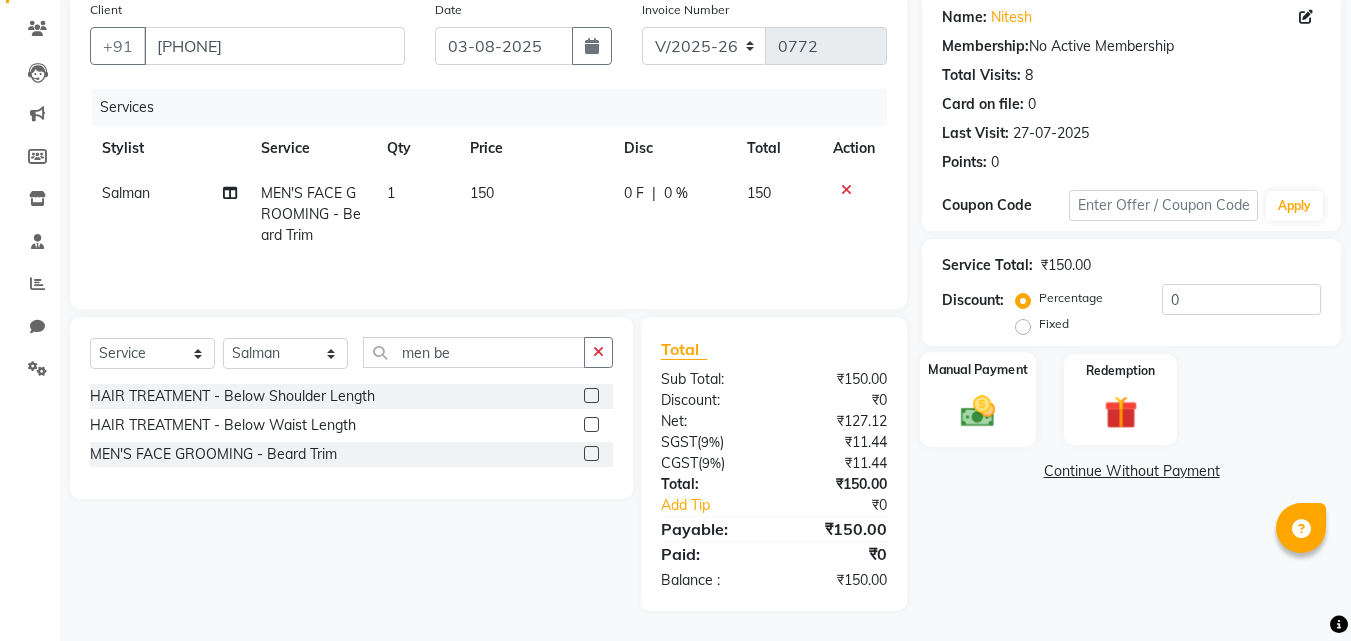 click on "Manual Payment" 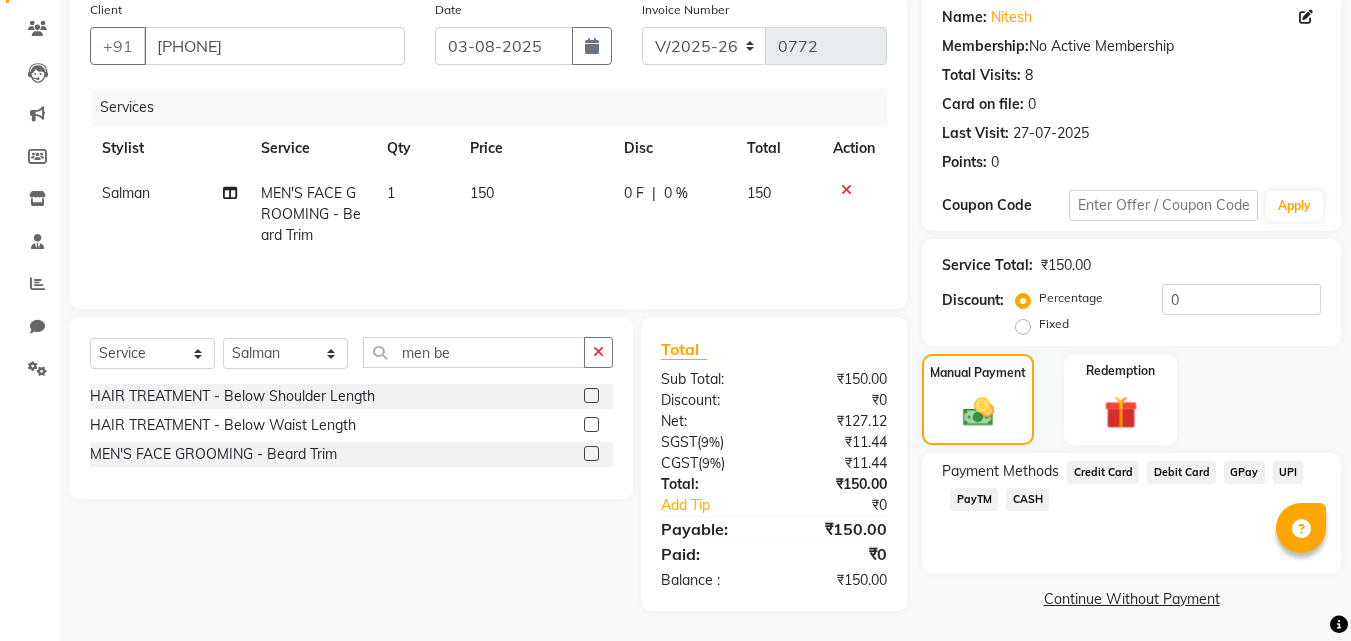 click on "GPay" 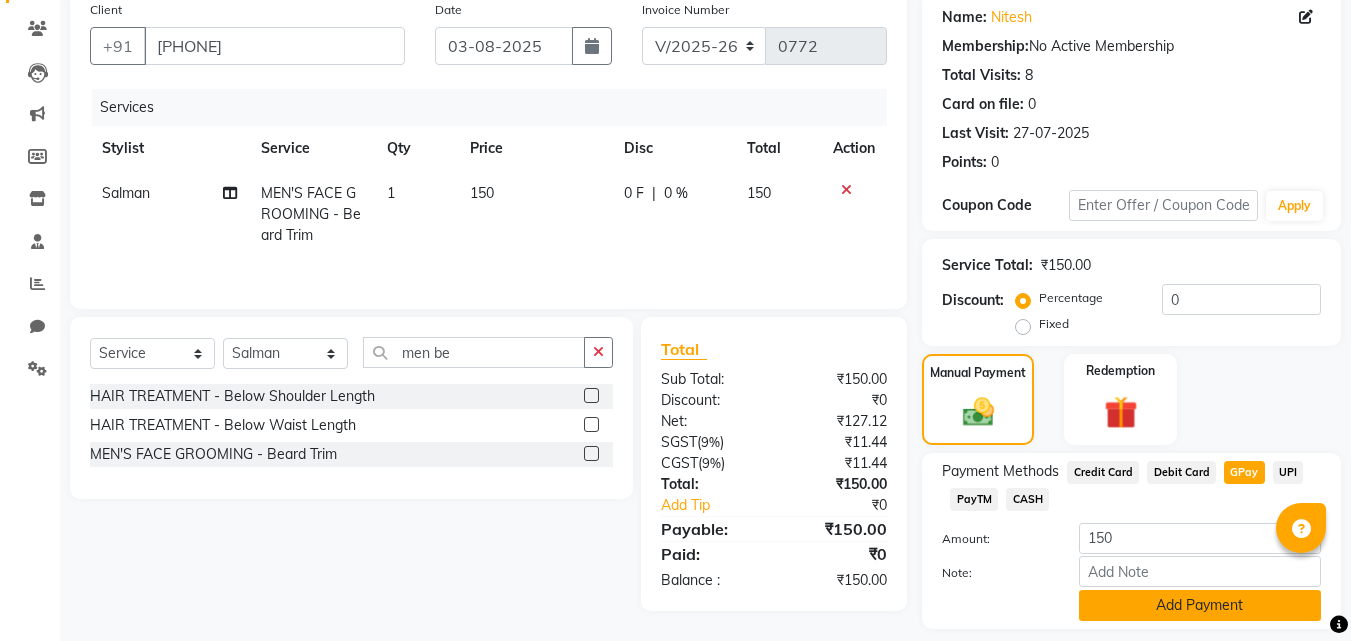 scroll, scrollTop: 218, scrollLeft: 0, axis: vertical 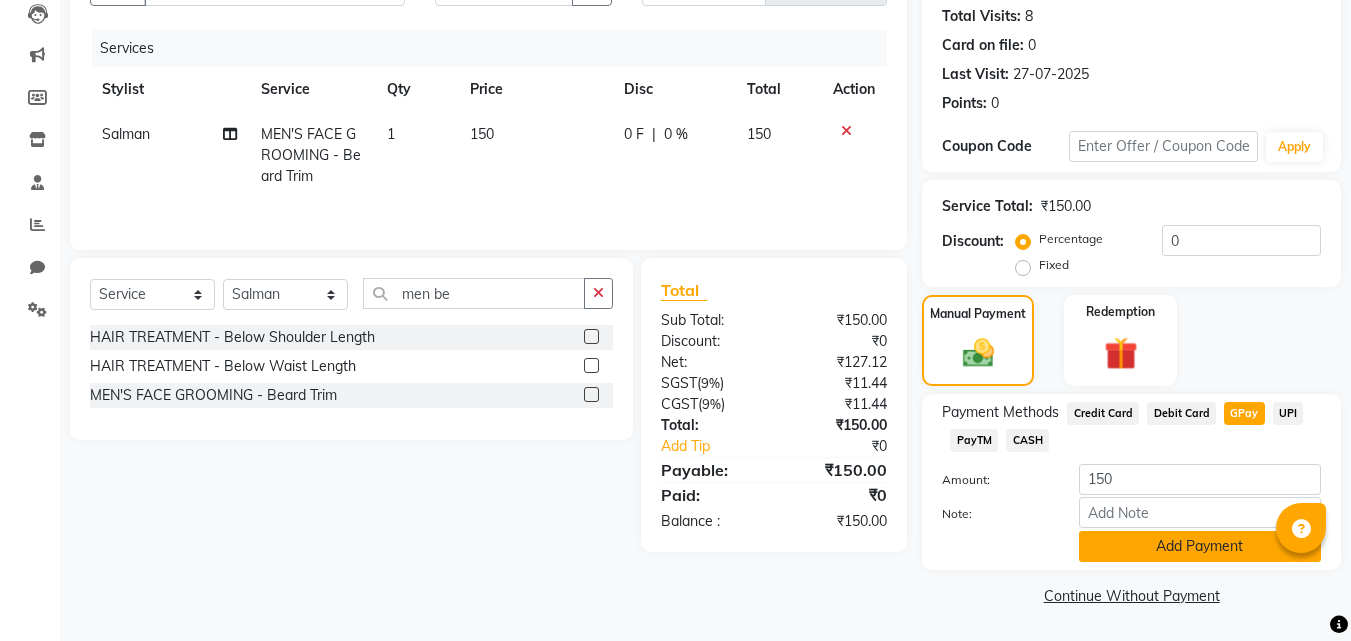 click on "Add Payment" 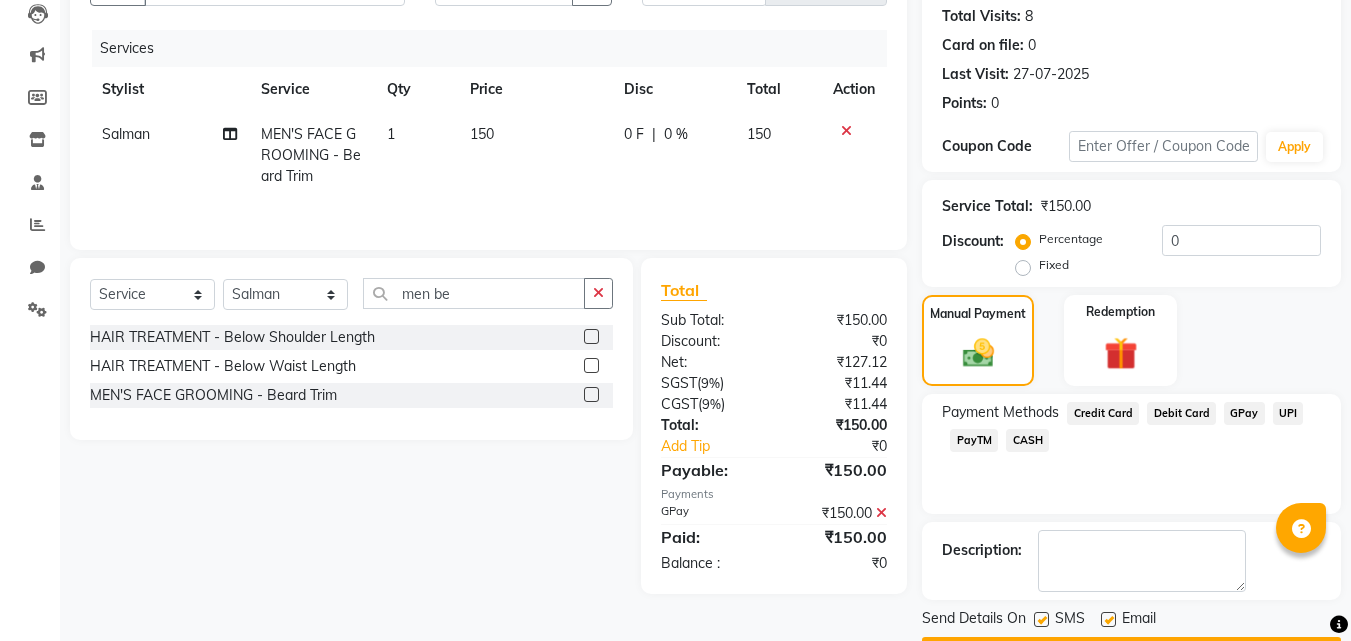 scroll, scrollTop: 275, scrollLeft: 0, axis: vertical 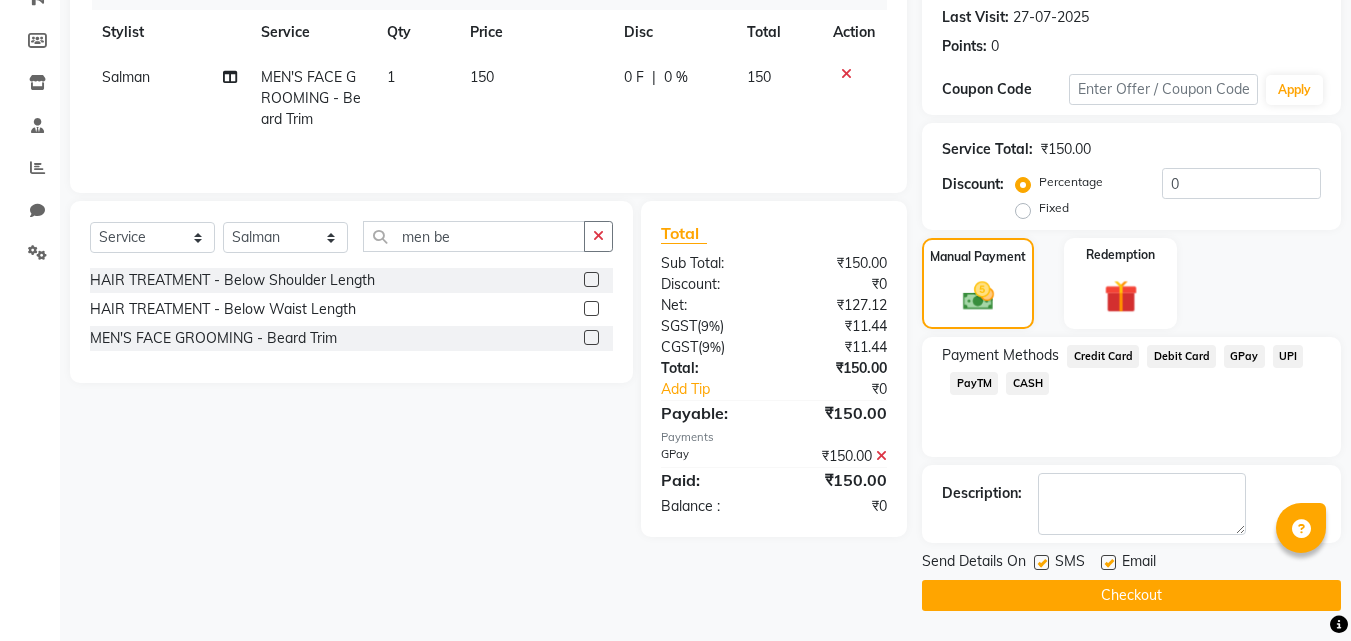 click on "Checkout" 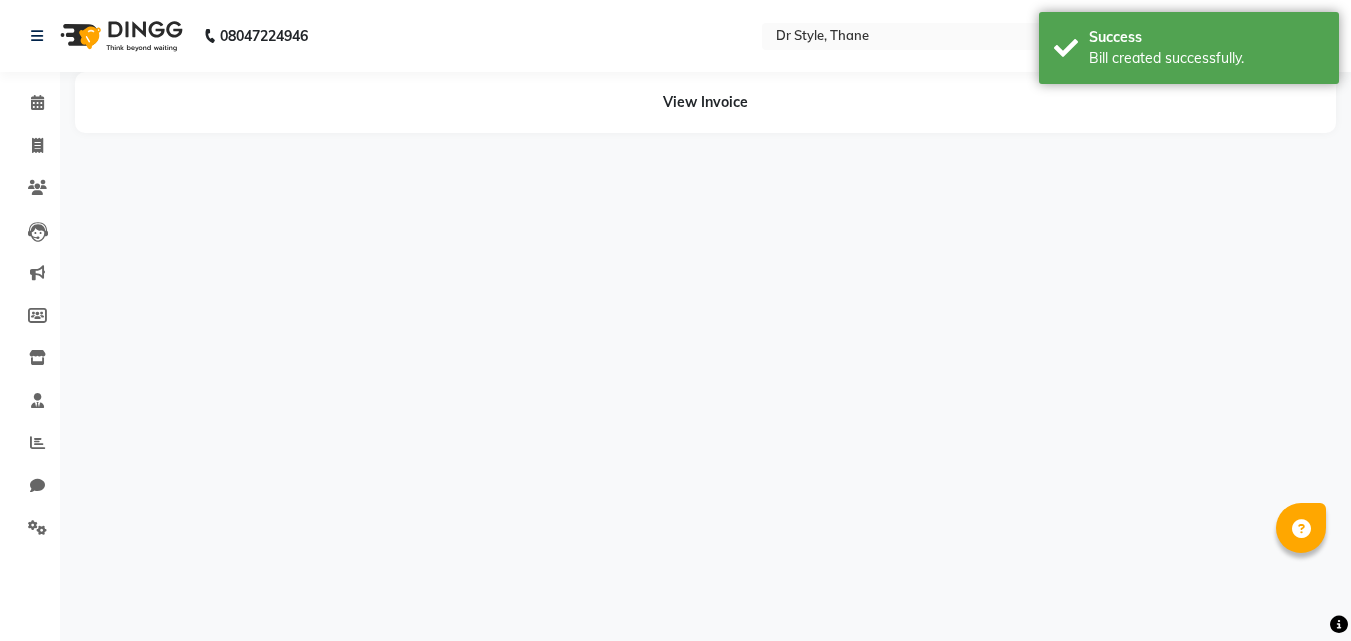 scroll, scrollTop: 0, scrollLeft: 0, axis: both 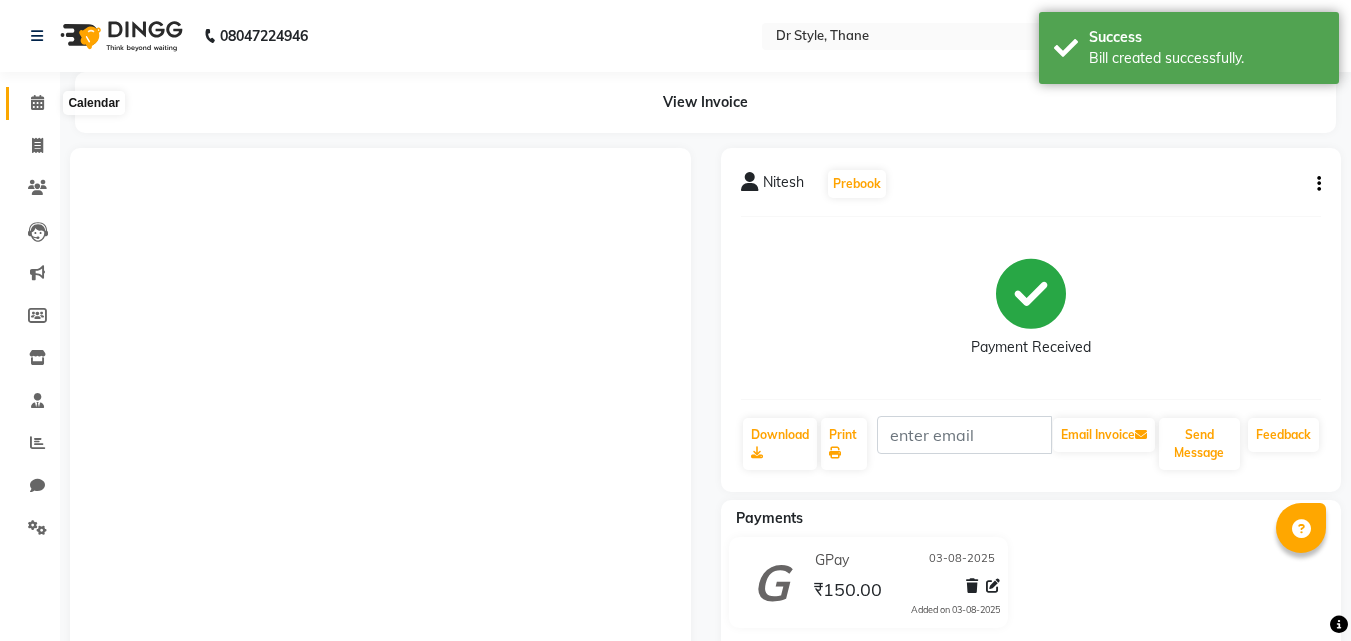 click 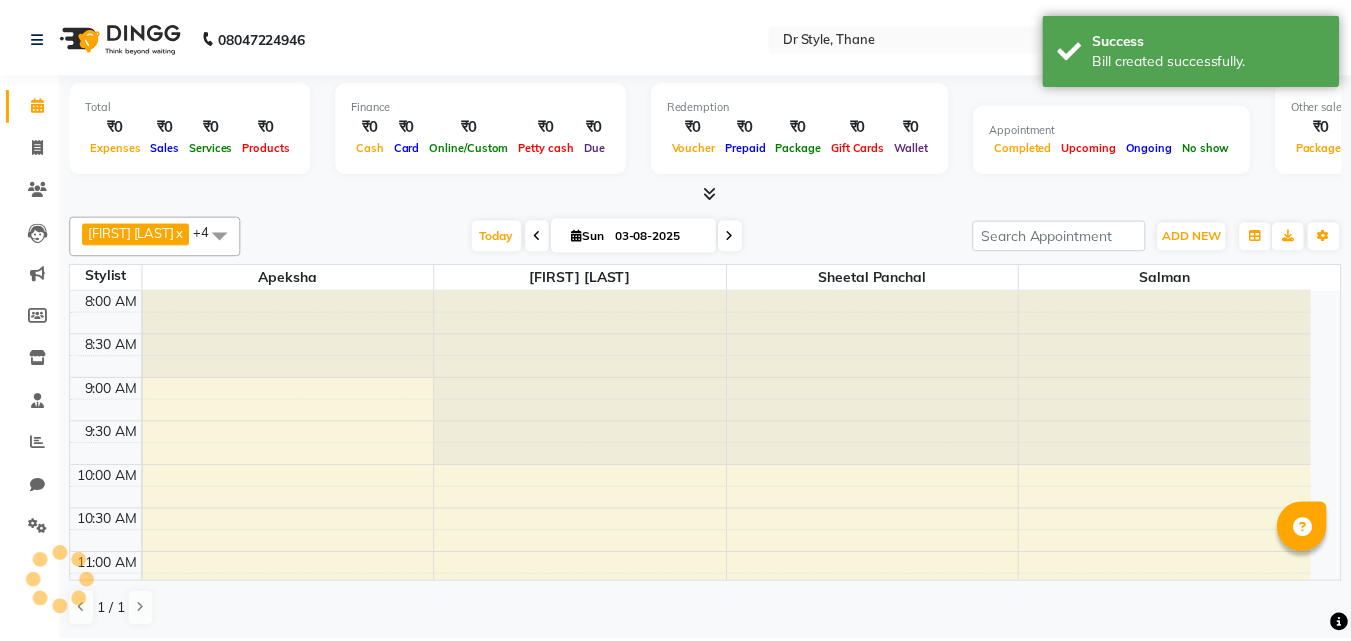 scroll, scrollTop: 0, scrollLeft: 0, axis: both 